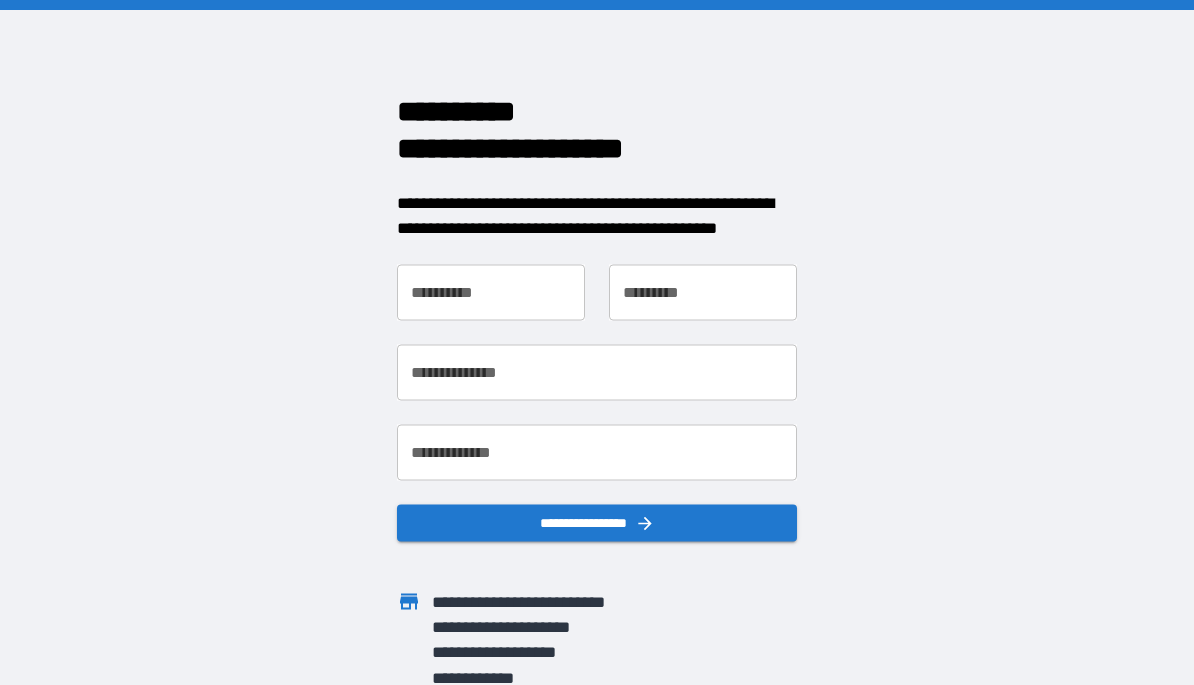 scroll, scrollTop: 0, scrollLeft: 0, axis: both 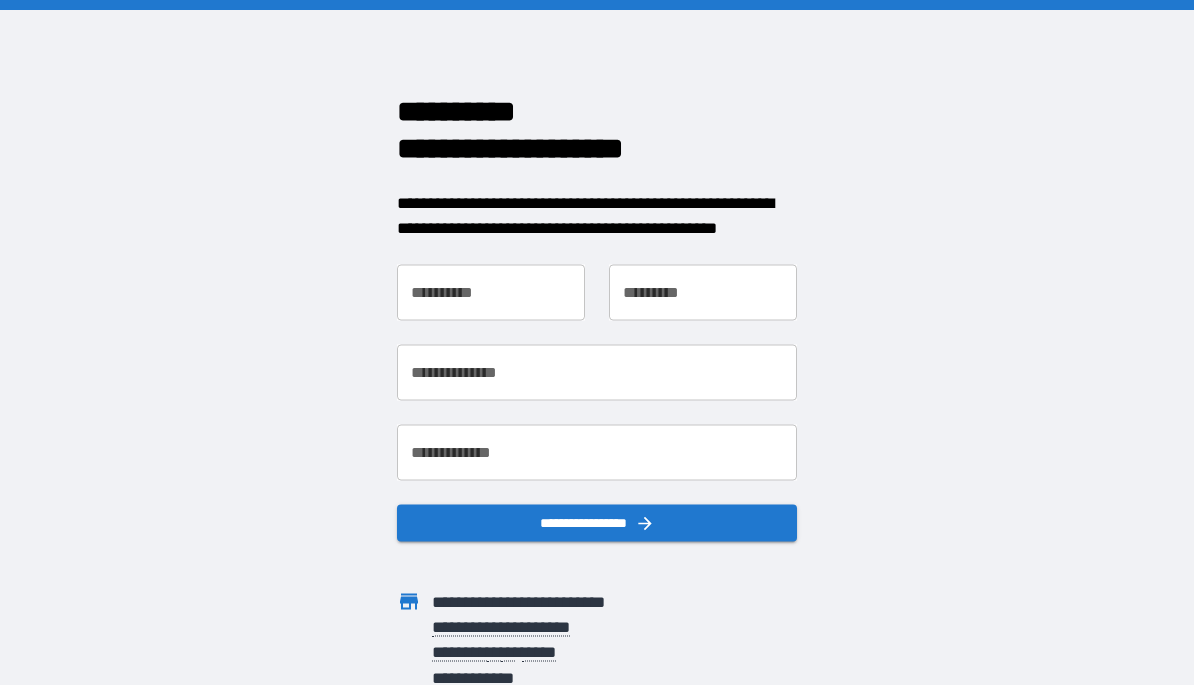 click on "**********" at bounding box center (491, 292) 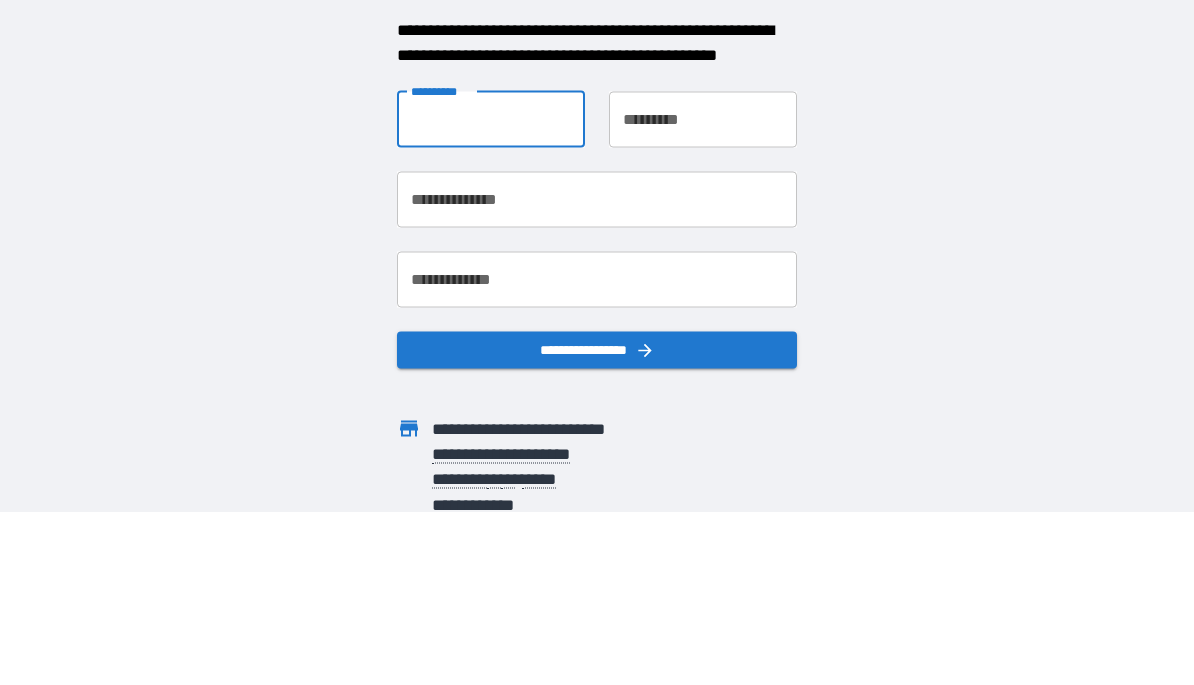 type on "*******" 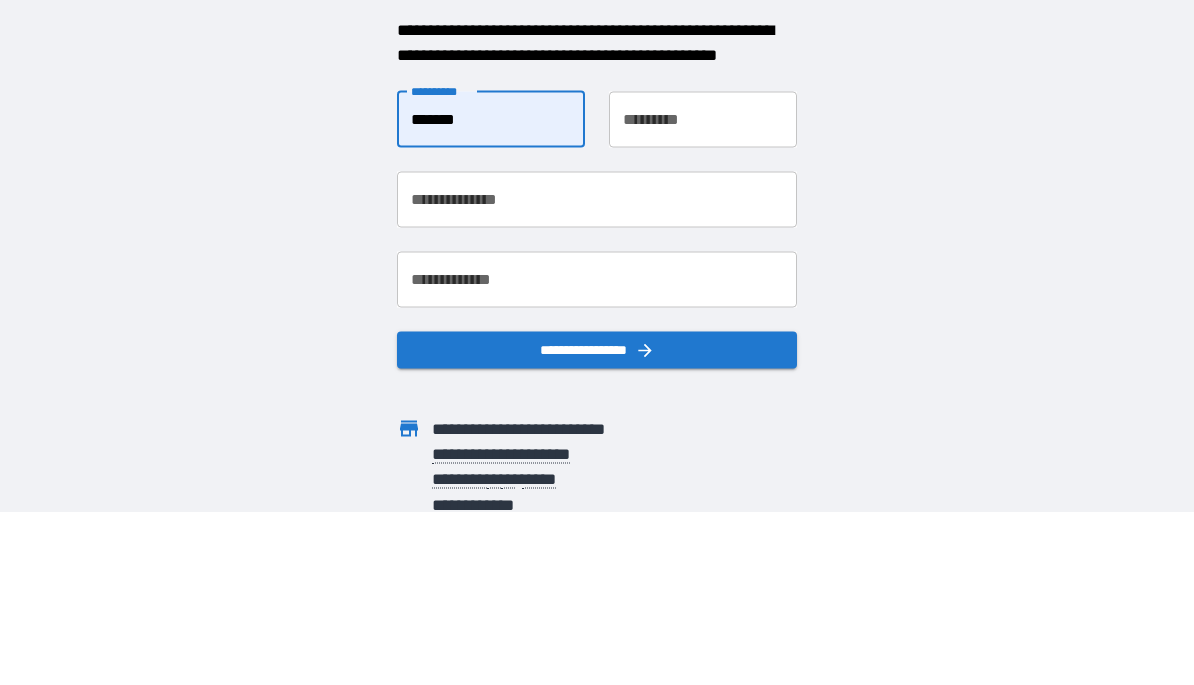 type on "******" 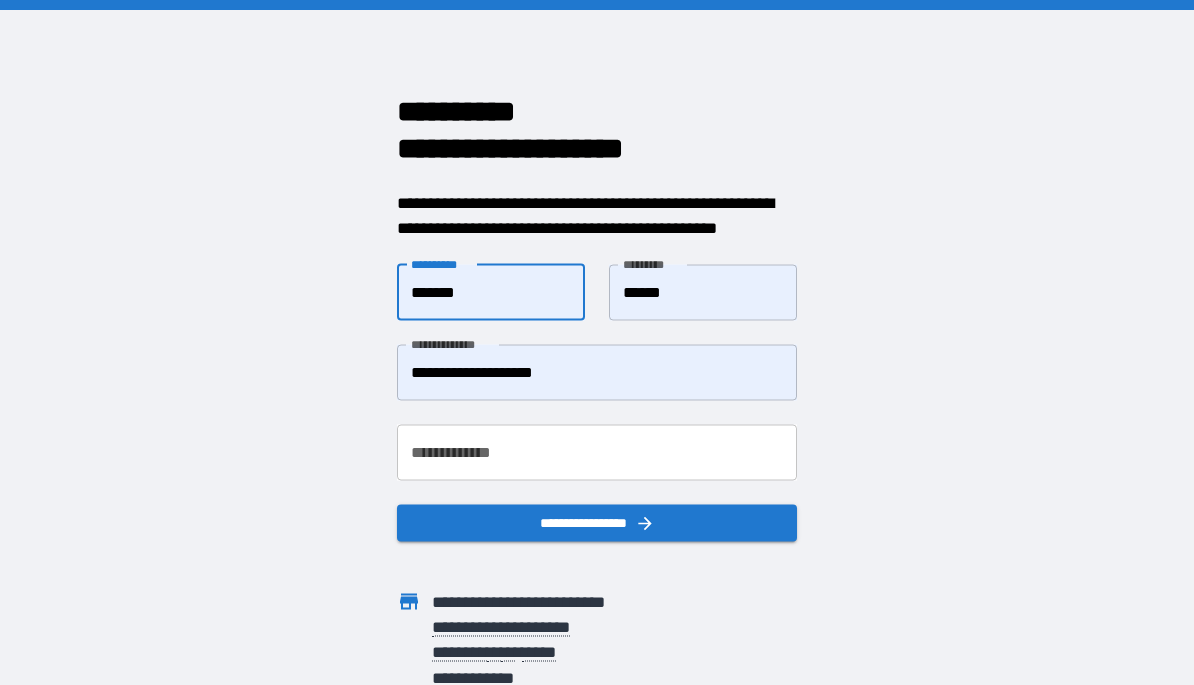 click on "**********" at bounding box center [597, 372] 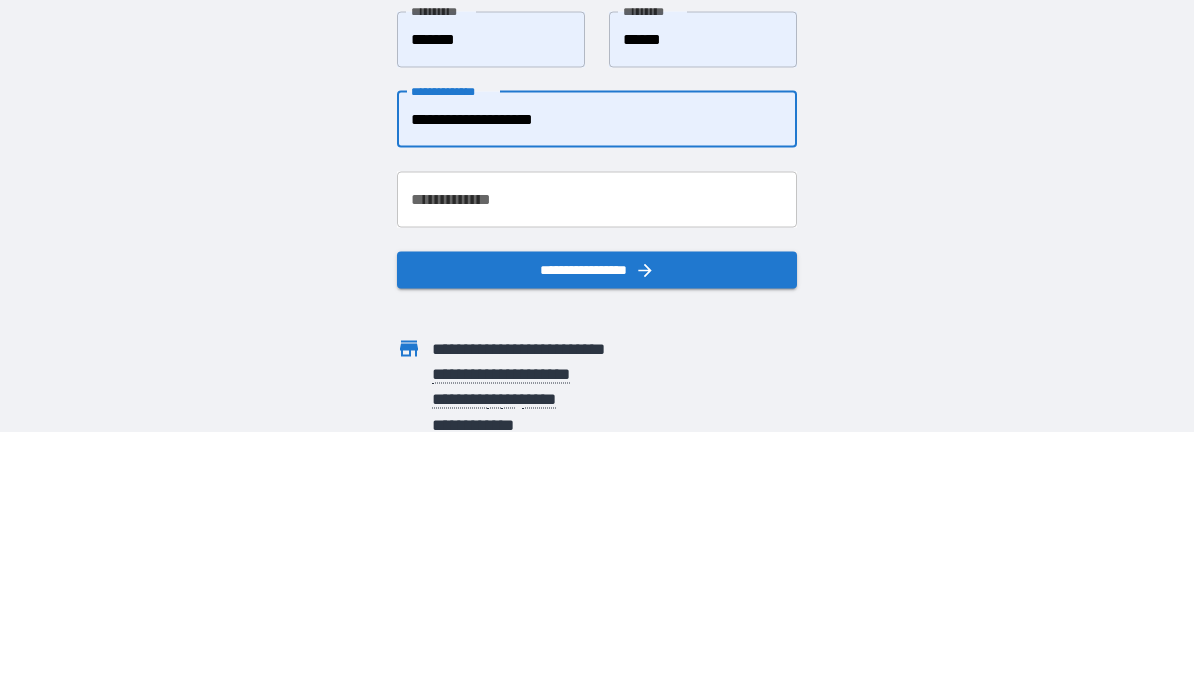 click on "**********" at bounding box center (597, 372) 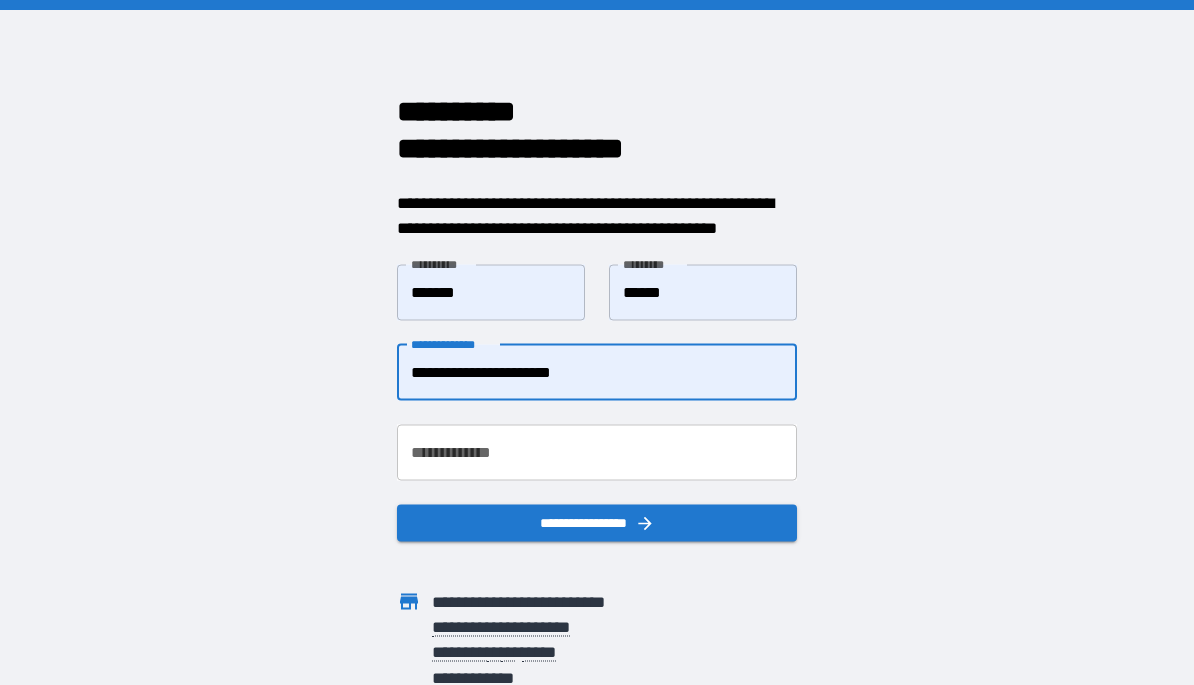 type on "**********" 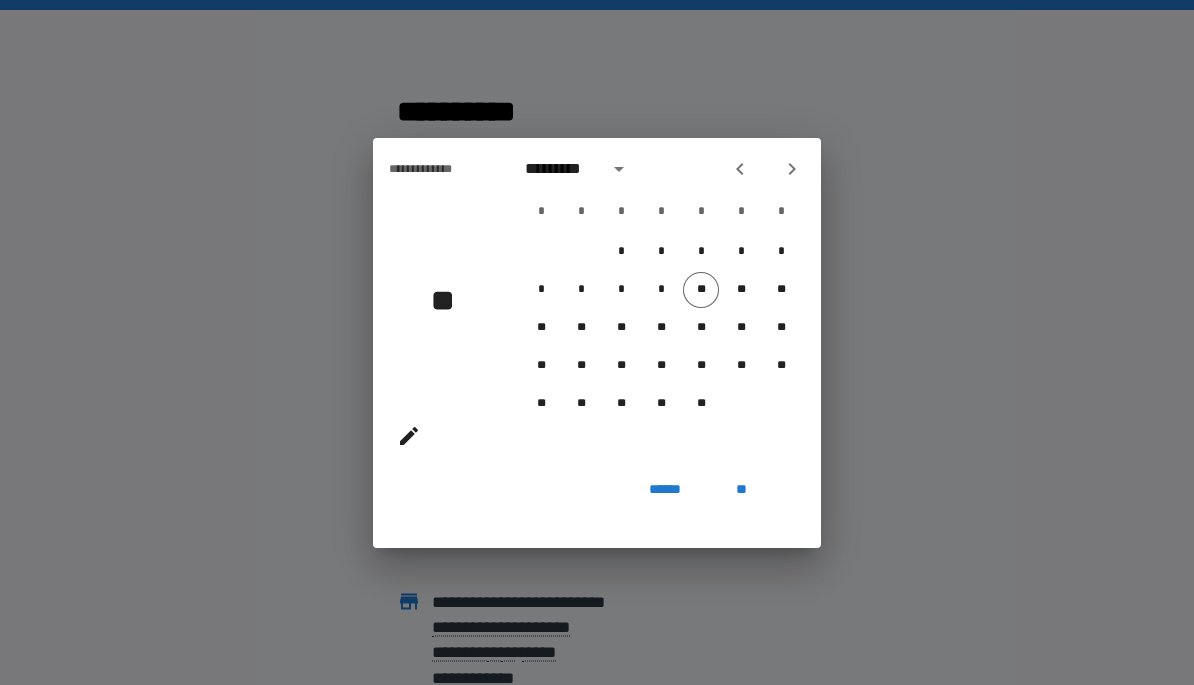click 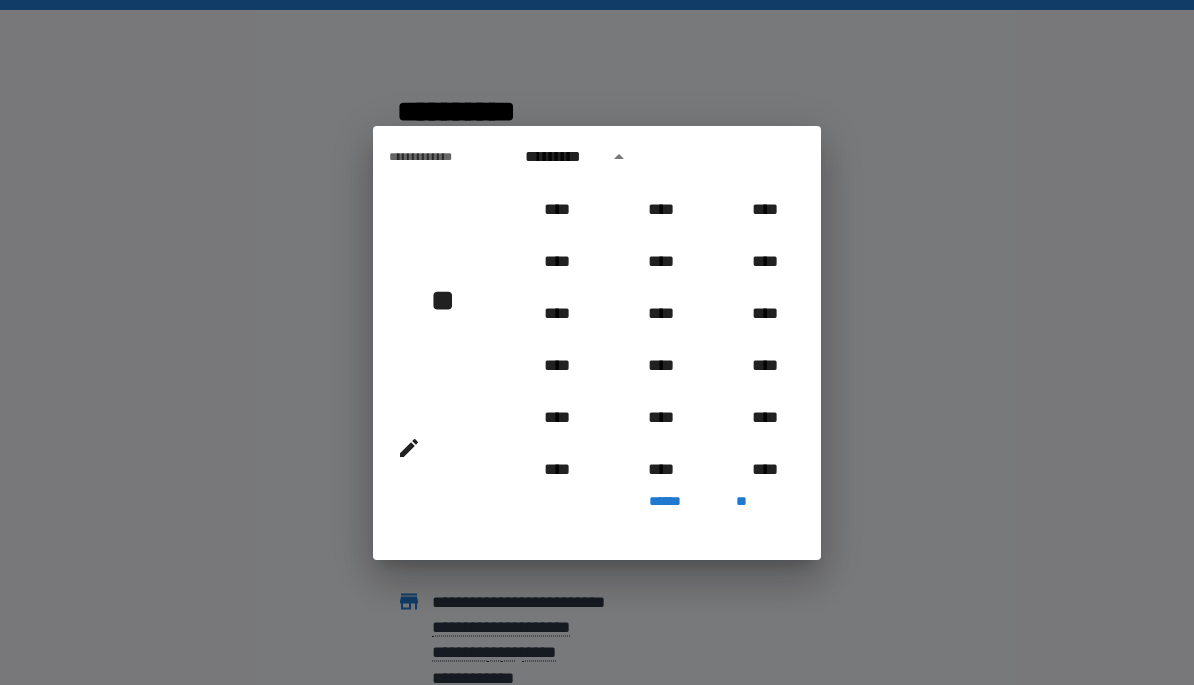scroll, scrollTop: 734, scrollLeft: 0, axis: vertical 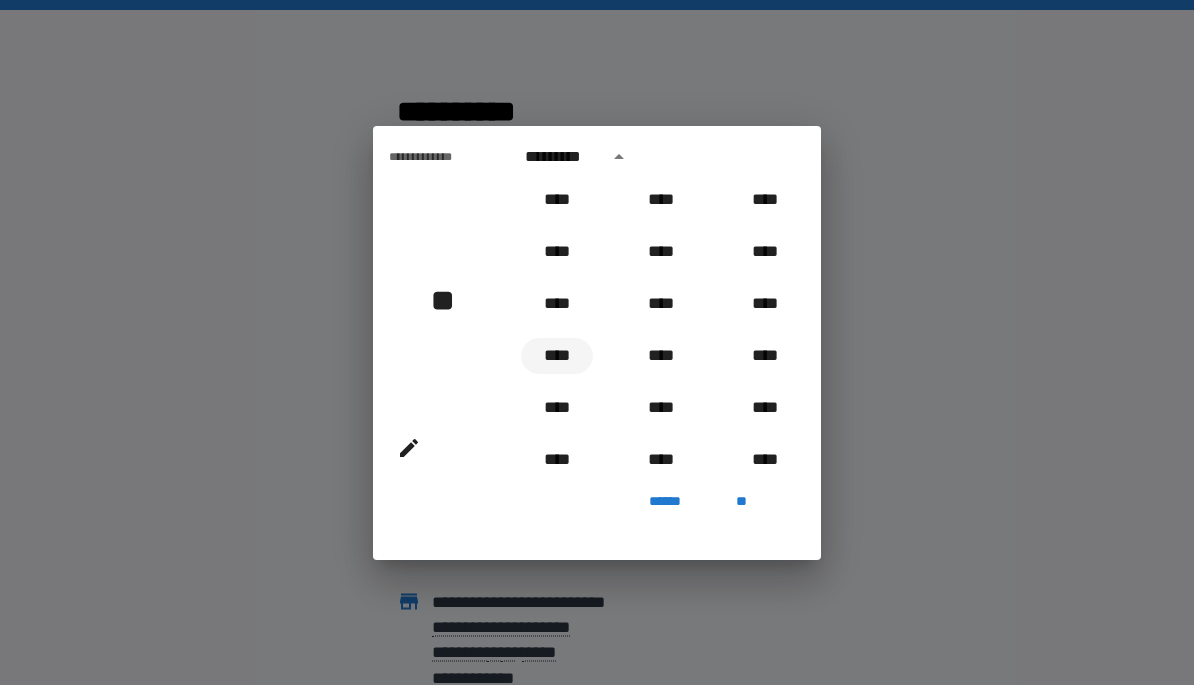 click on "****" at bounding box center (557, 356) 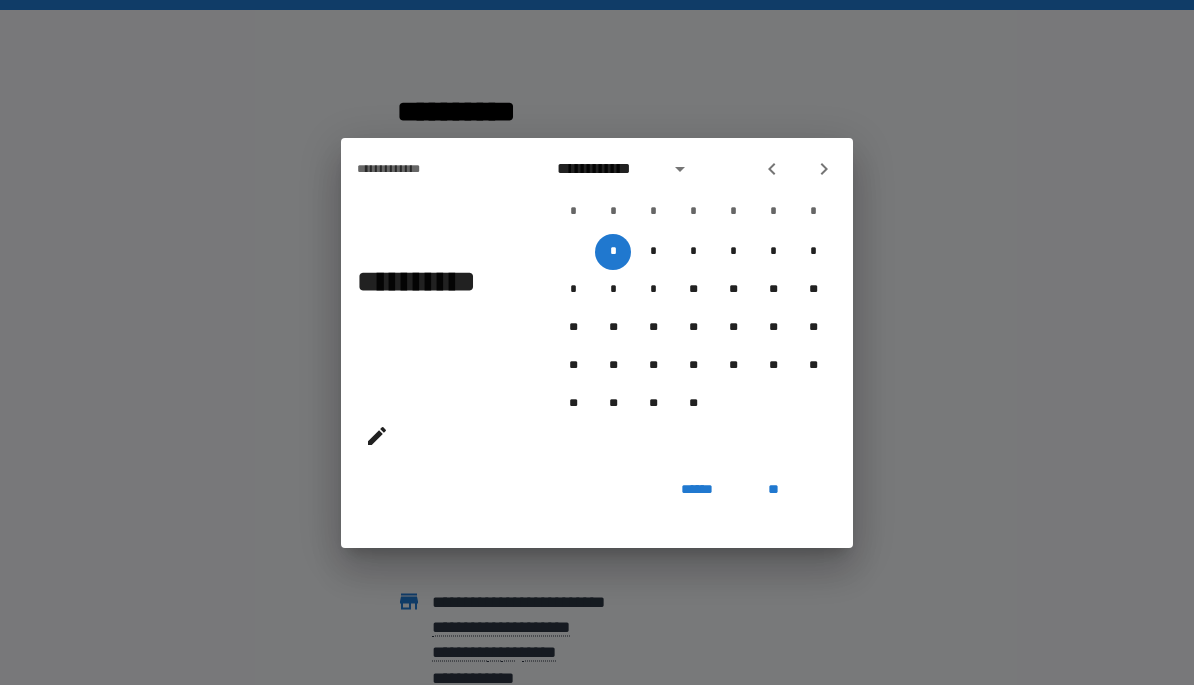 click 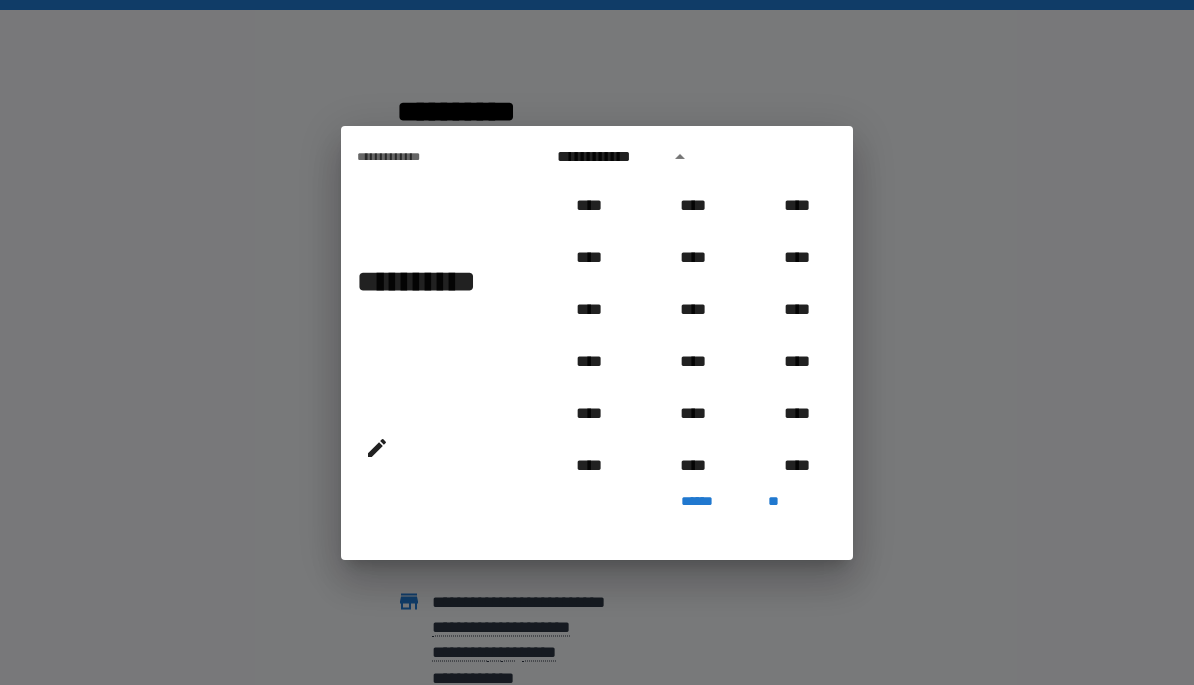scroll, scrollTop: 758, scrollLeft: 0, axis: vertical 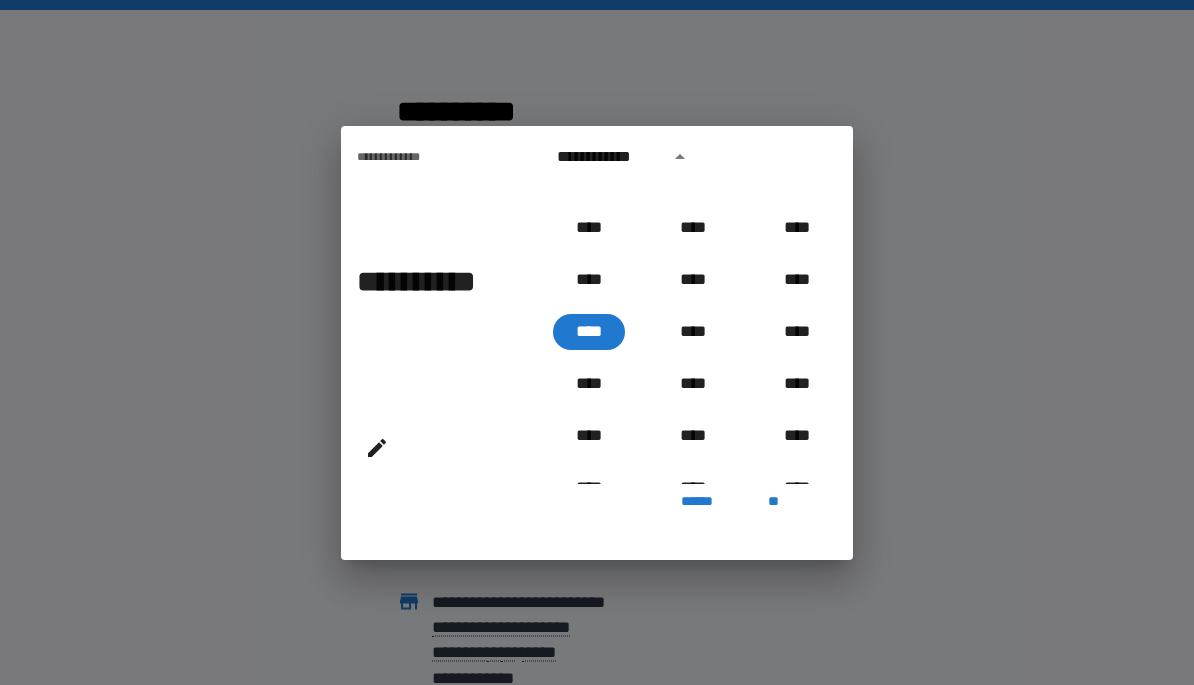 click at bounding box center [680, 157] 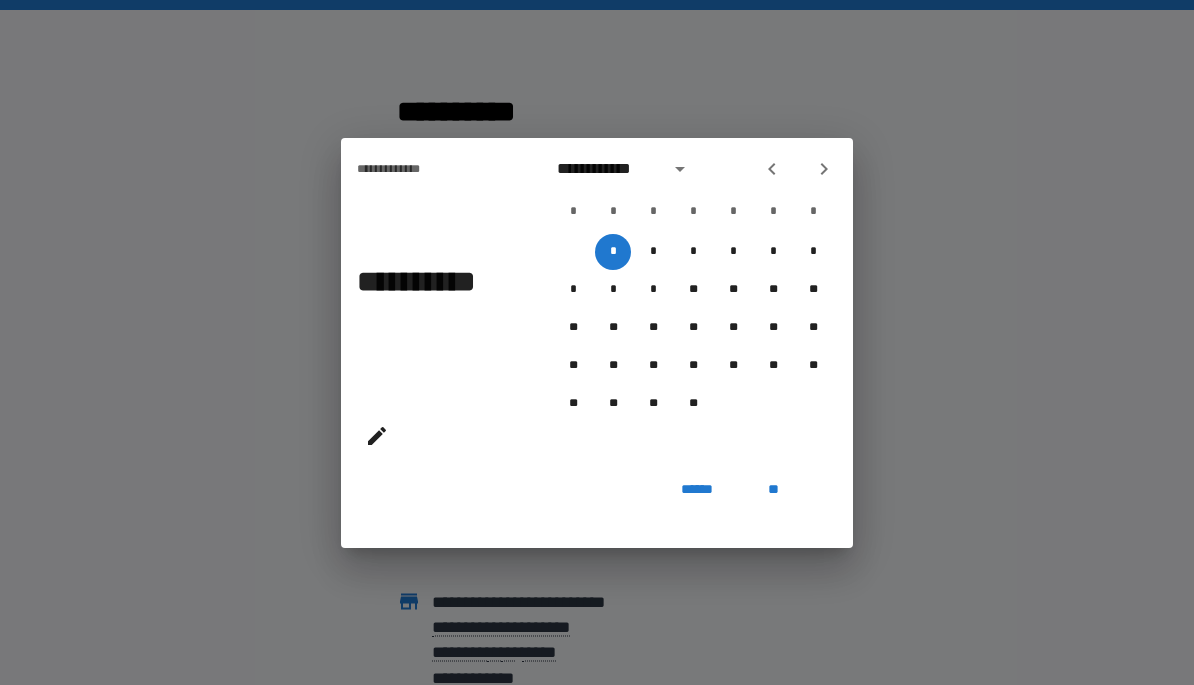 click 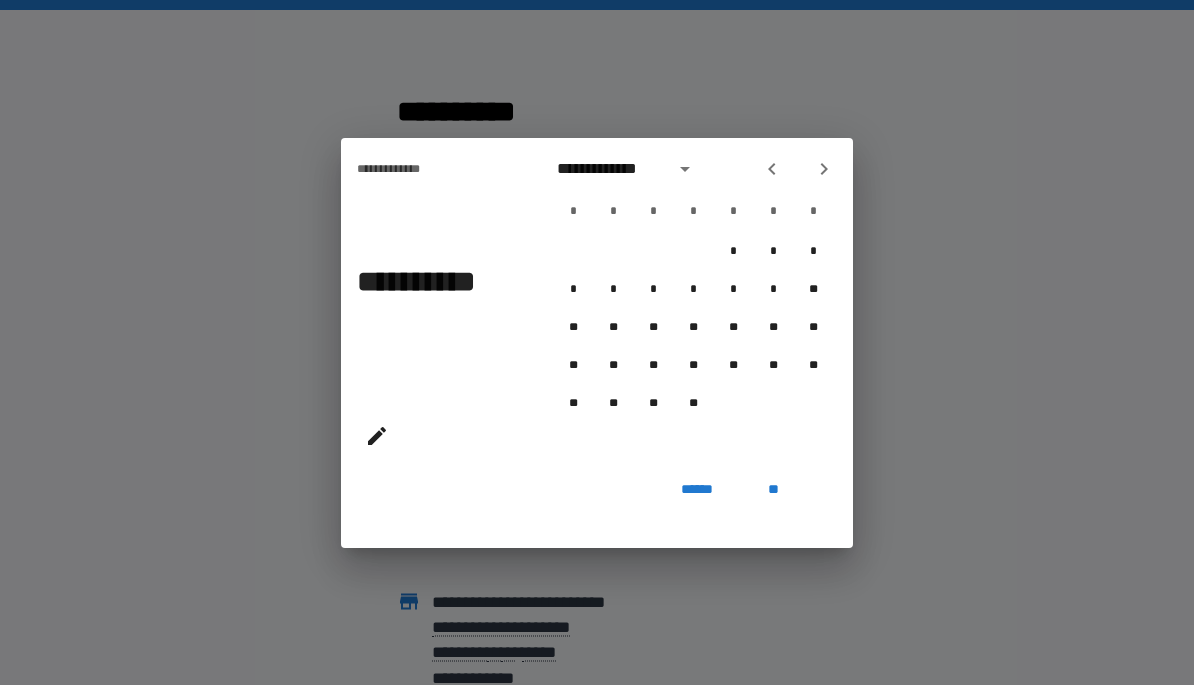 click 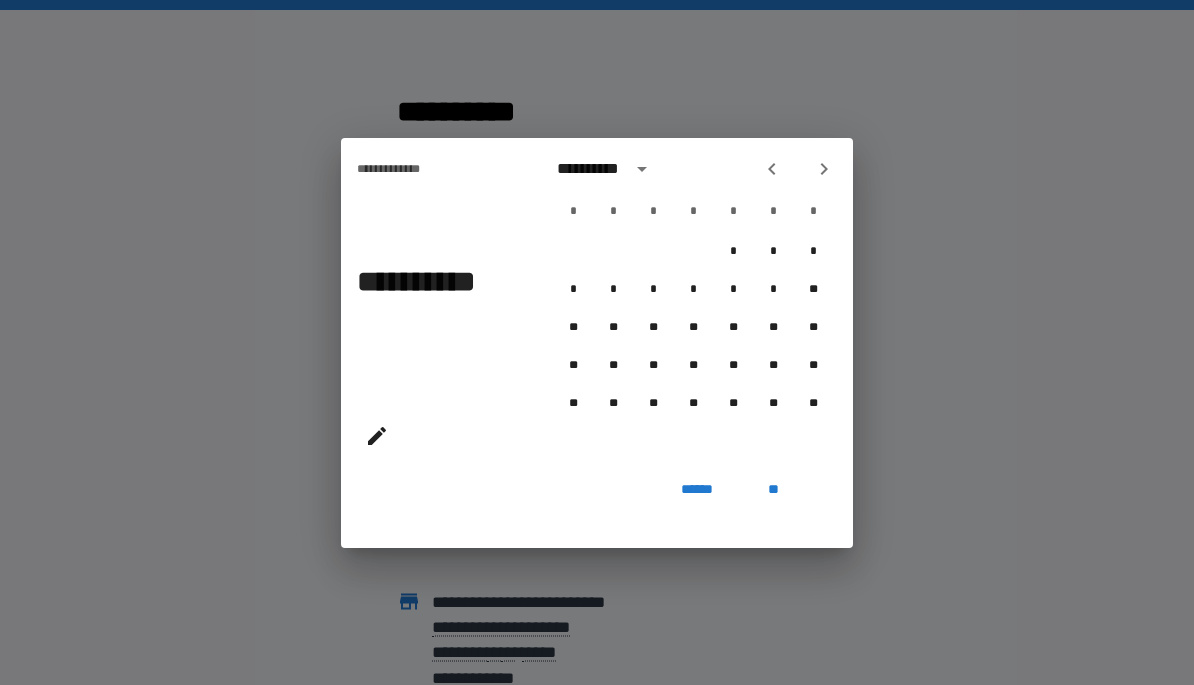 click at bounding box center [824, 169] 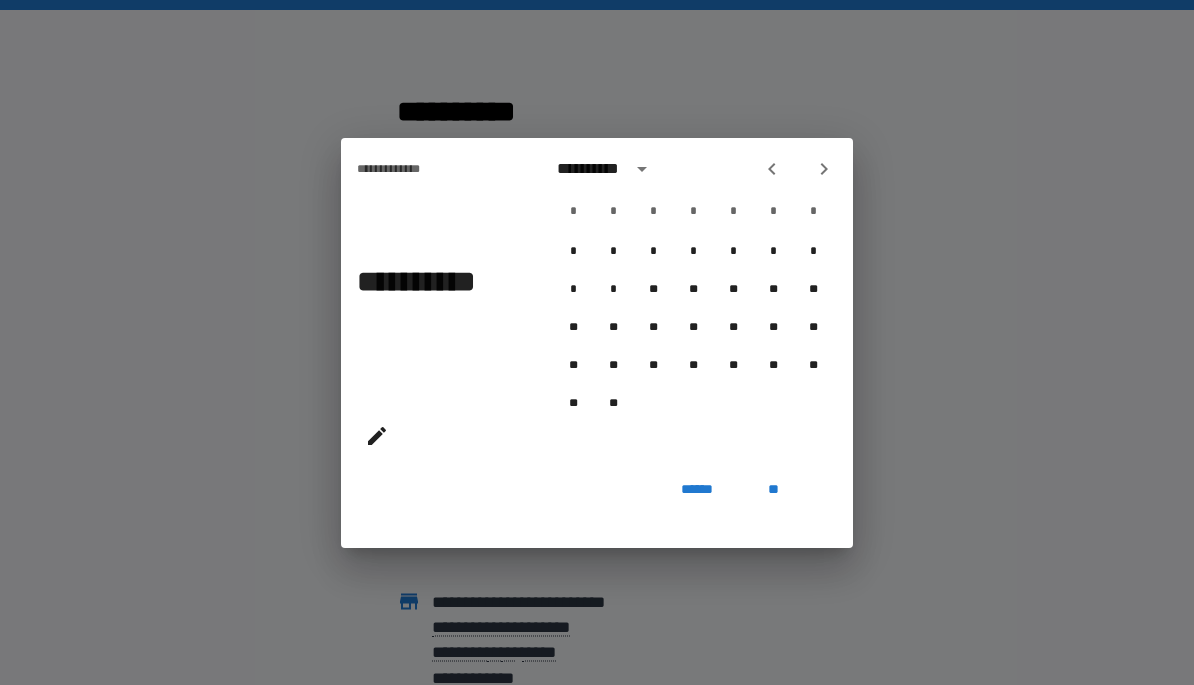 click on "**********" at bounding box center [693, 169] 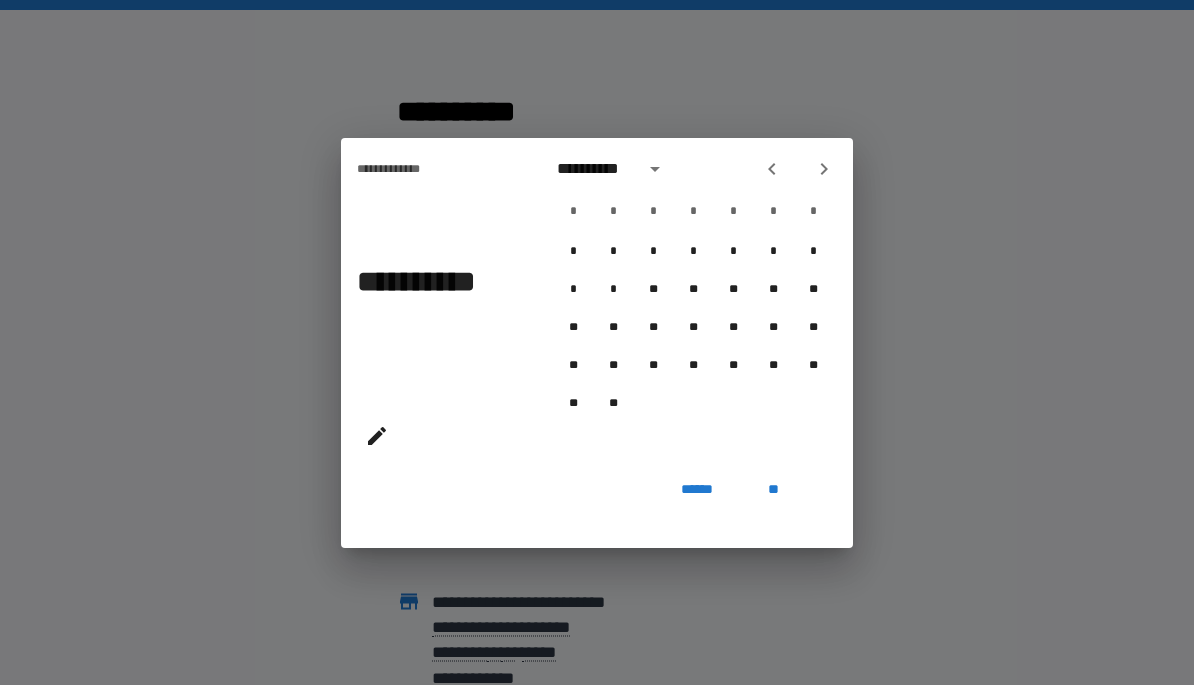 click at bounding box center [824, 169] 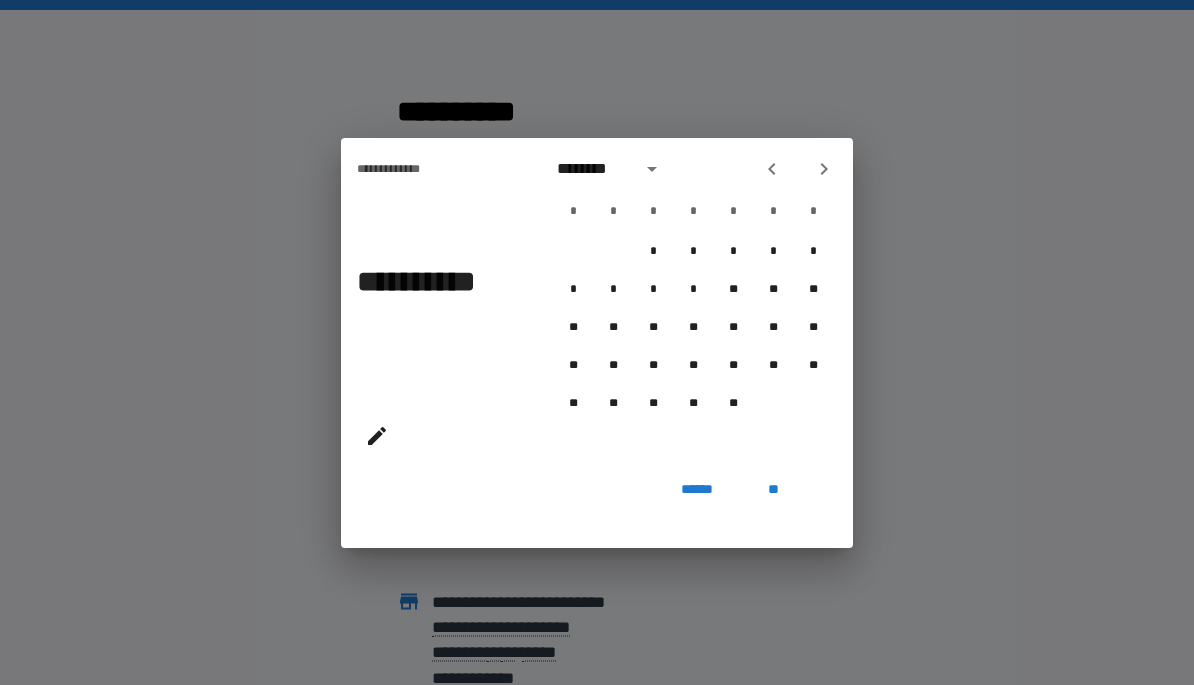 click on "********" at bounding box center (693, 169) 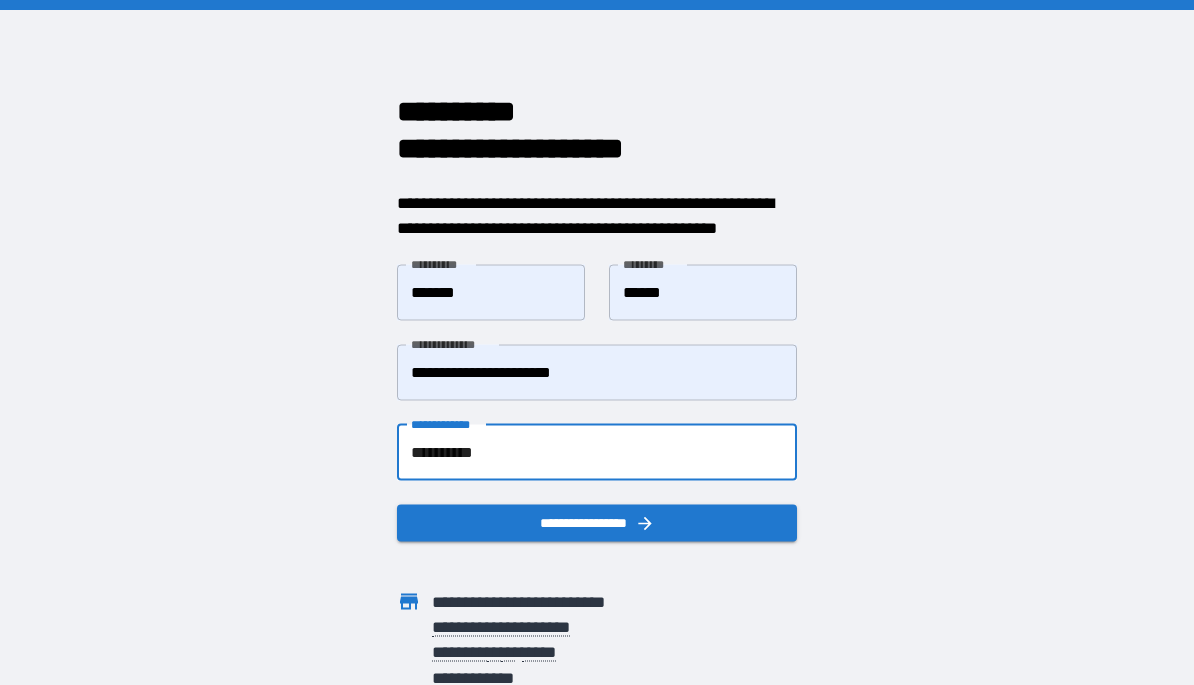 click on "**********" at bounding box center (597, 452) 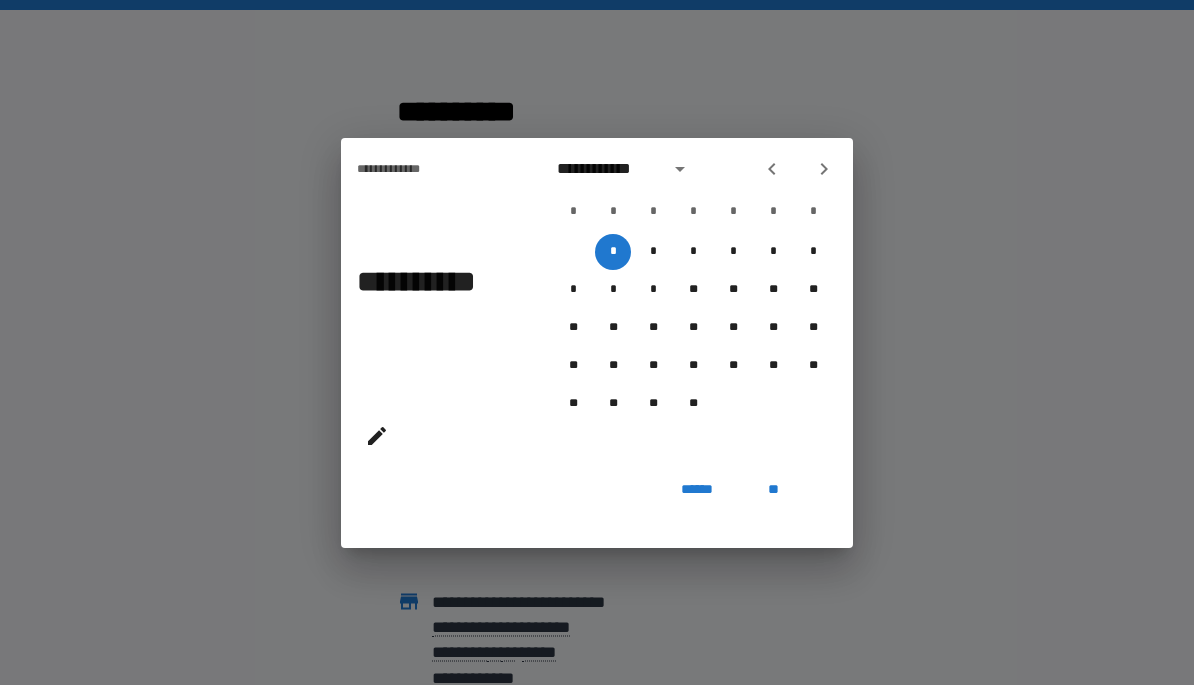 click at bounding box center (824, 169) 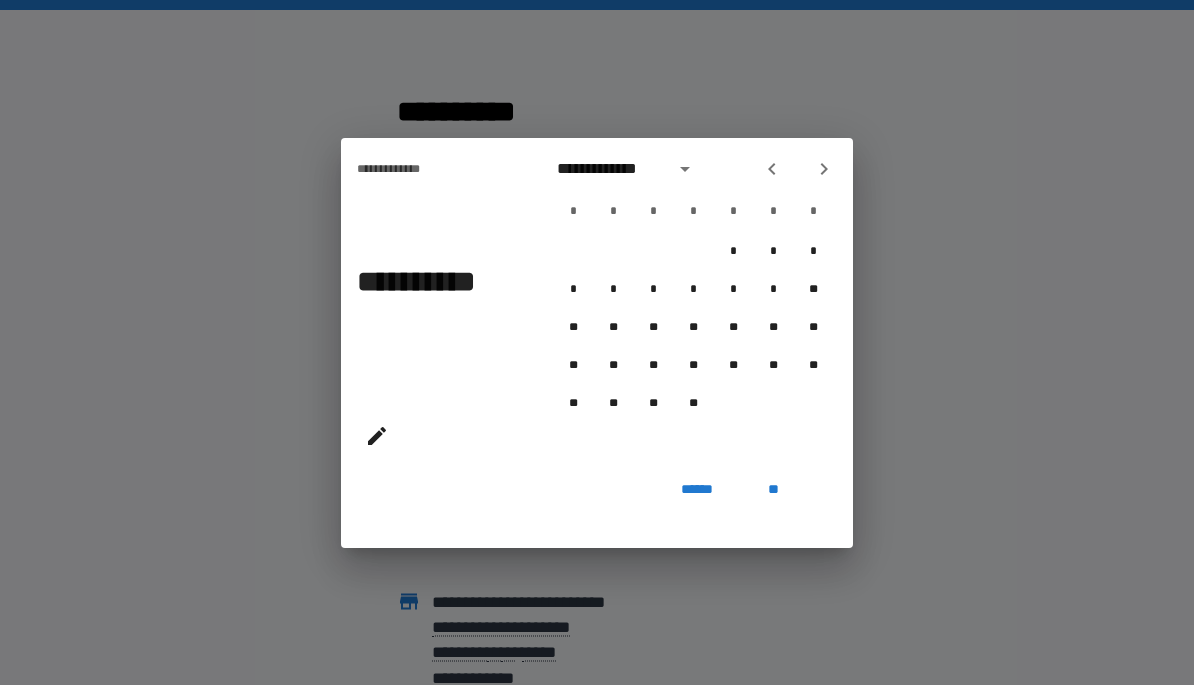 click at bounding box center [824, 169] 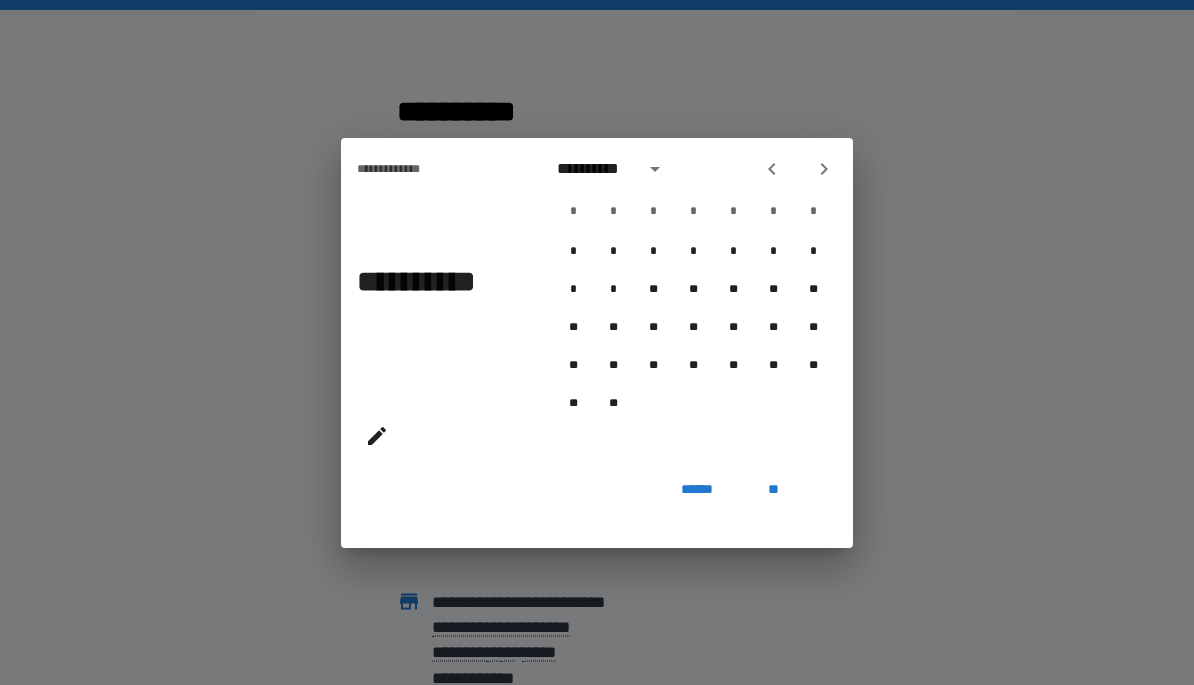 click at bounding box center [824, 169] 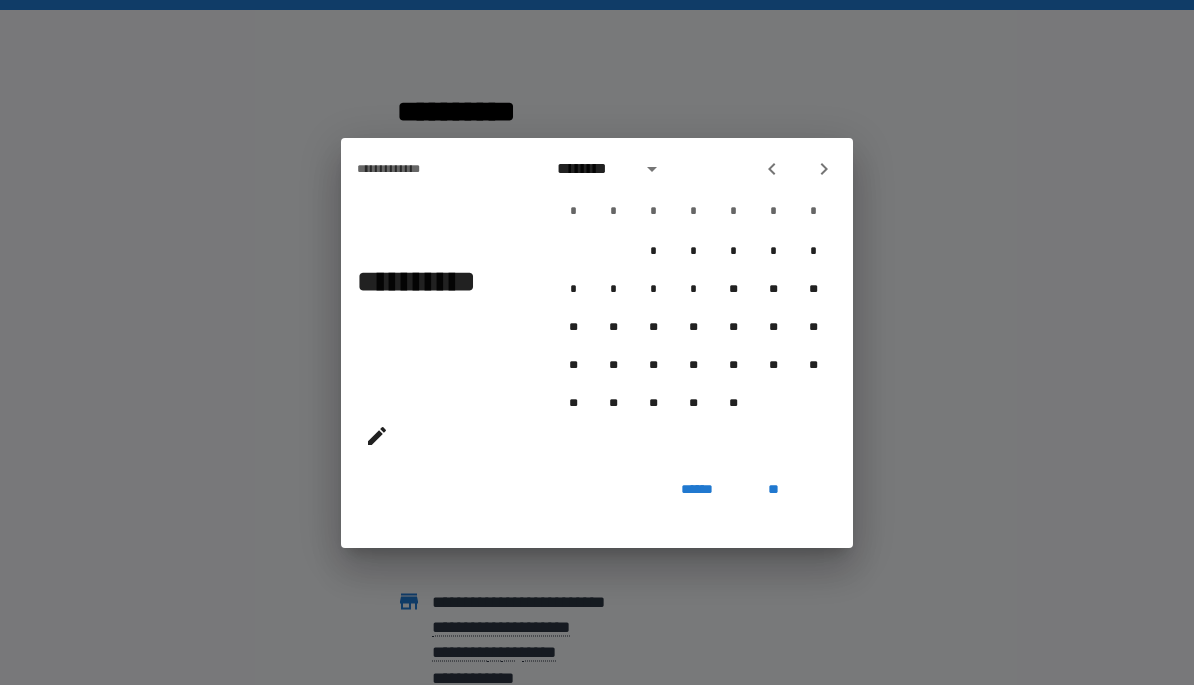 click at bounding box center [824, 169] 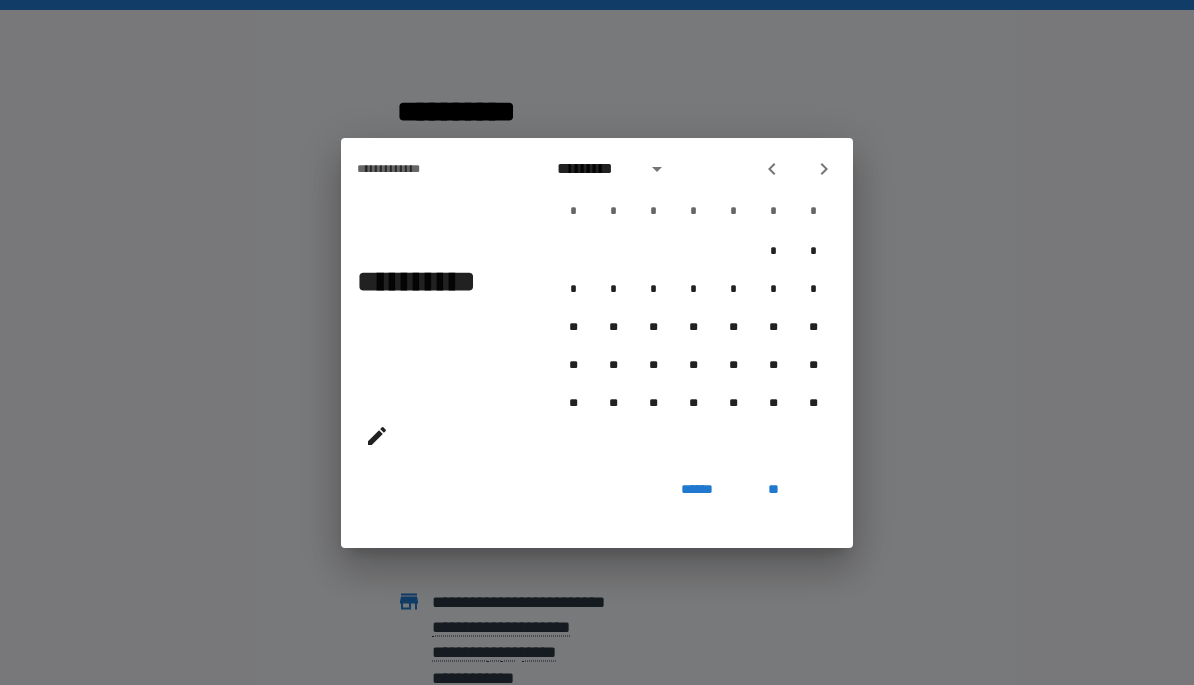 click on "*********" at bounding box center [693, 169] 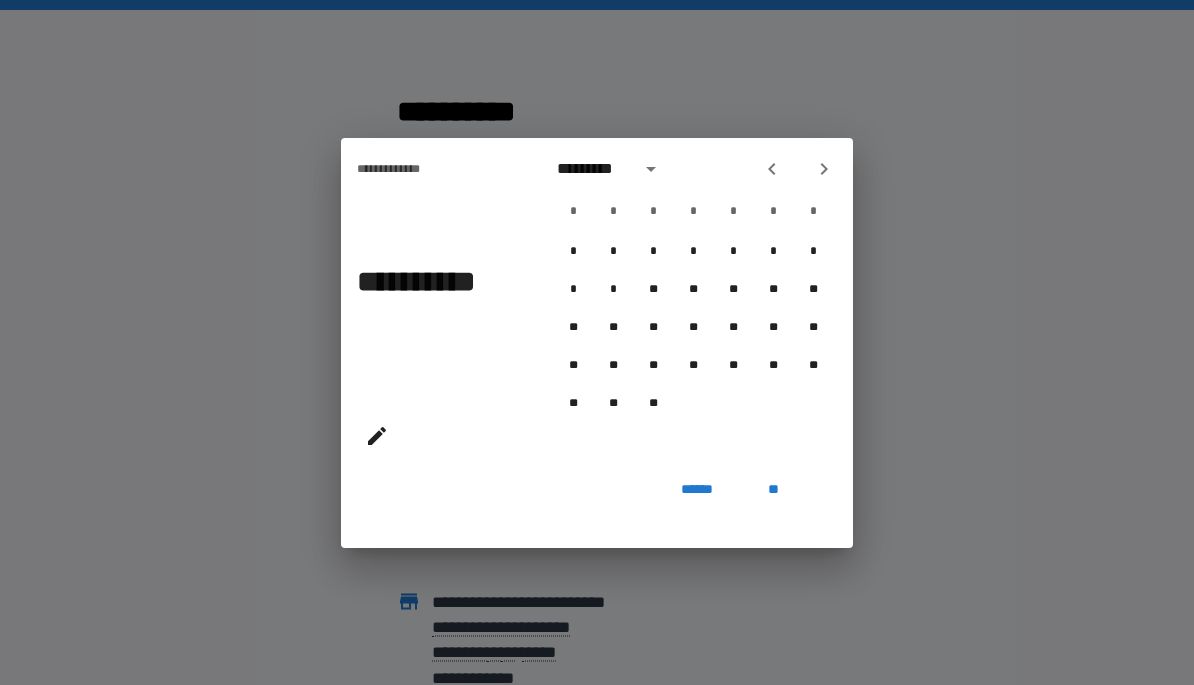 click 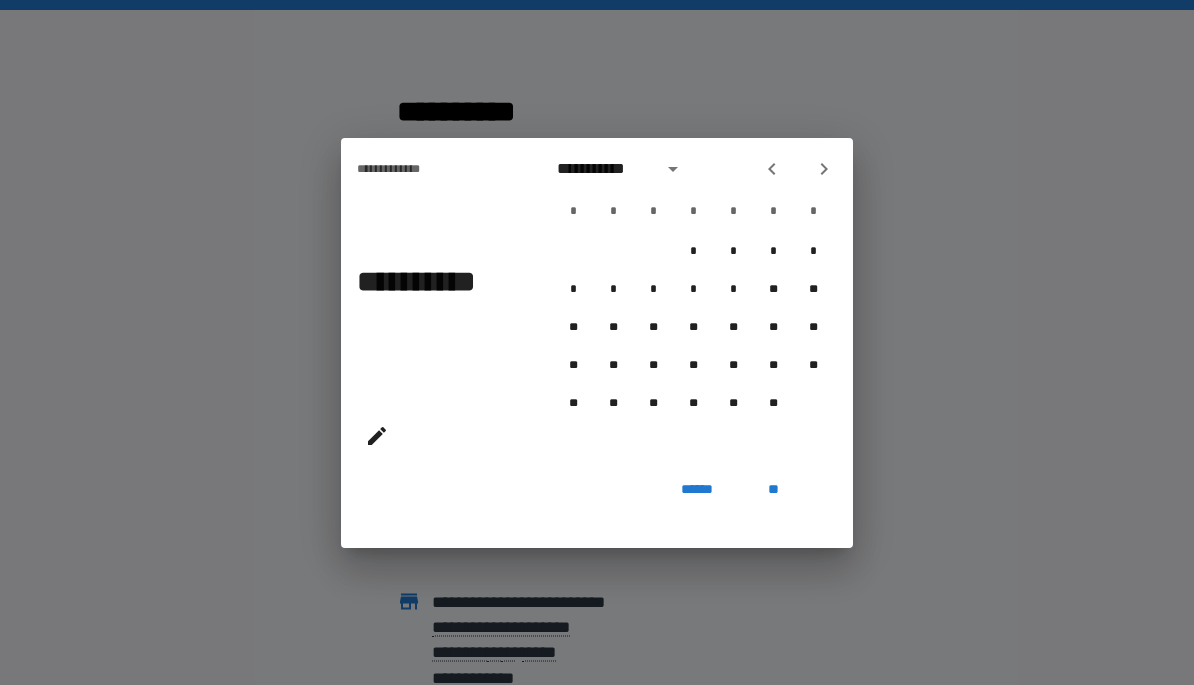 click 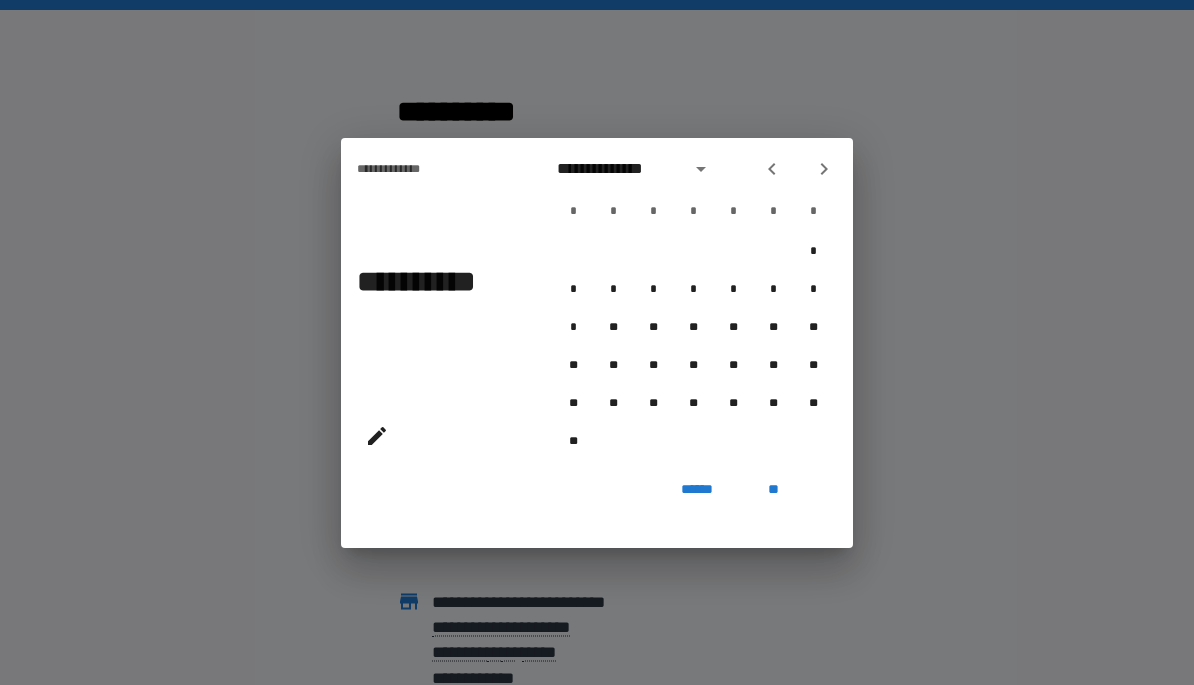 click at bounding box center [824, 169] 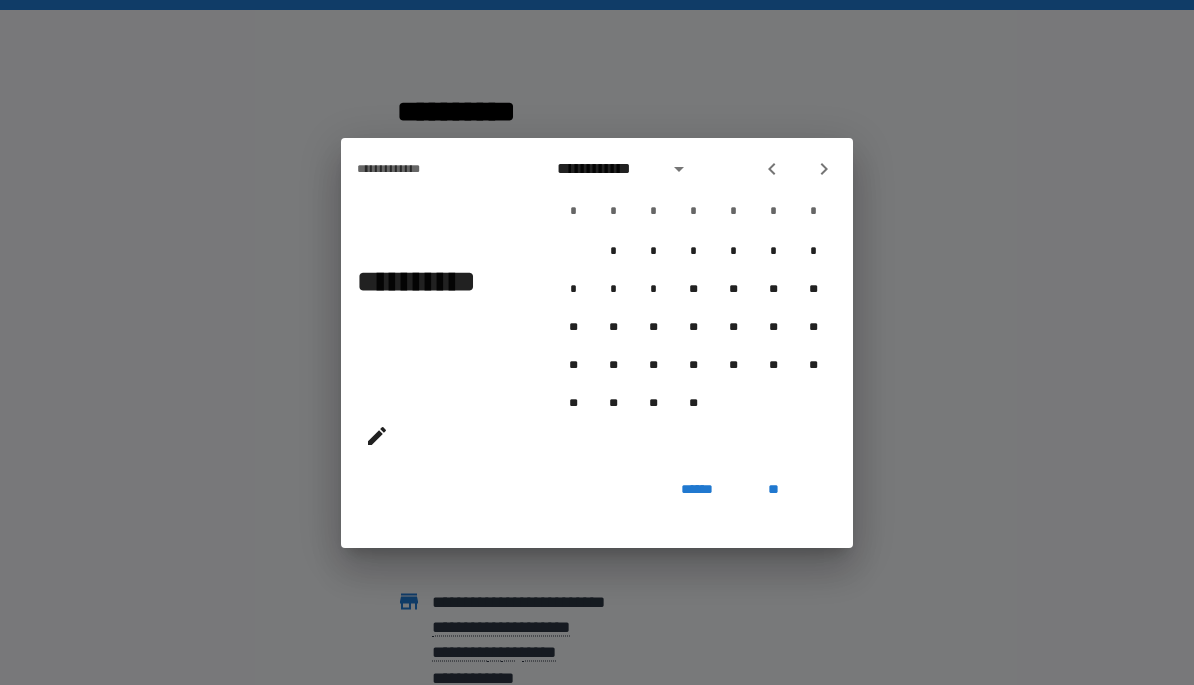 click on "**********" at bounding box center (606, 169) 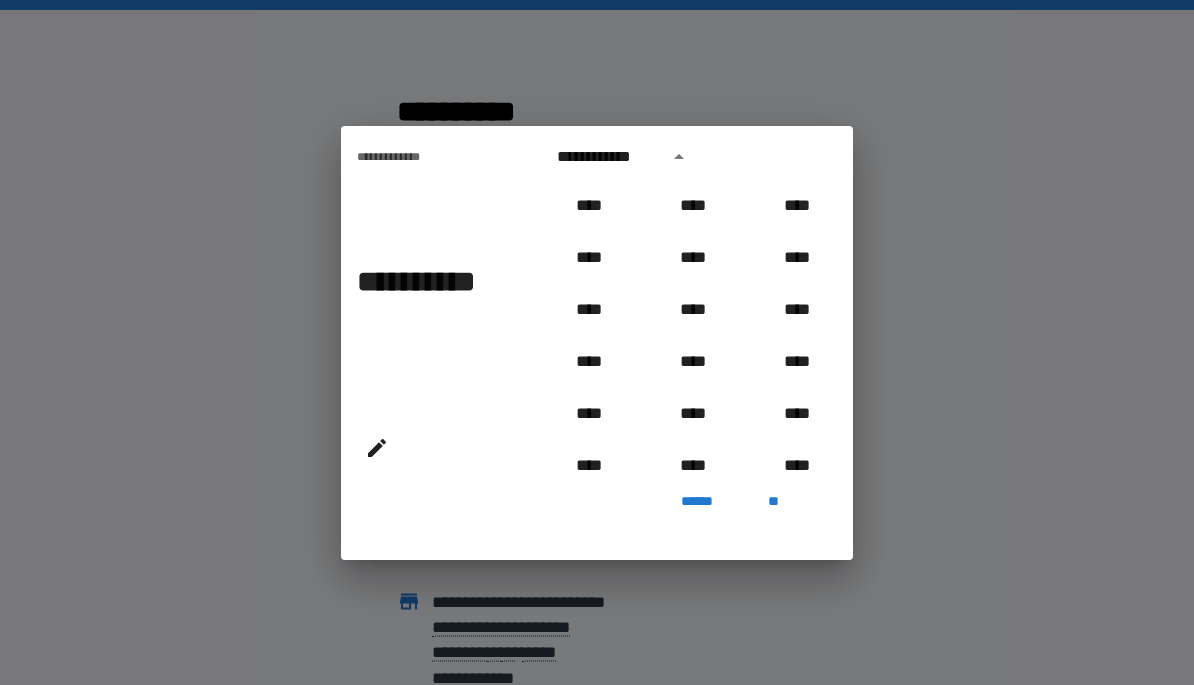 scroll, scrollTop: 758, scrollLeft: 0, axis: vertical 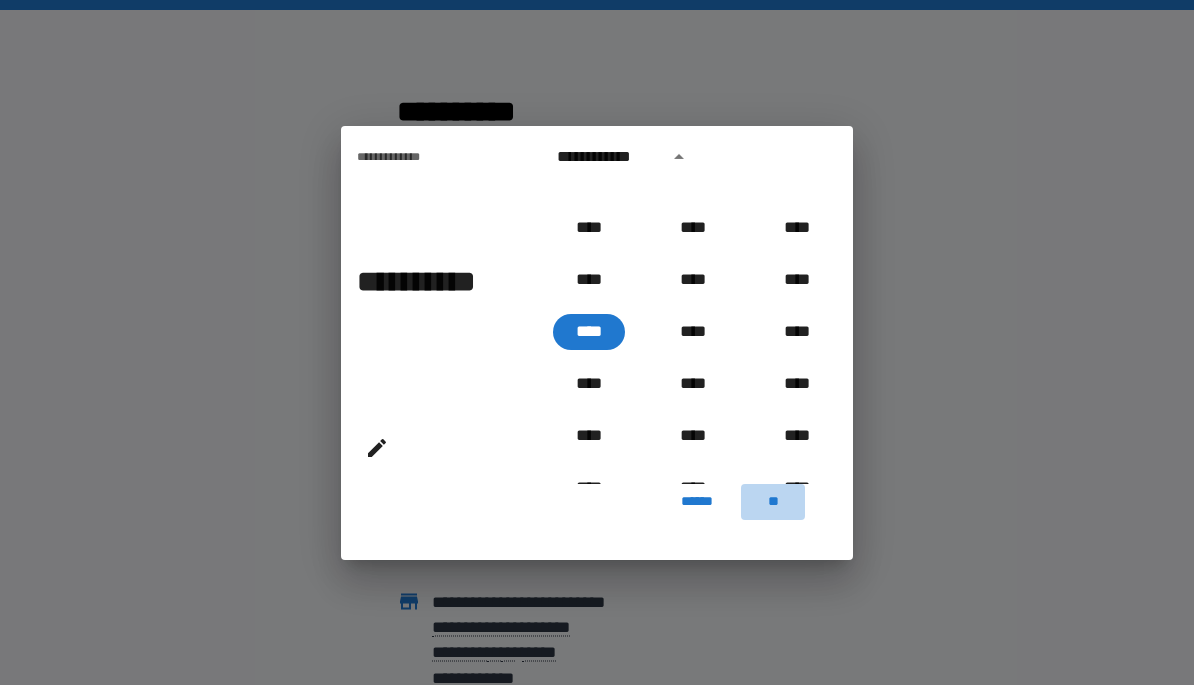 click on "**" at bounding box center (773, 502) 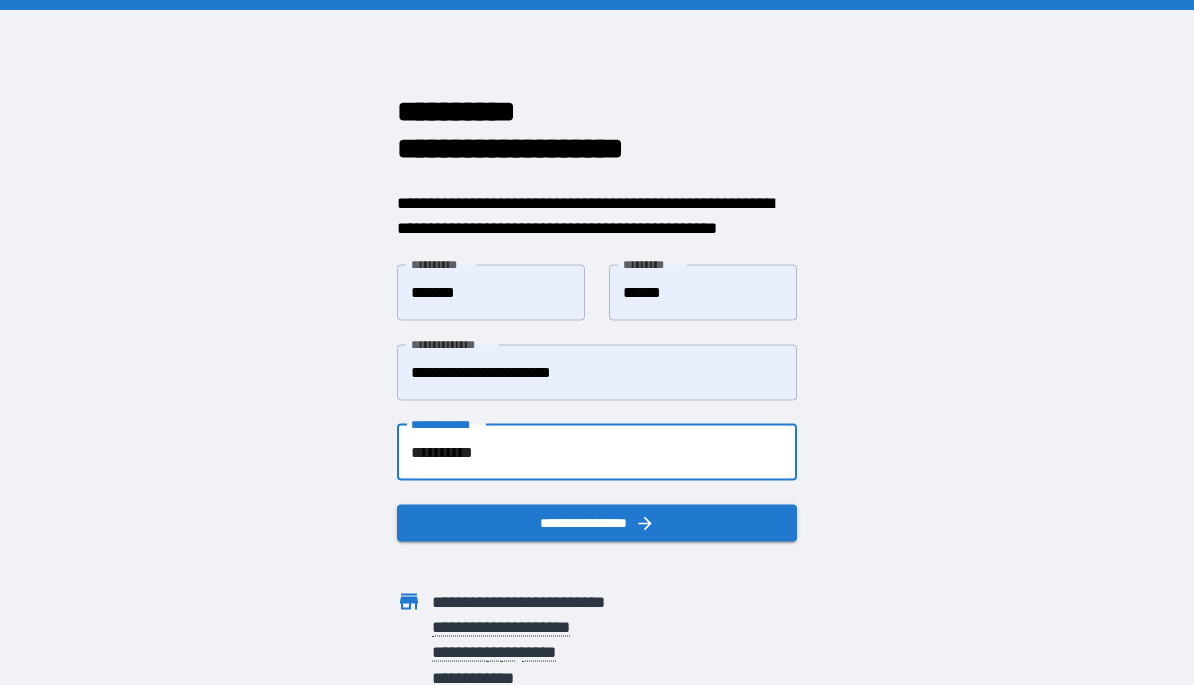 click on "**********" at bounding box center [597, 452] 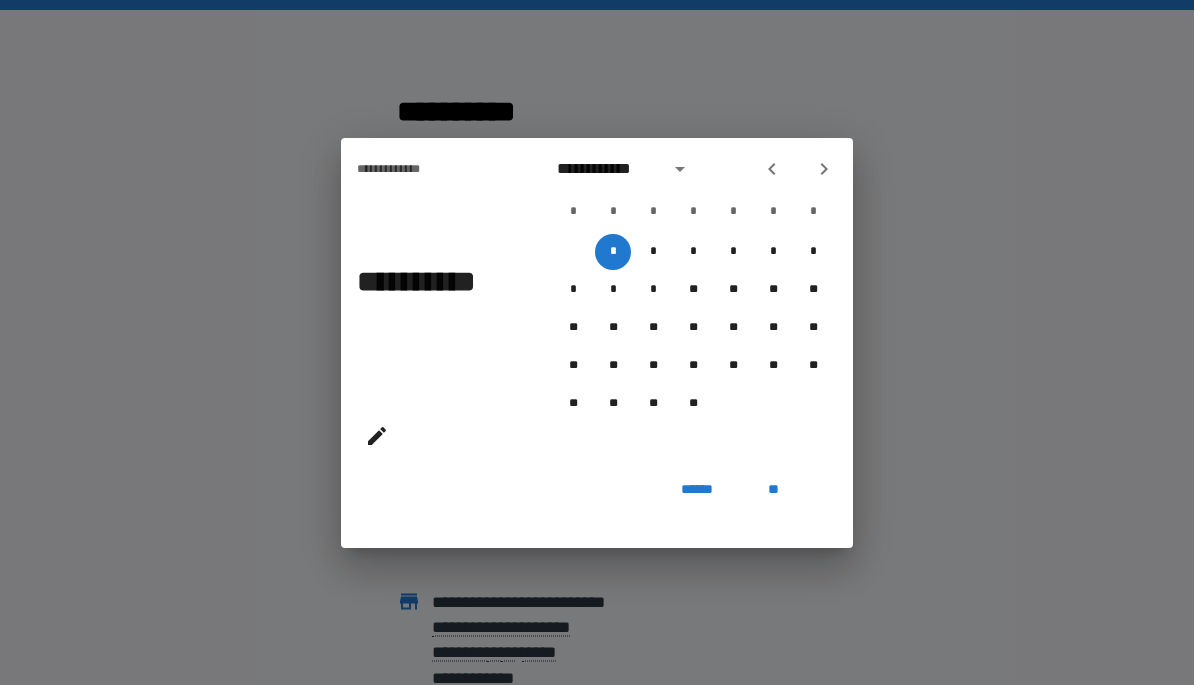 click on "*" at bounding box center [613, 252] 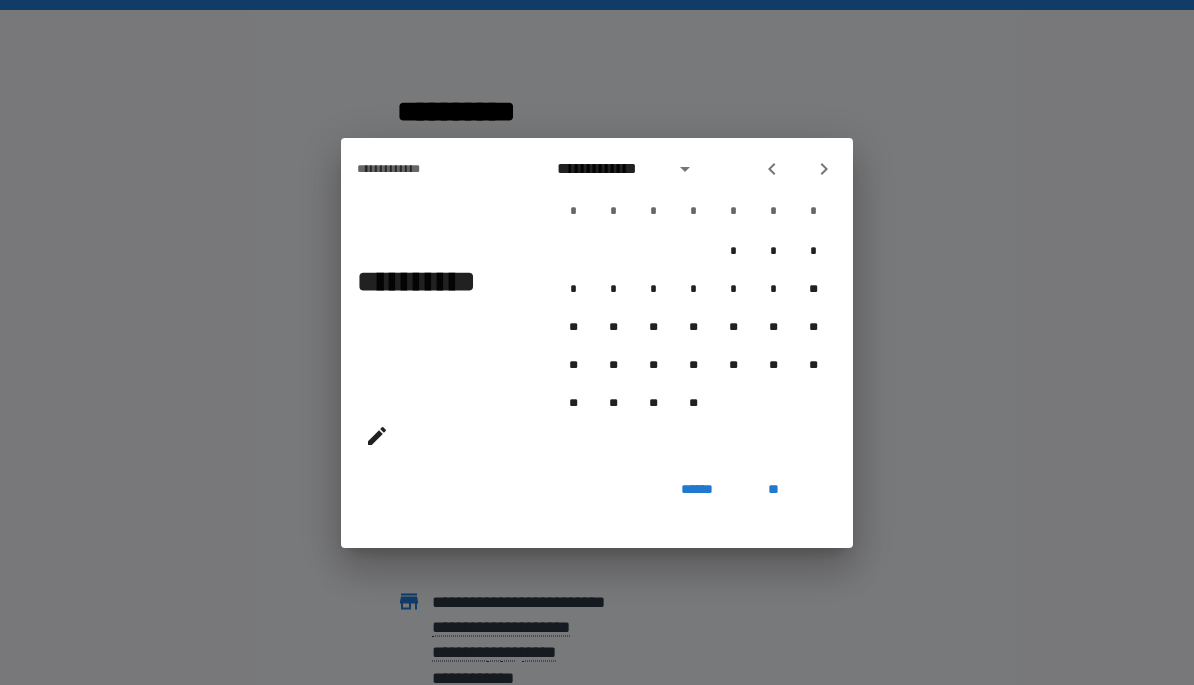 click 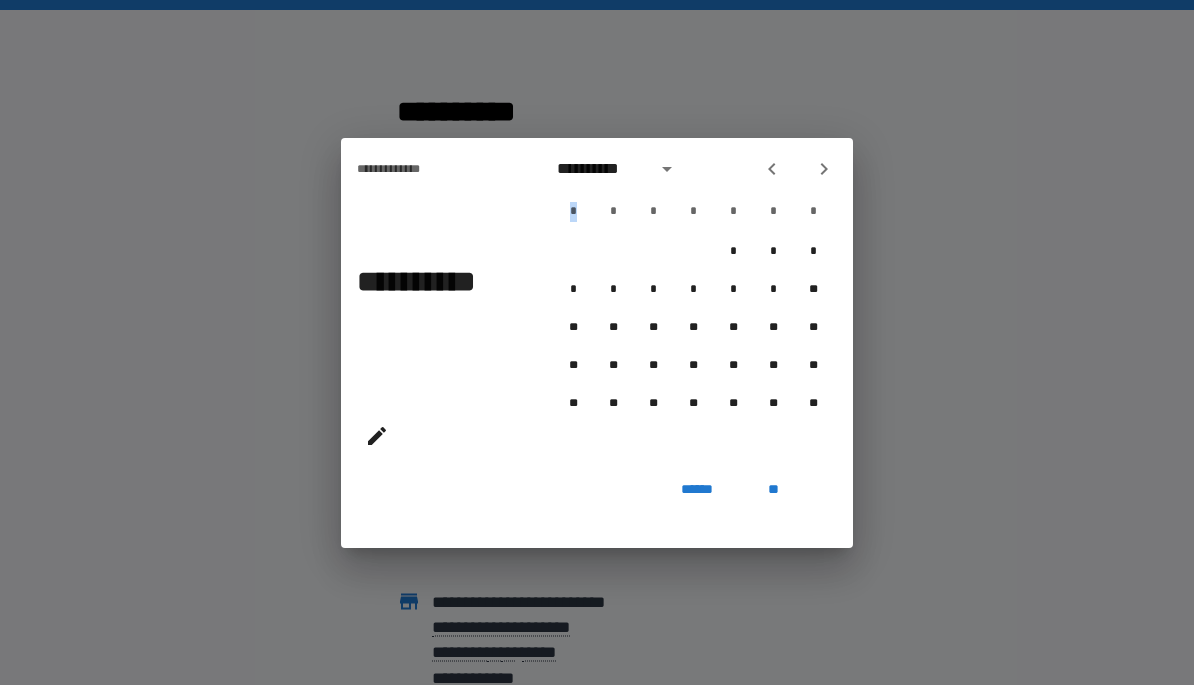 click at bounding box center (824, 169) 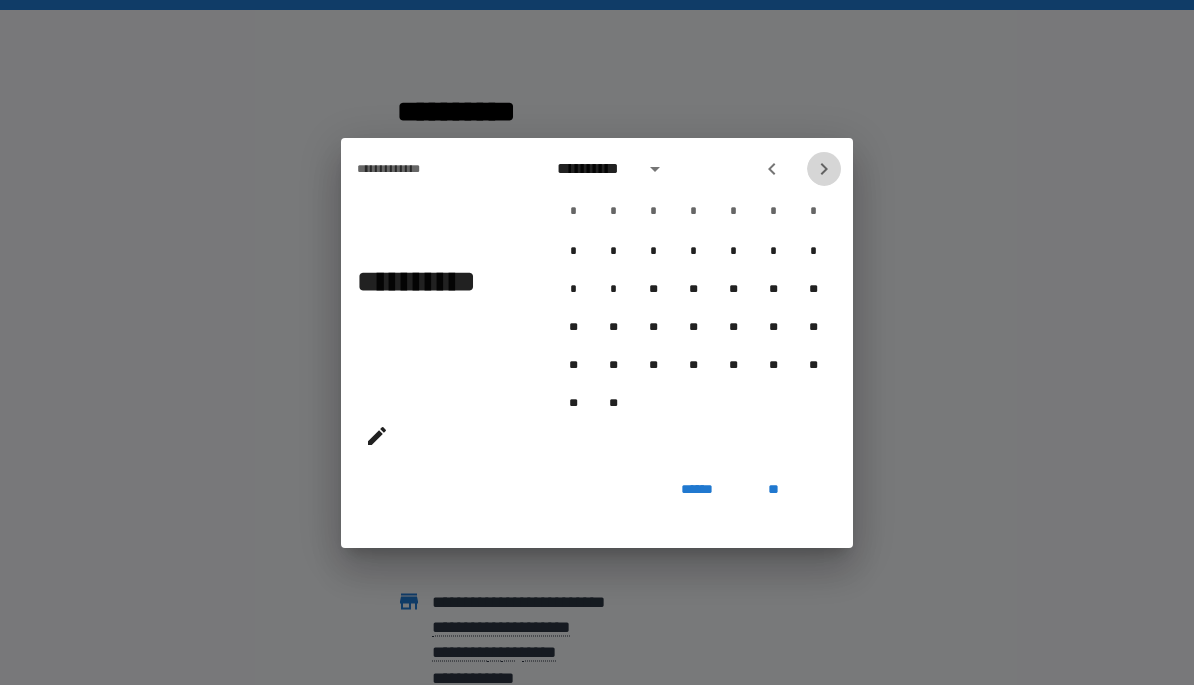 click at bounding box center [798, 169] 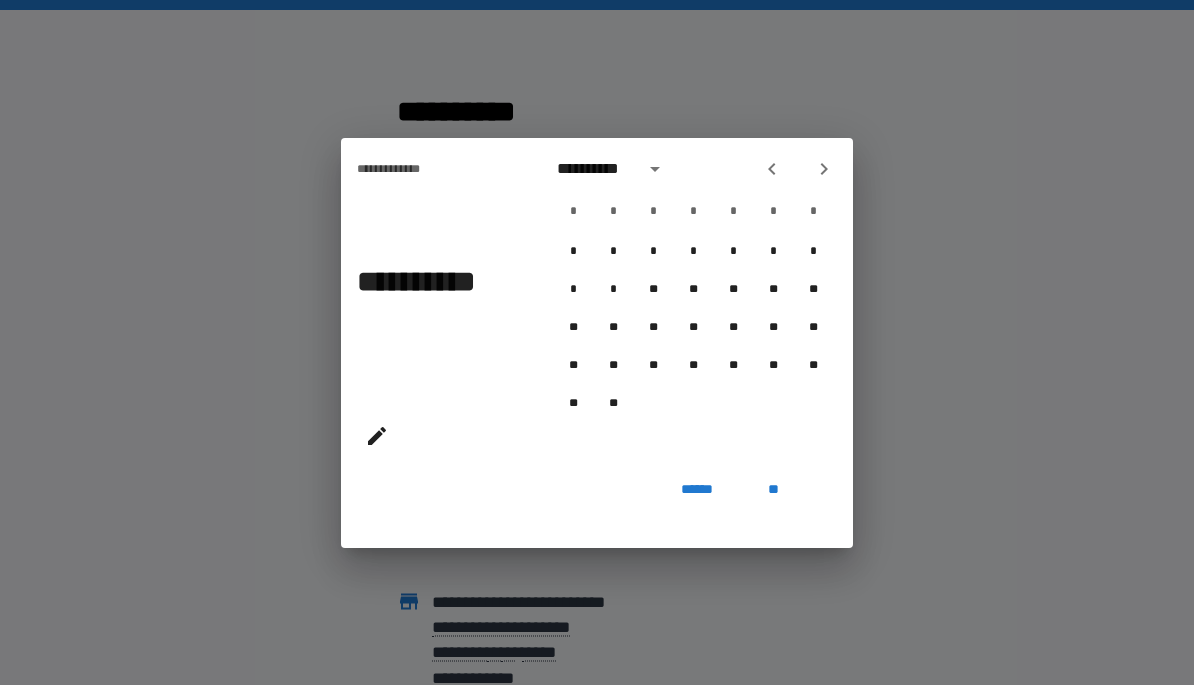 click on "**********" at bounding box center [693, 169] 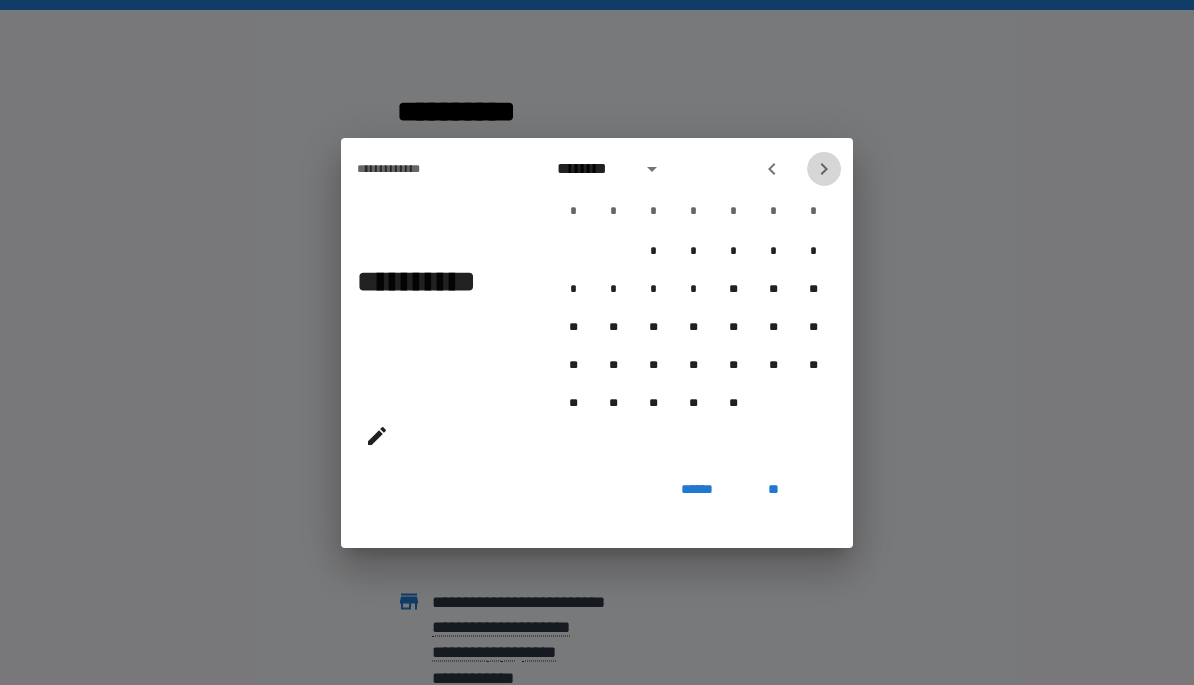 click 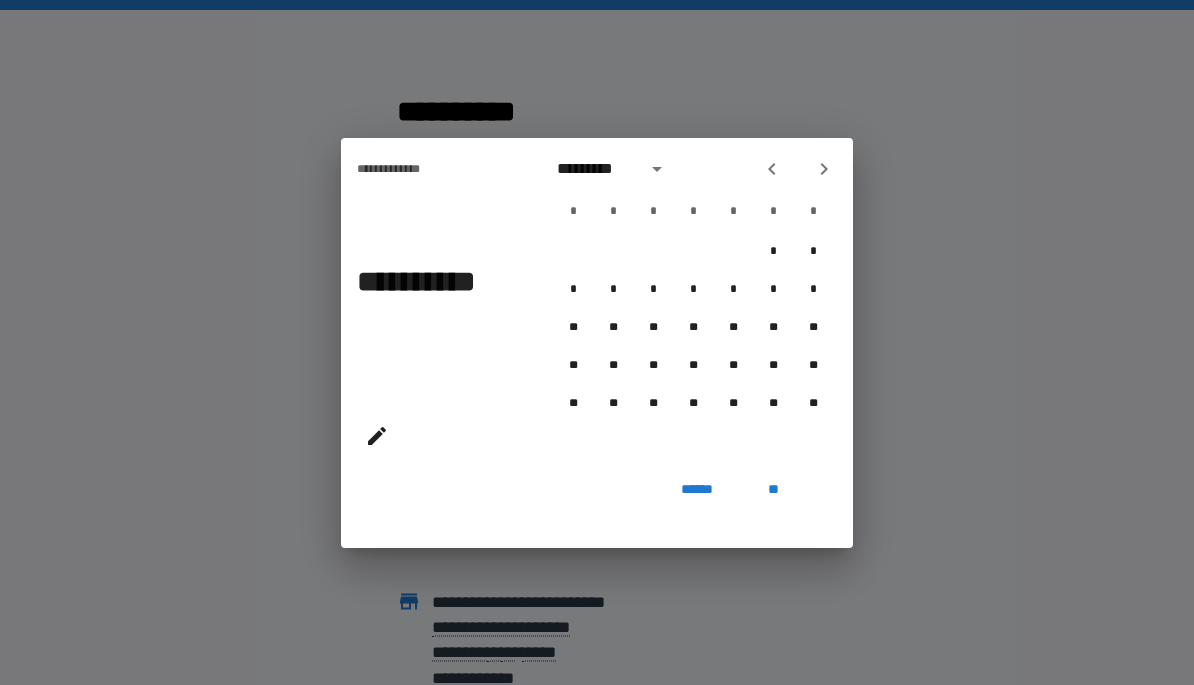 click 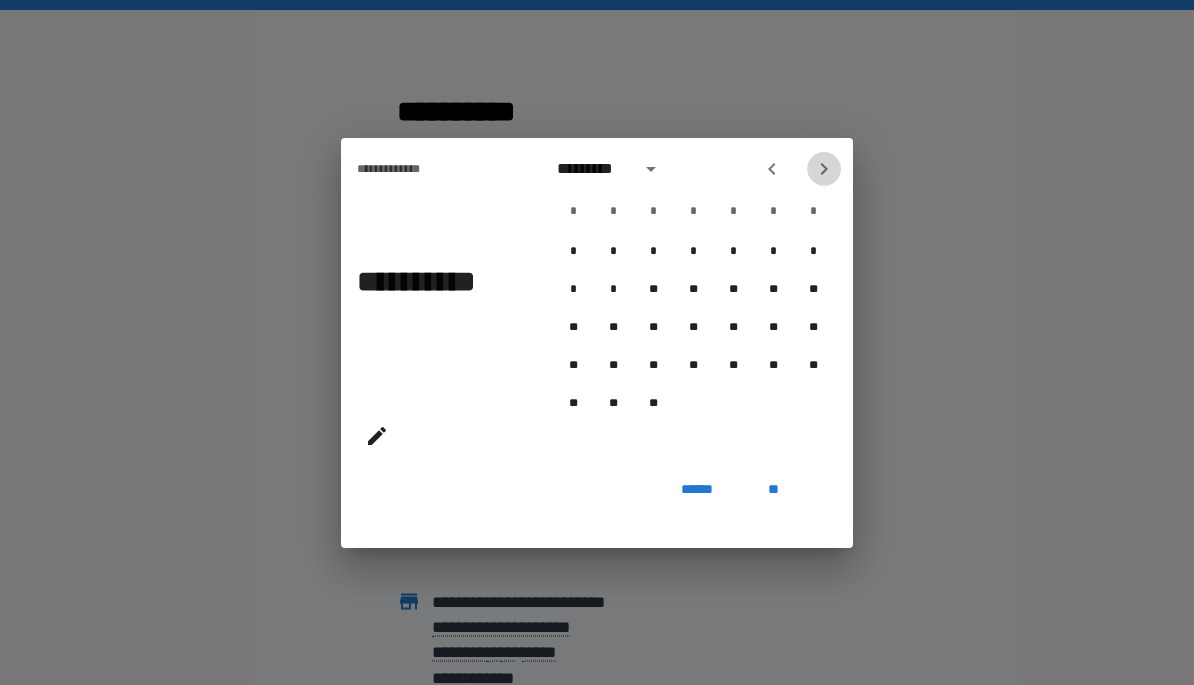click 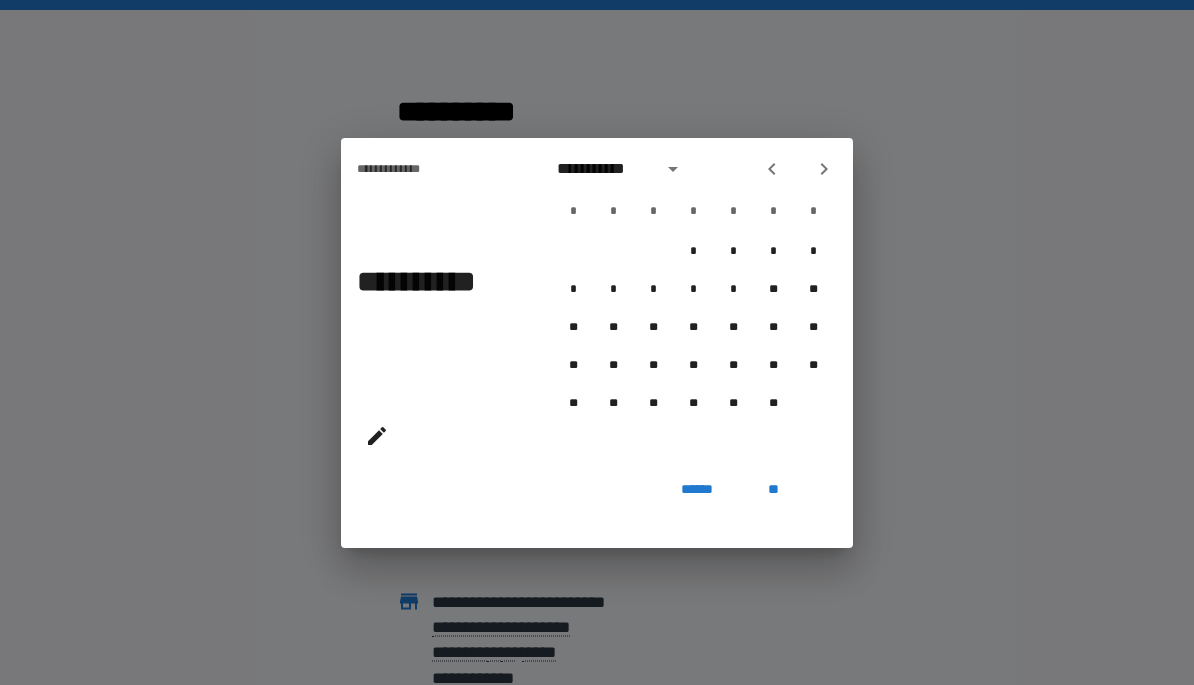 click 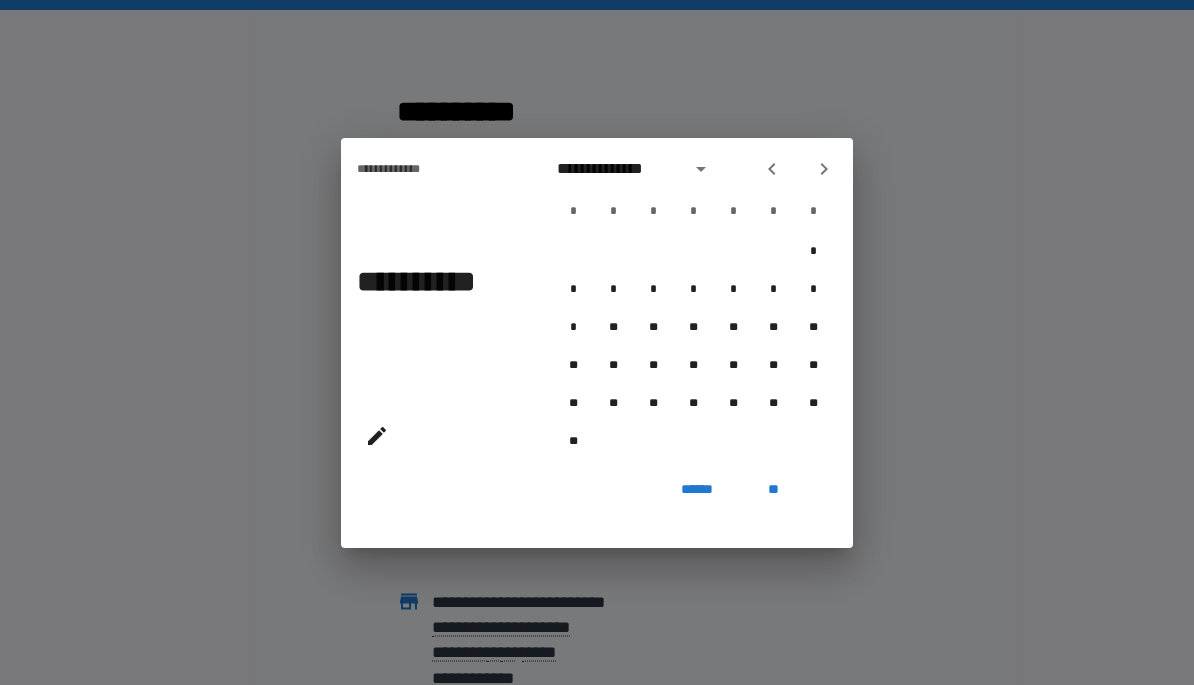 click 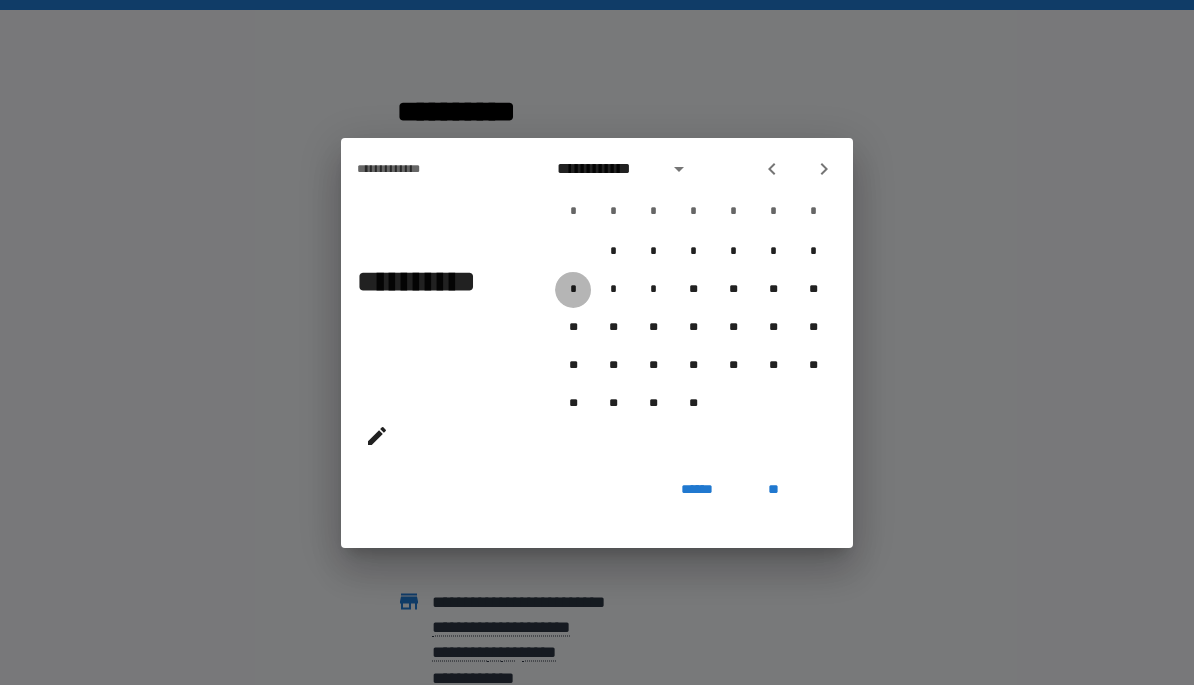 click on "*" at bounding box center [573, 290] 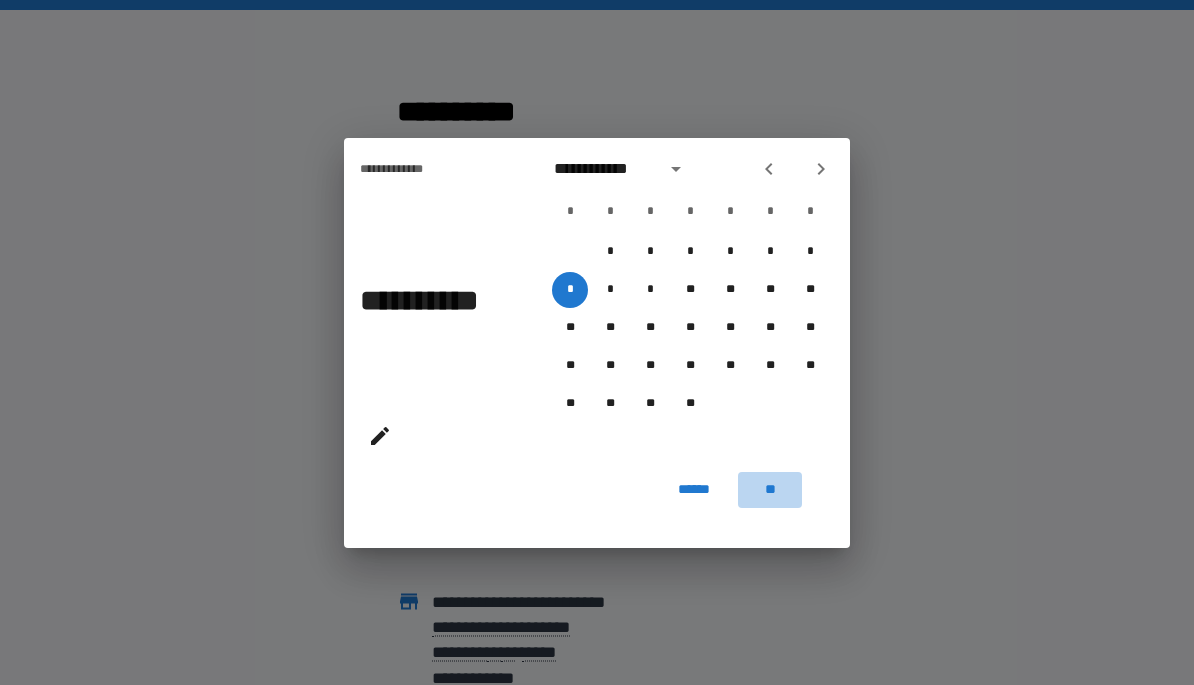 click on "**" at bounding box center [770, 490] 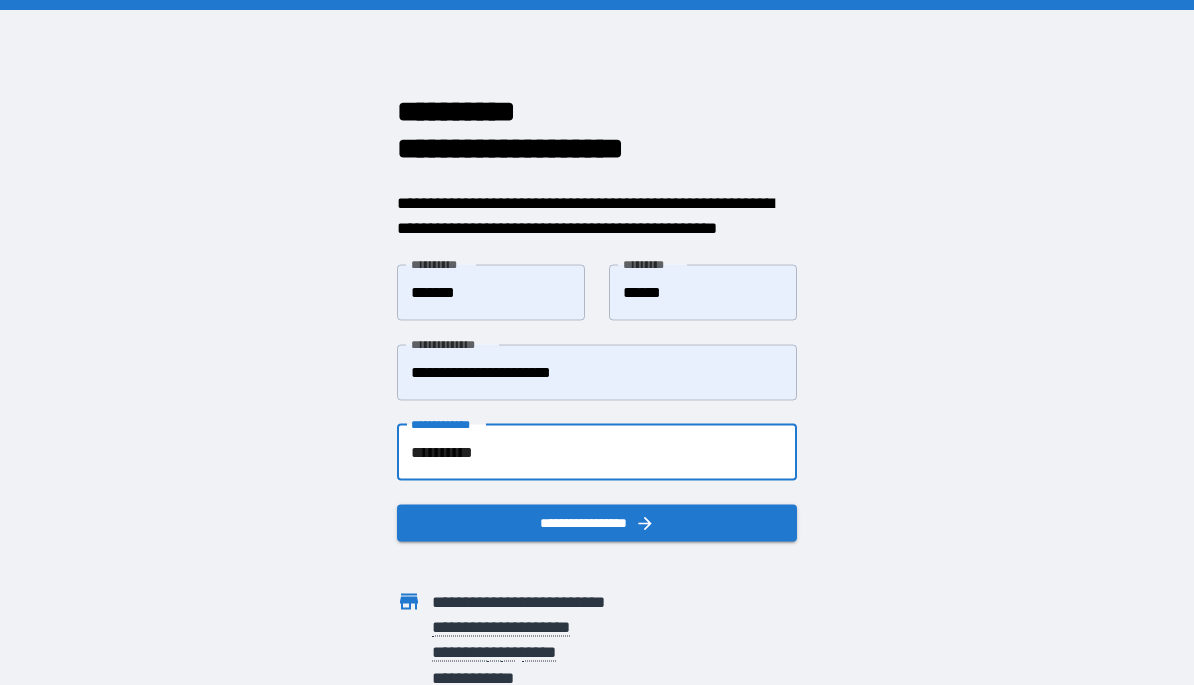 click on "**********" at bounding box center [597, 522] 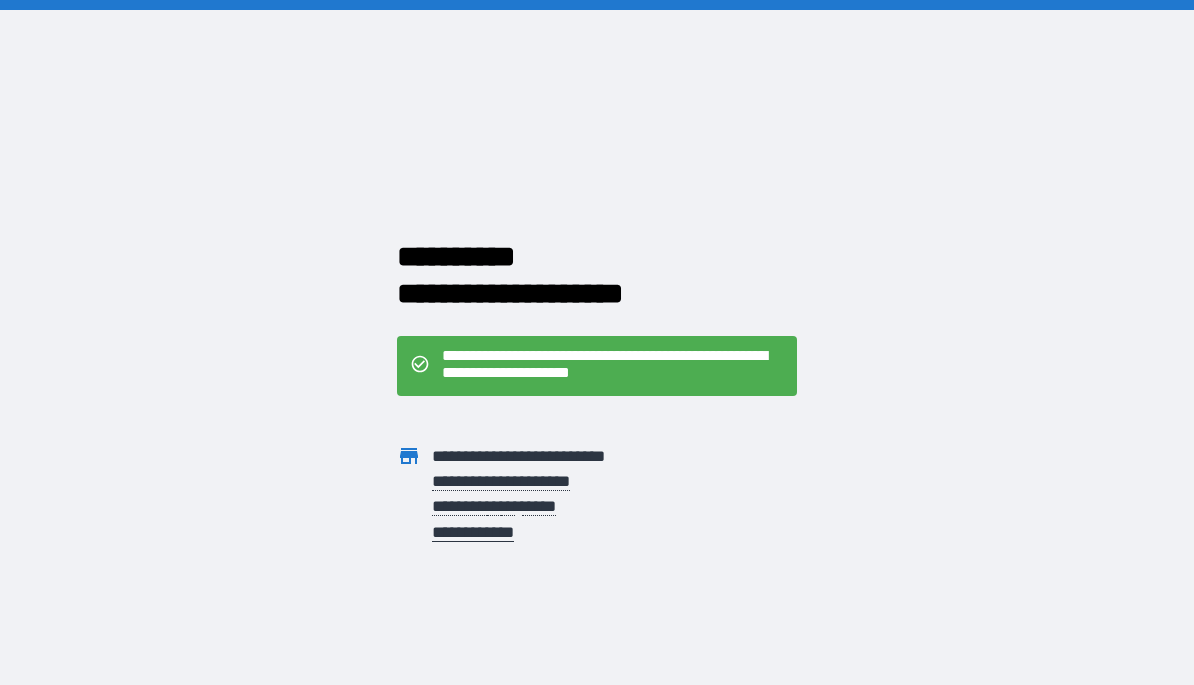 click on "**********" at bounding box center (579, 506) 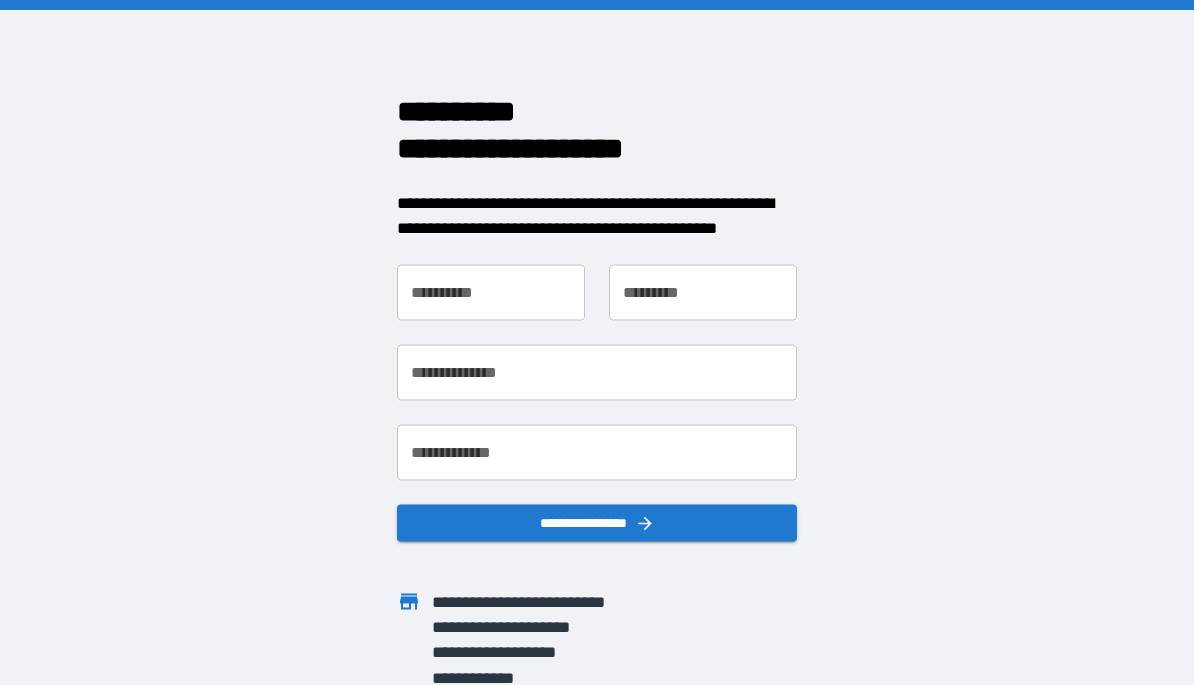 scroll, scrollTop: 0, scrollLeft: 0, axis: both 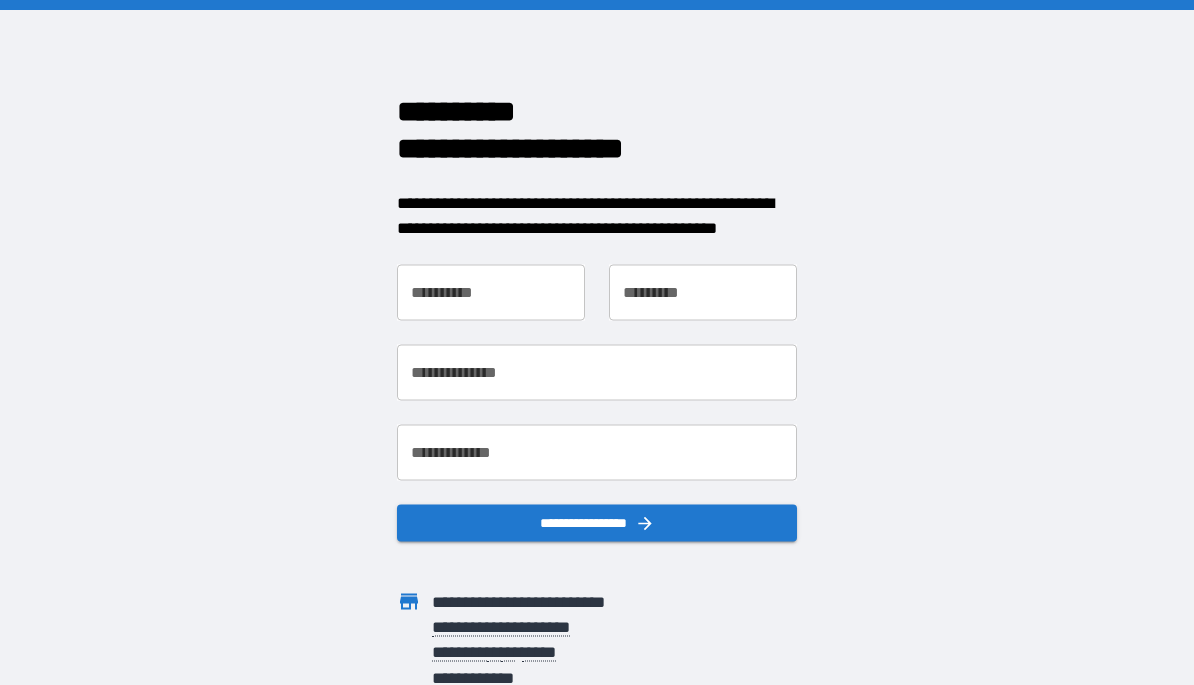 click on "**********" at bounding box center [491, 292] 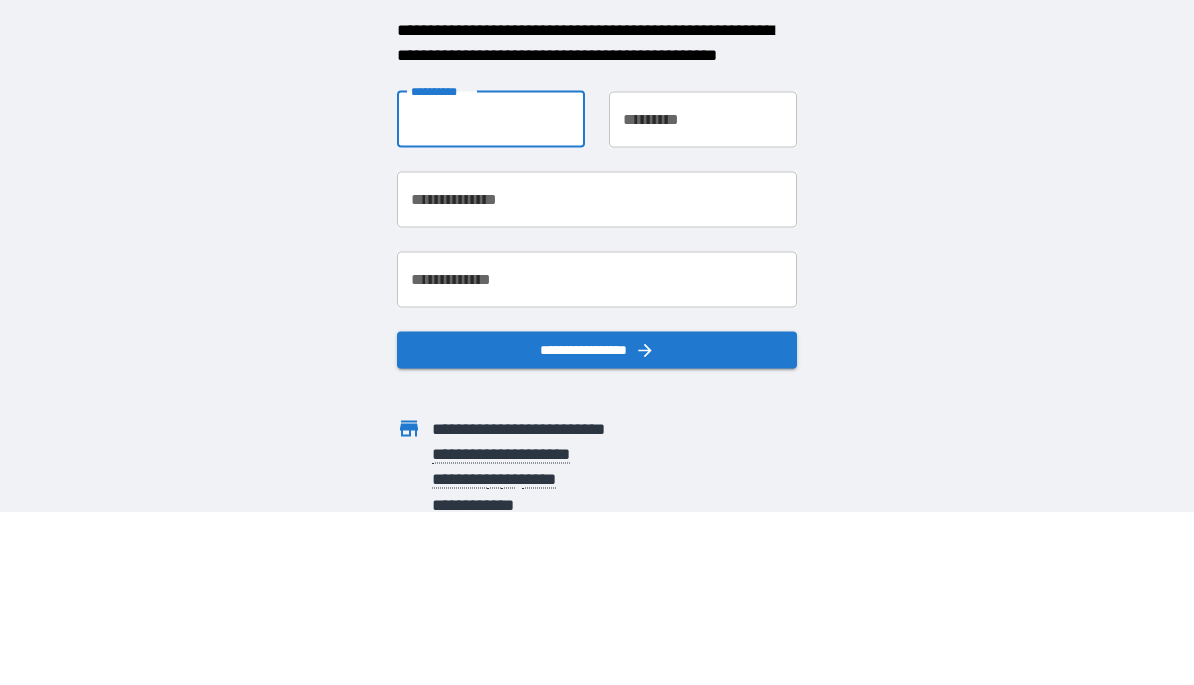 type on "*******" 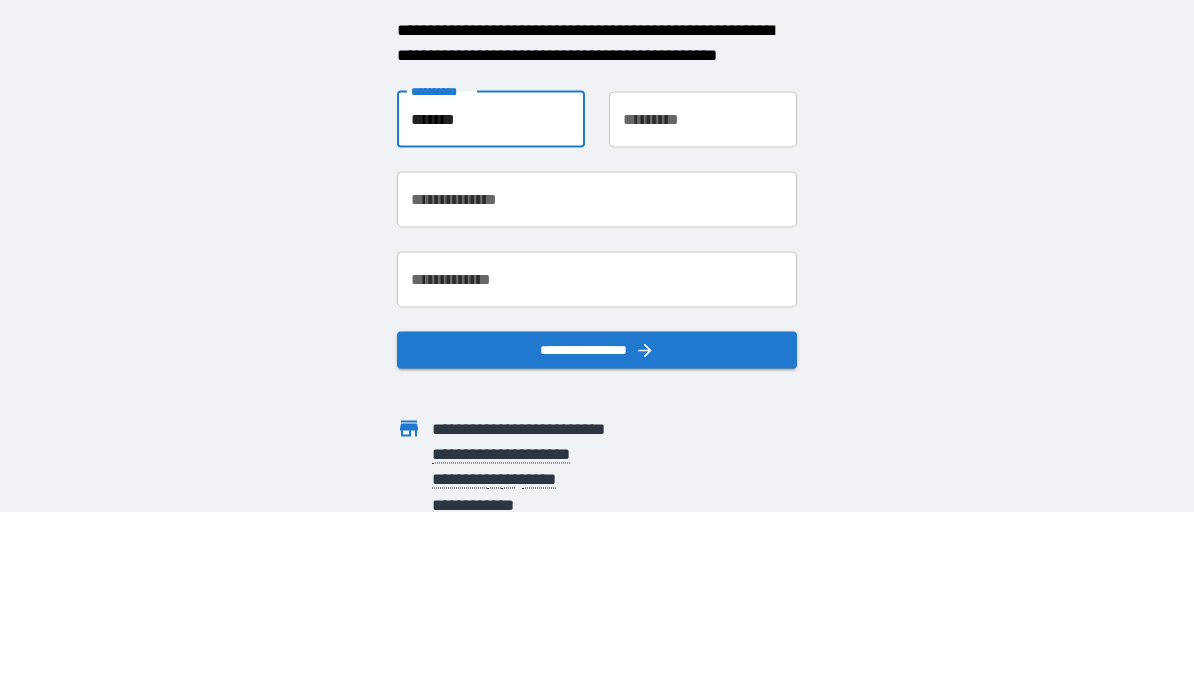 type on "******" 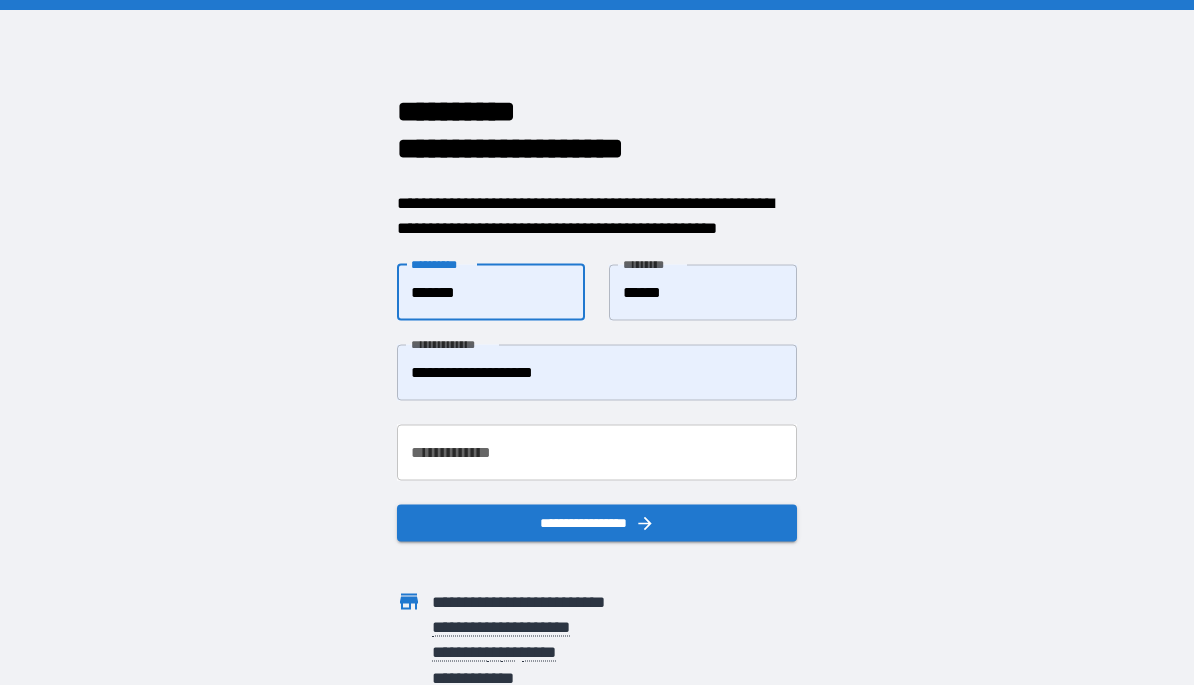 click on "**********" at bounding box center (597, 372) 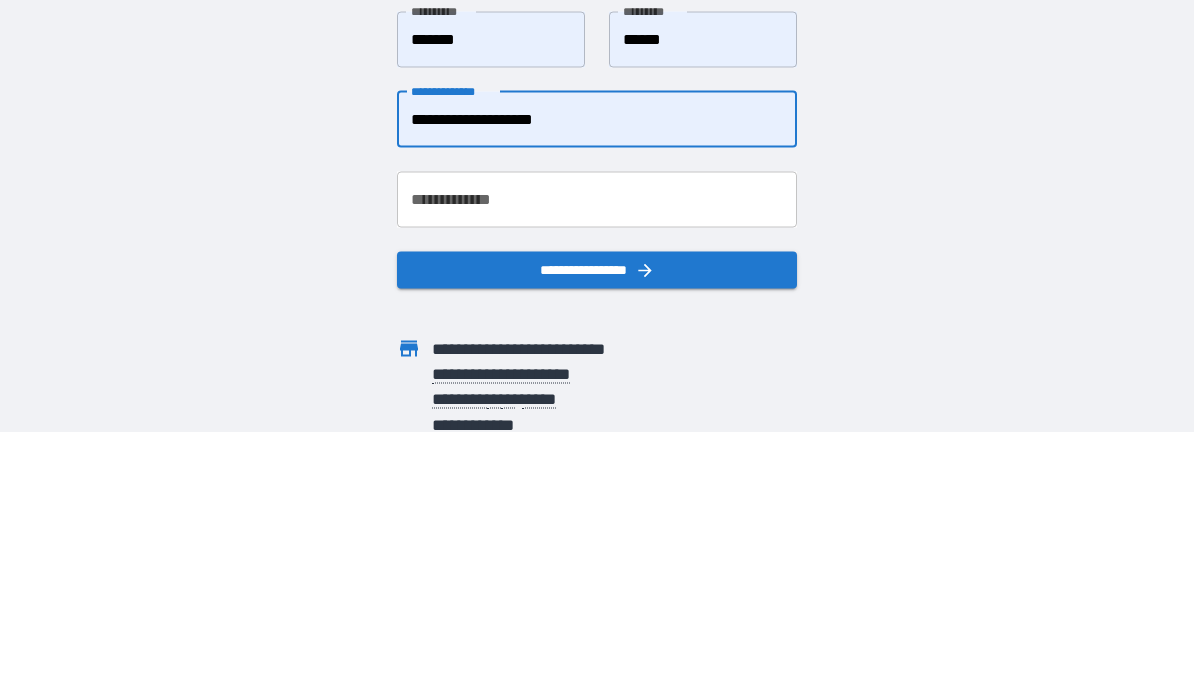type on "**********" 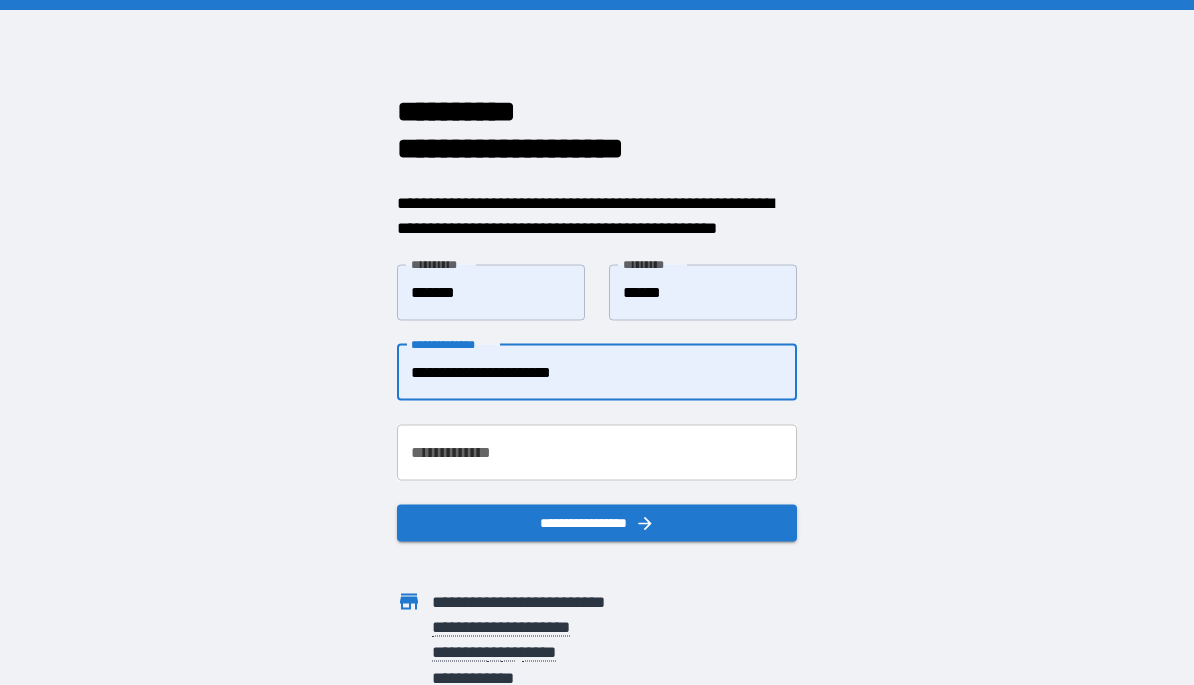 click on "**********" at bounding box center (597, 452) 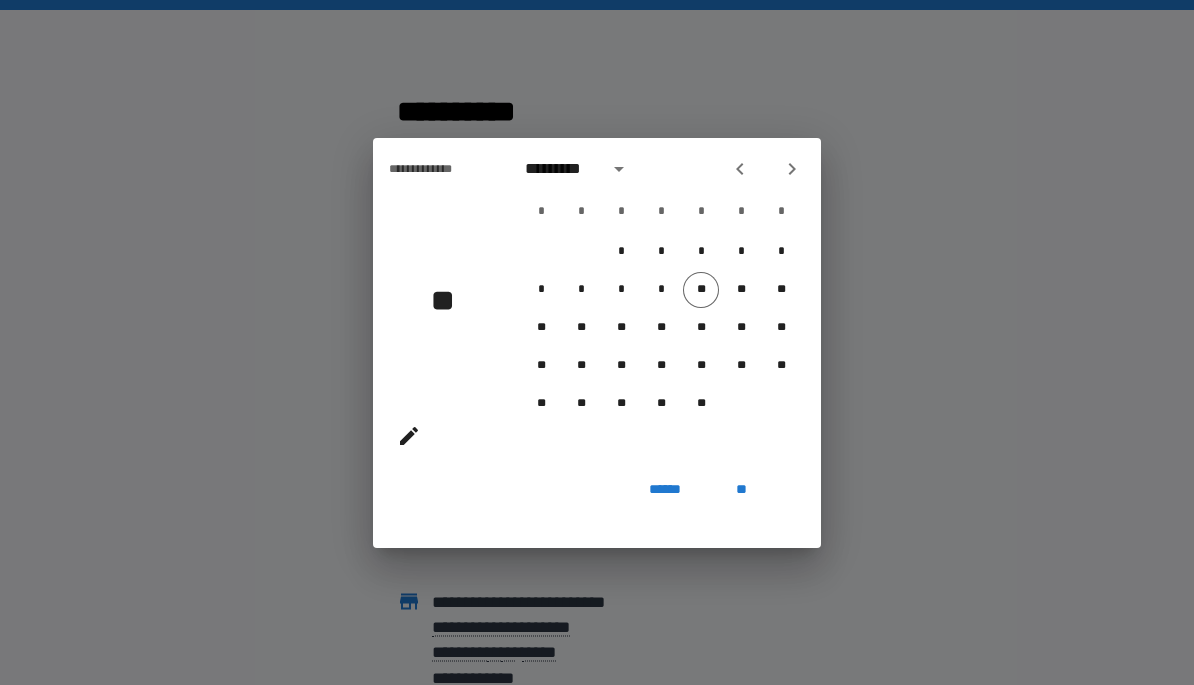 click 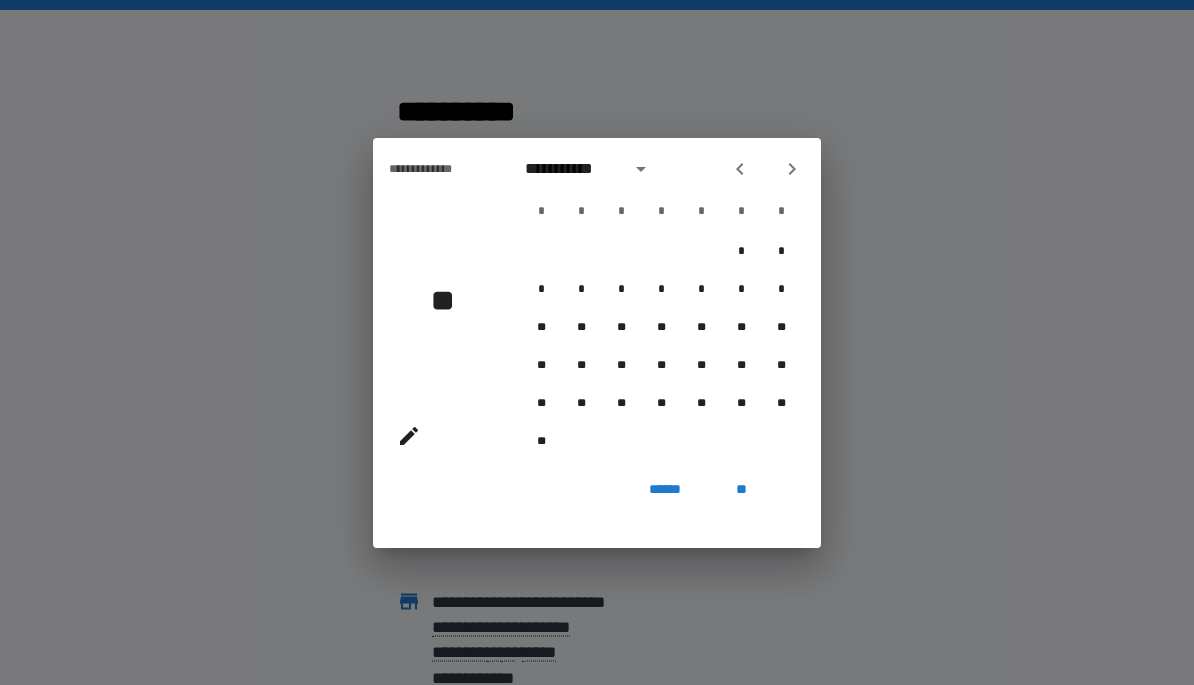 click 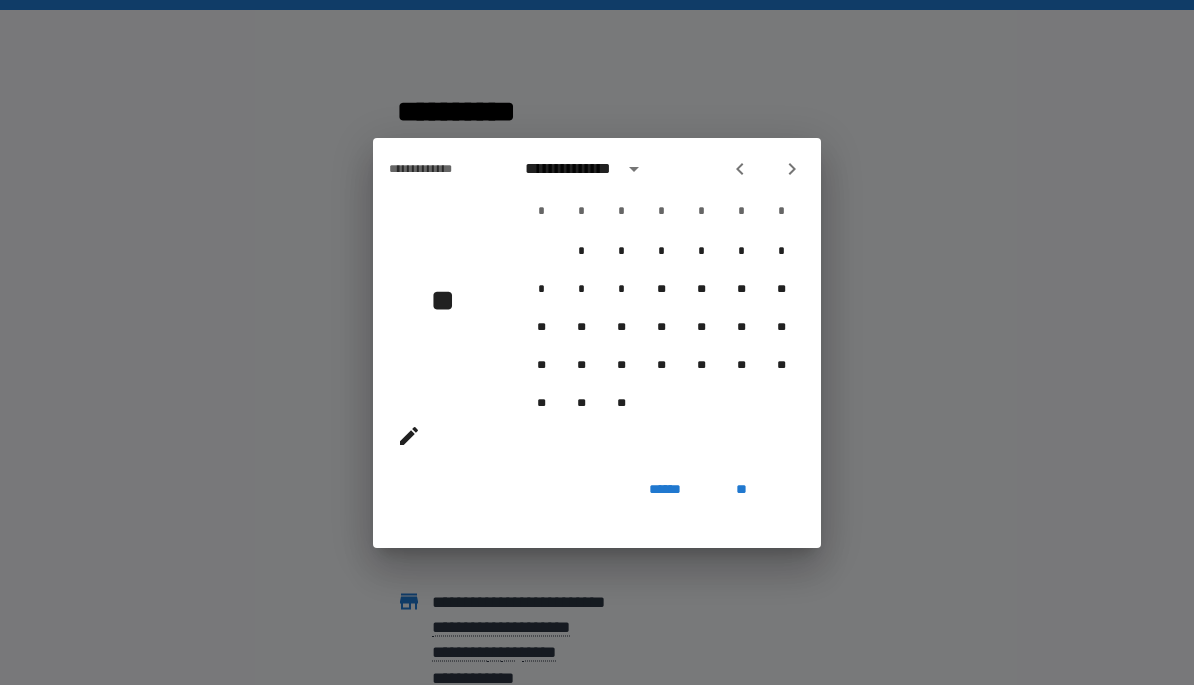 click at bounding box center (792, 169) 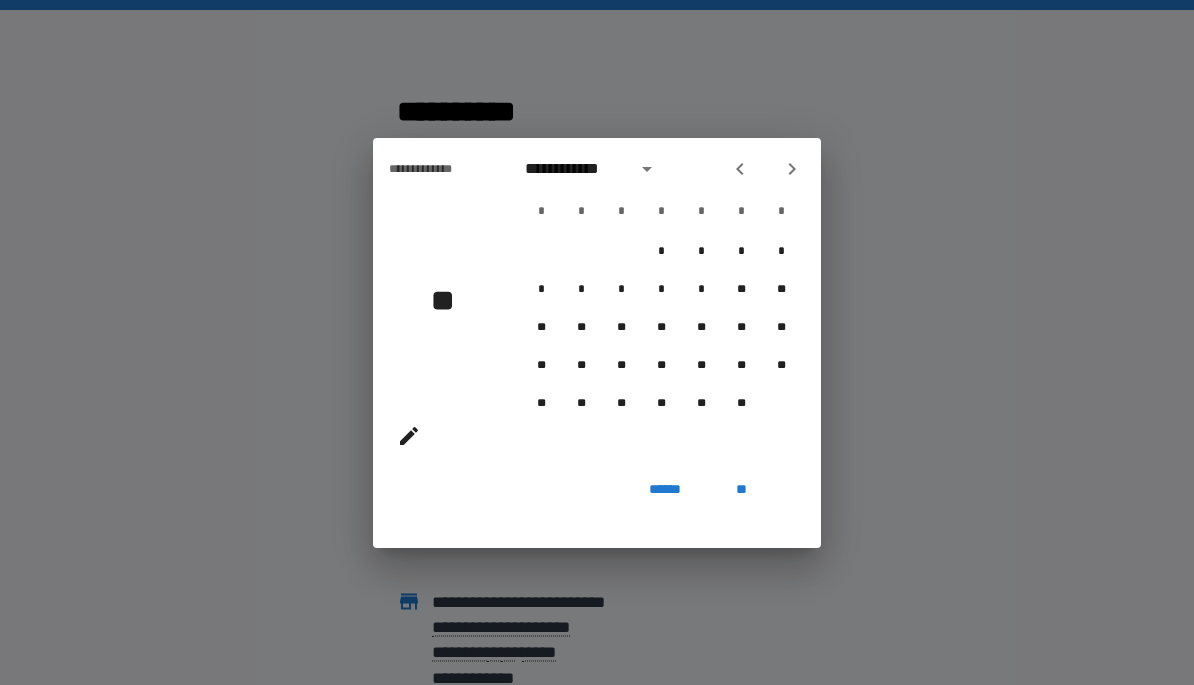 click on "**********" at bounding box center (661, 305) 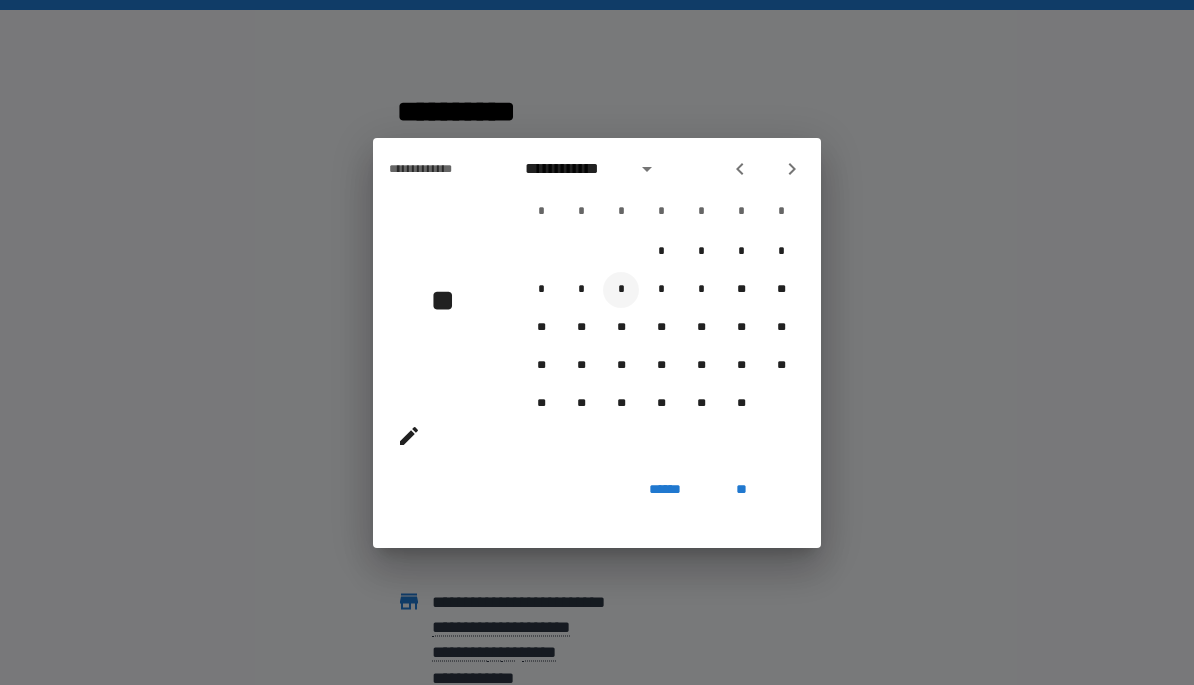 click on "*" at bounding box center (621, 290) 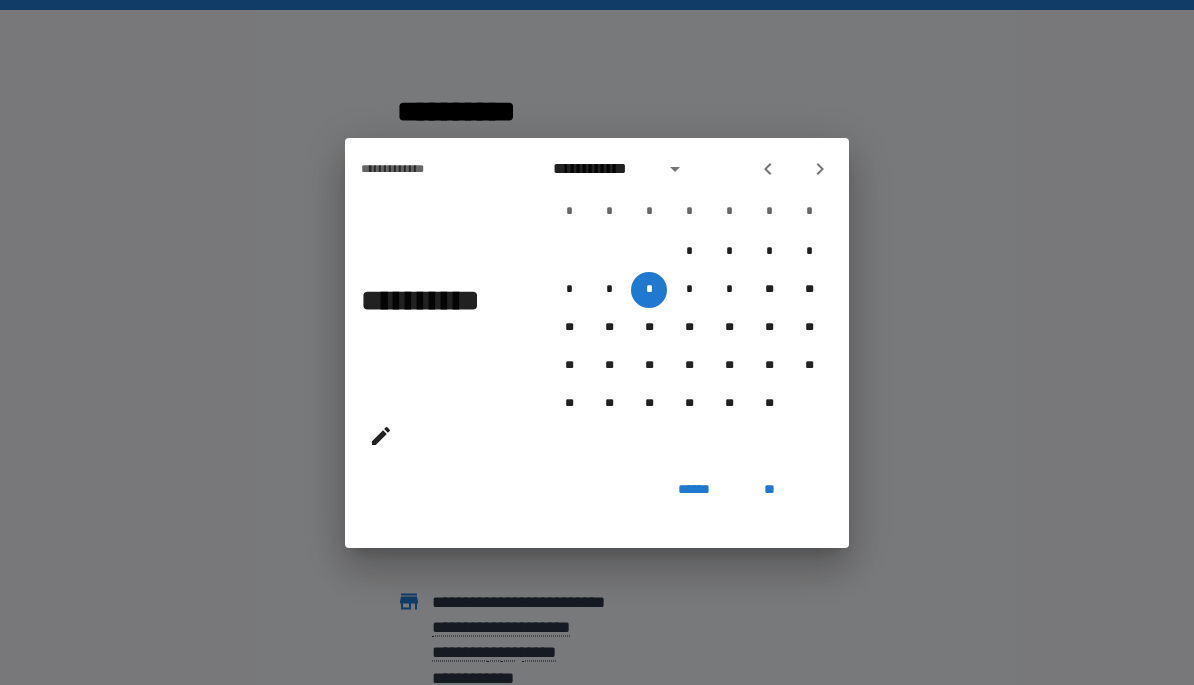 click 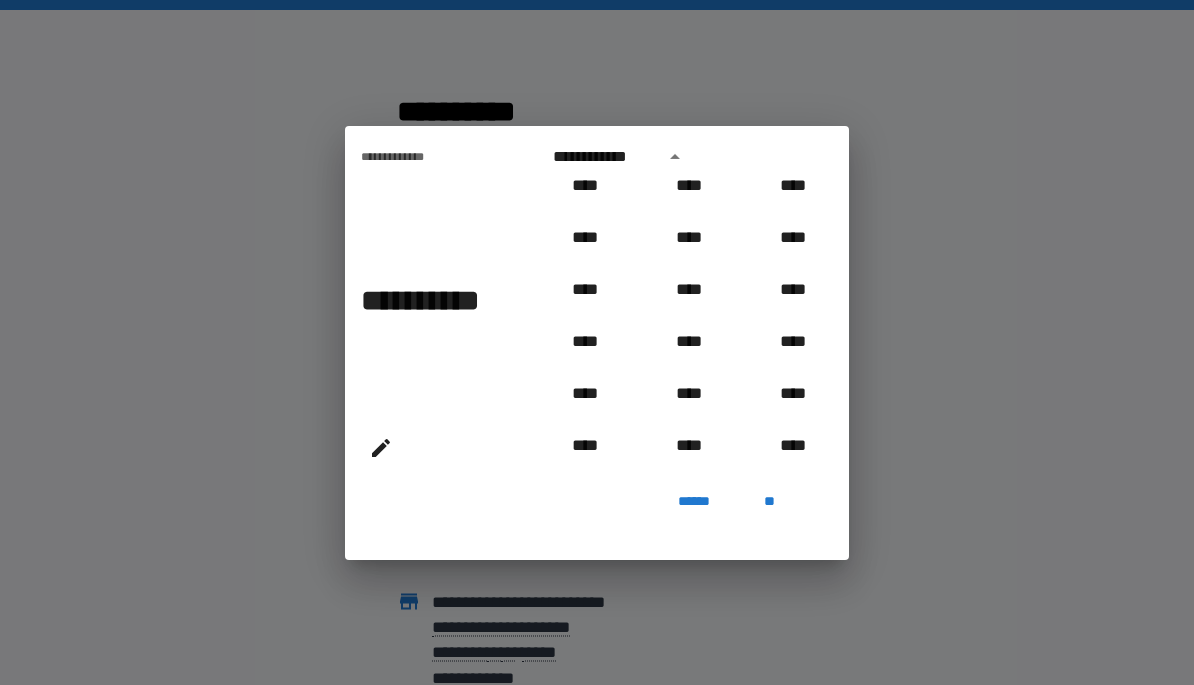 scroll, scrollTop: 749, scrollLeft: 0, axis: vertical 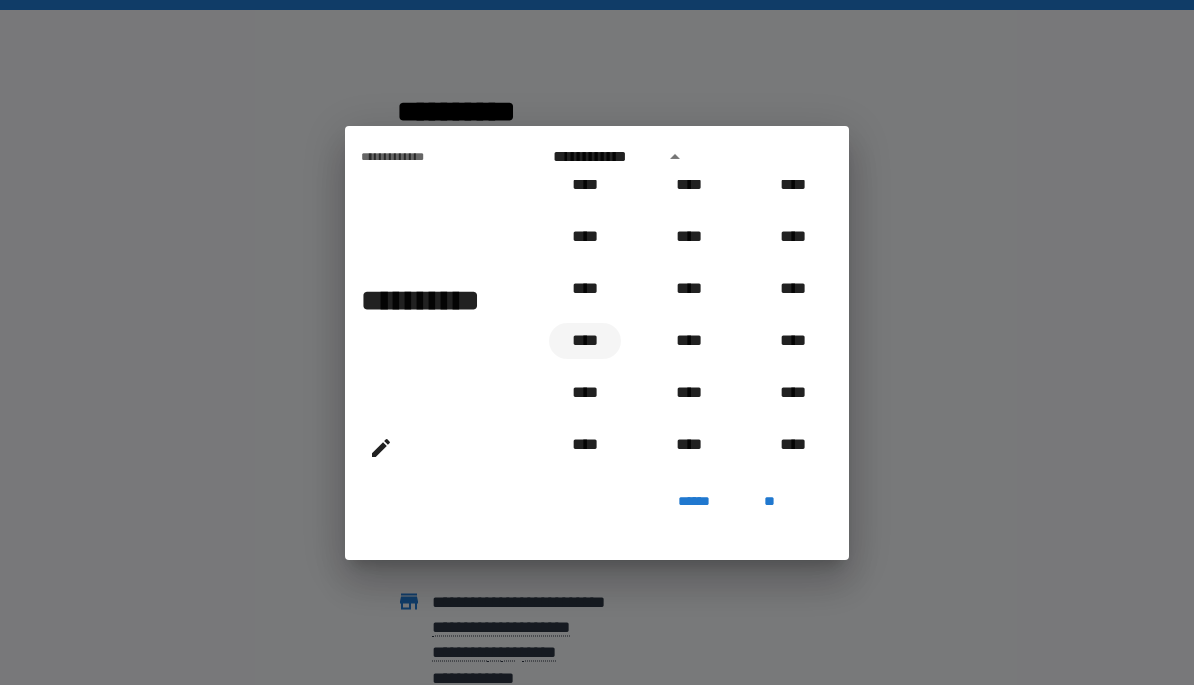 click on "****" at bounding box center [585, 341] 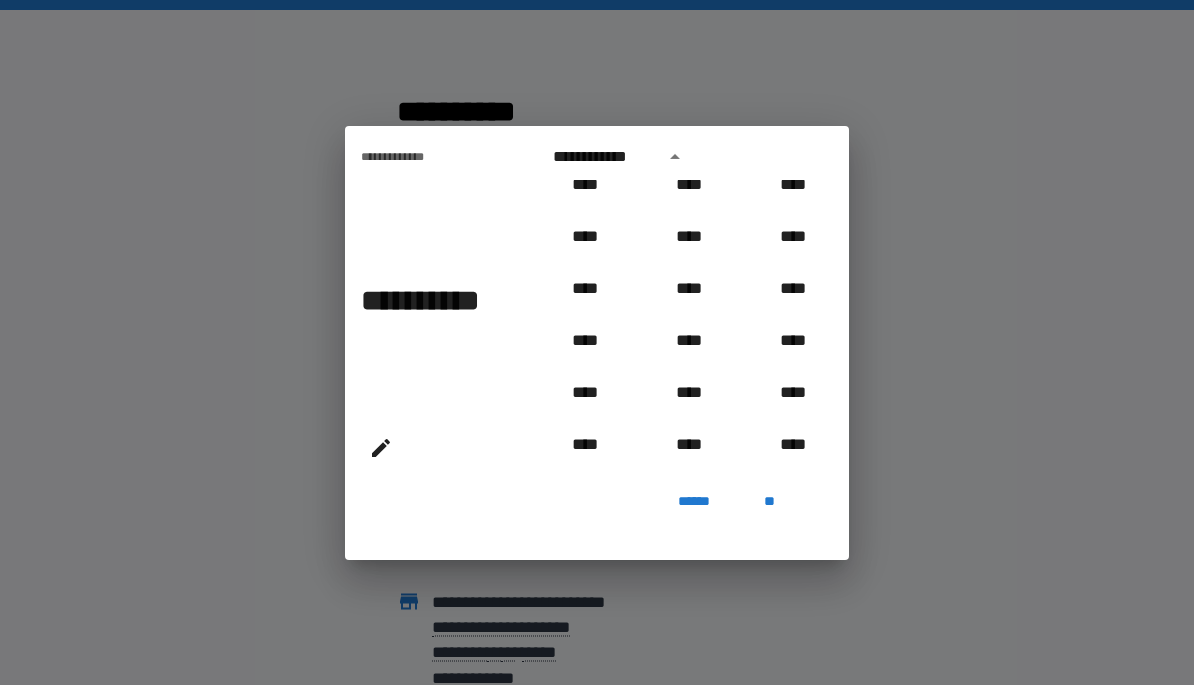 type on "**********" 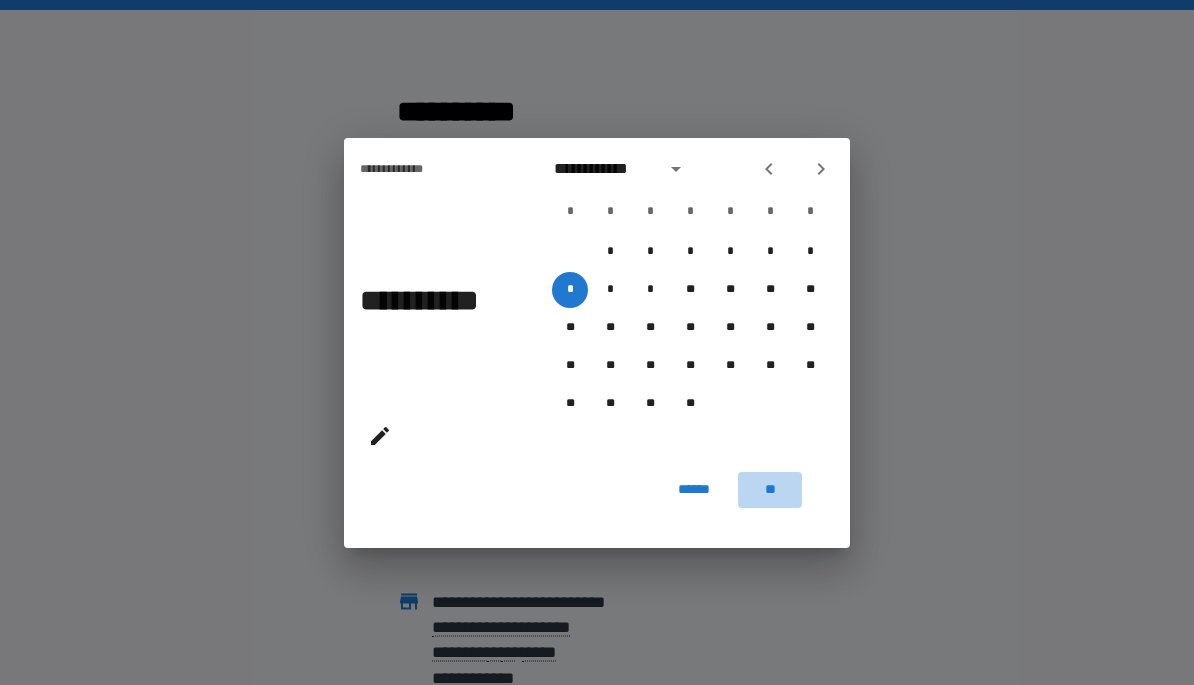 click on "**" at bounding box center (770, 490) 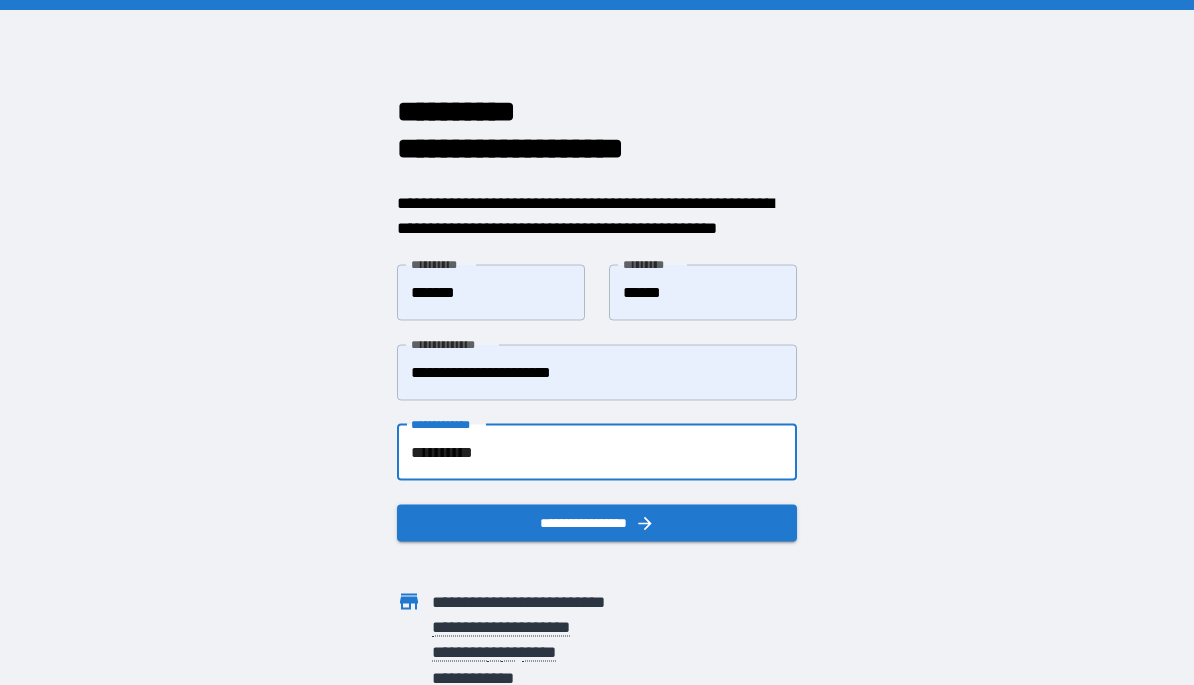 click on "**********" at bounding box center [597, 522] 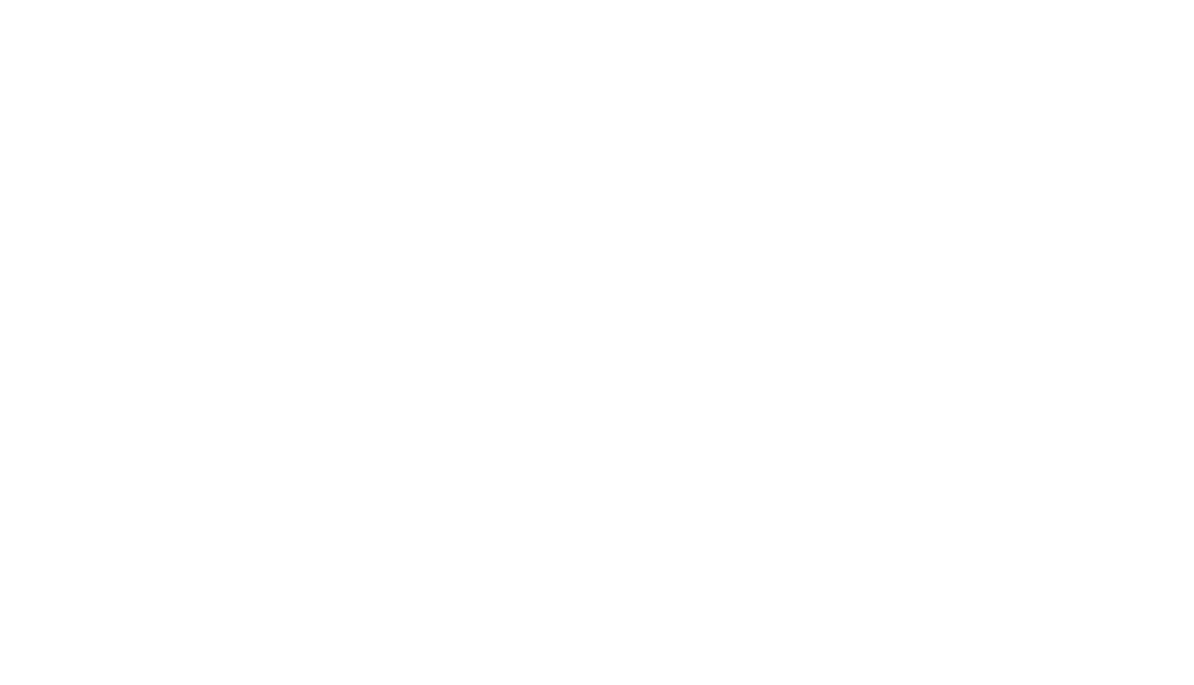 scroll, scrollTop: 0, scrollLeft: 0, axis: both 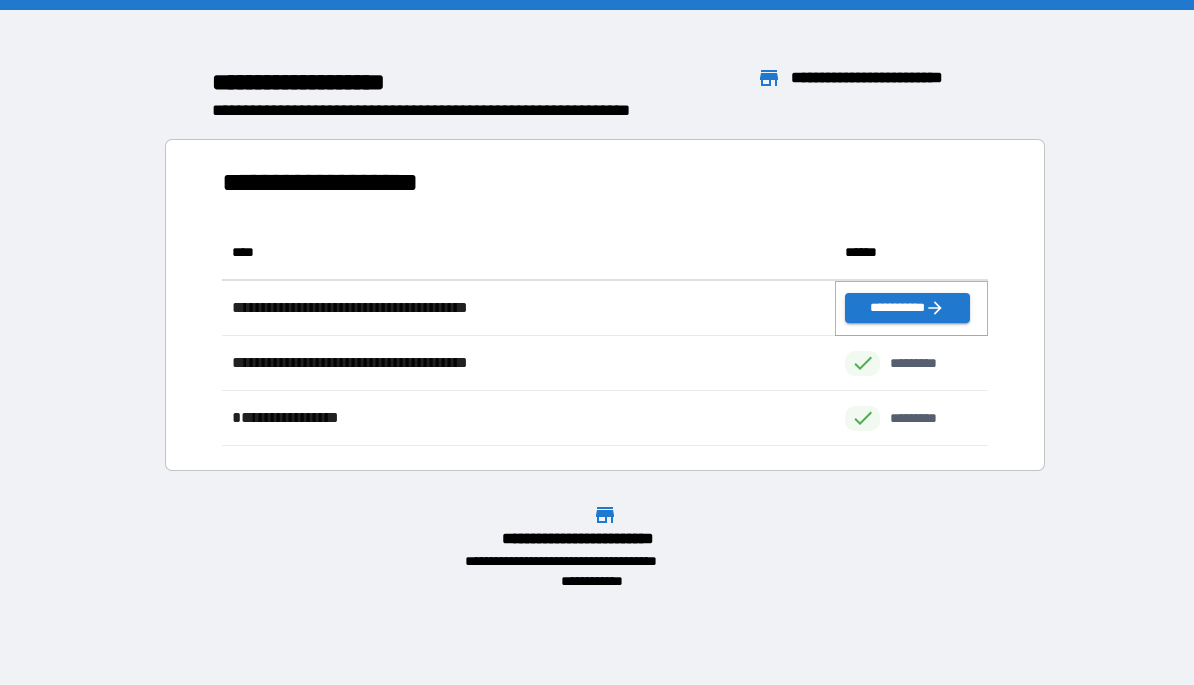 click on "**********" at bounding box center [907, 308] 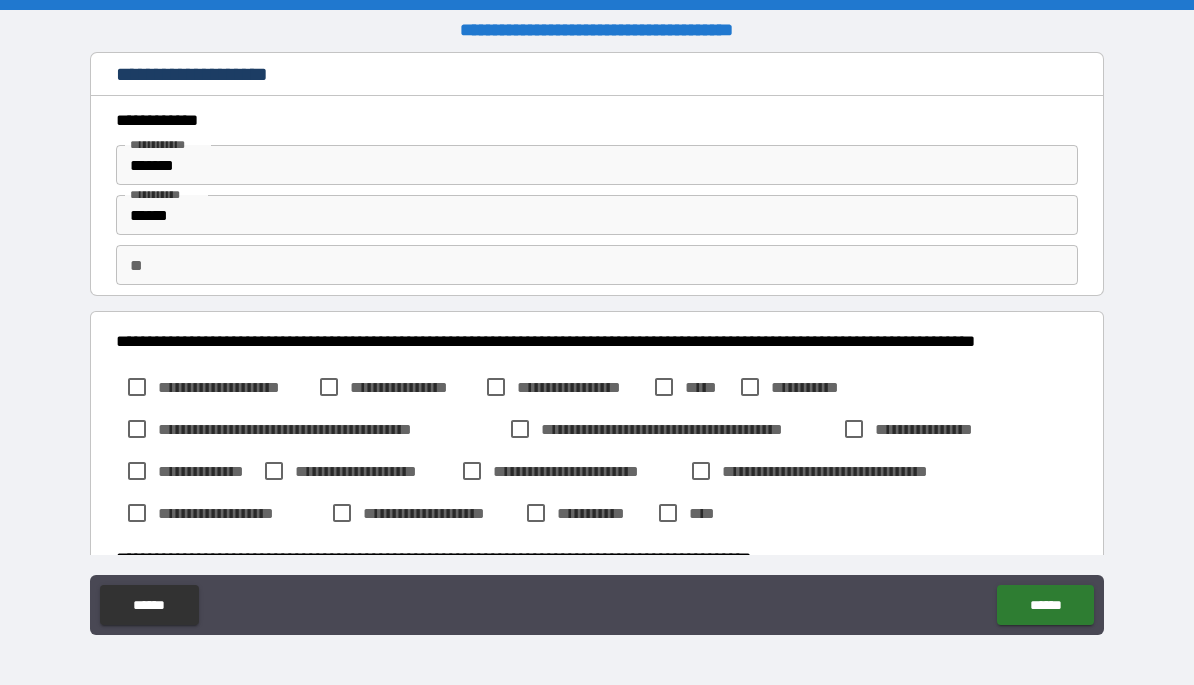 click on "**" at bounding box center (597, 265) 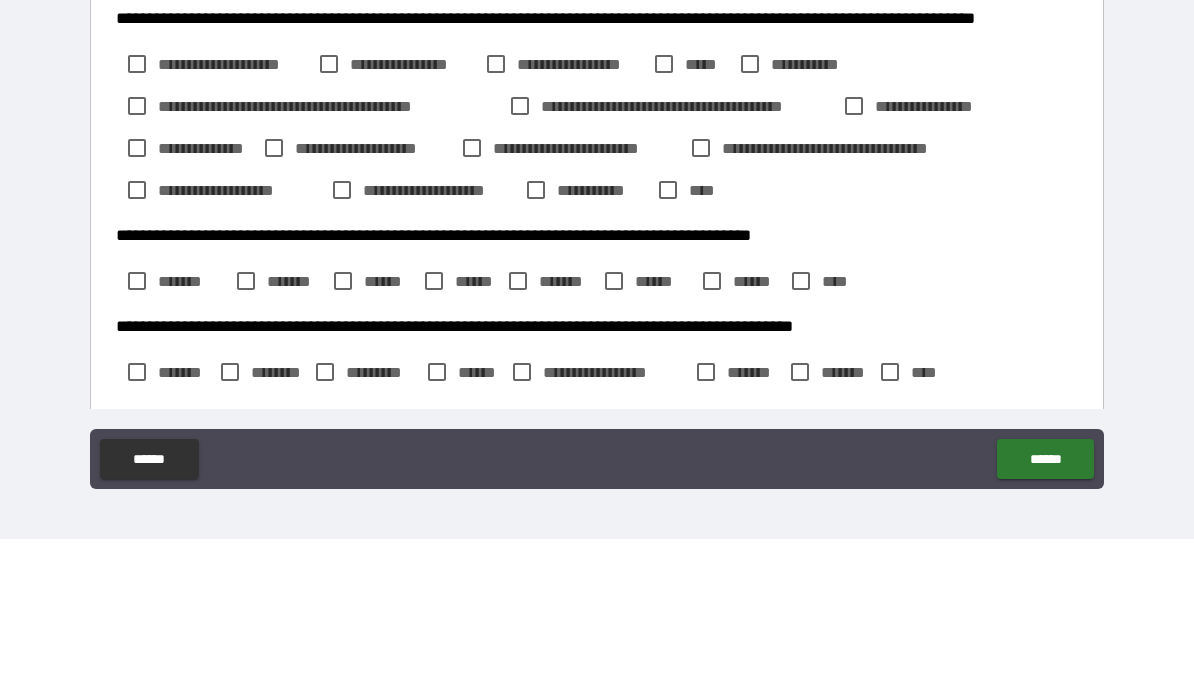 scroll, scrollTop: 179, scrollLeft: 0, axis: vertical 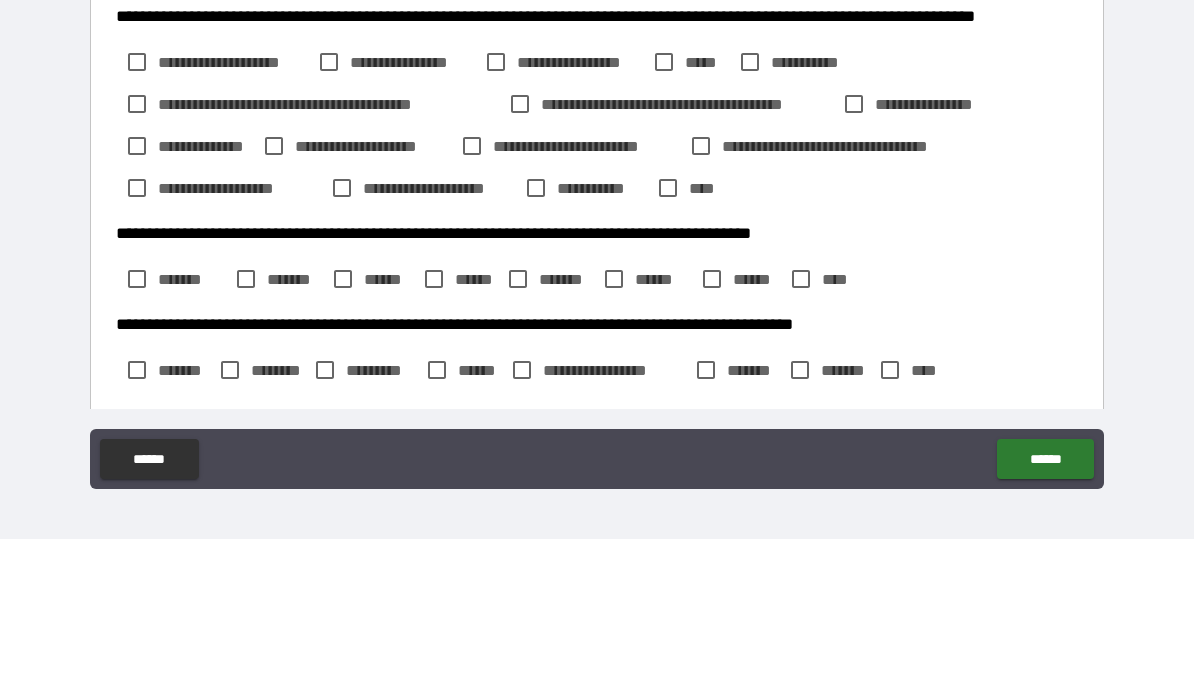 type on "**" 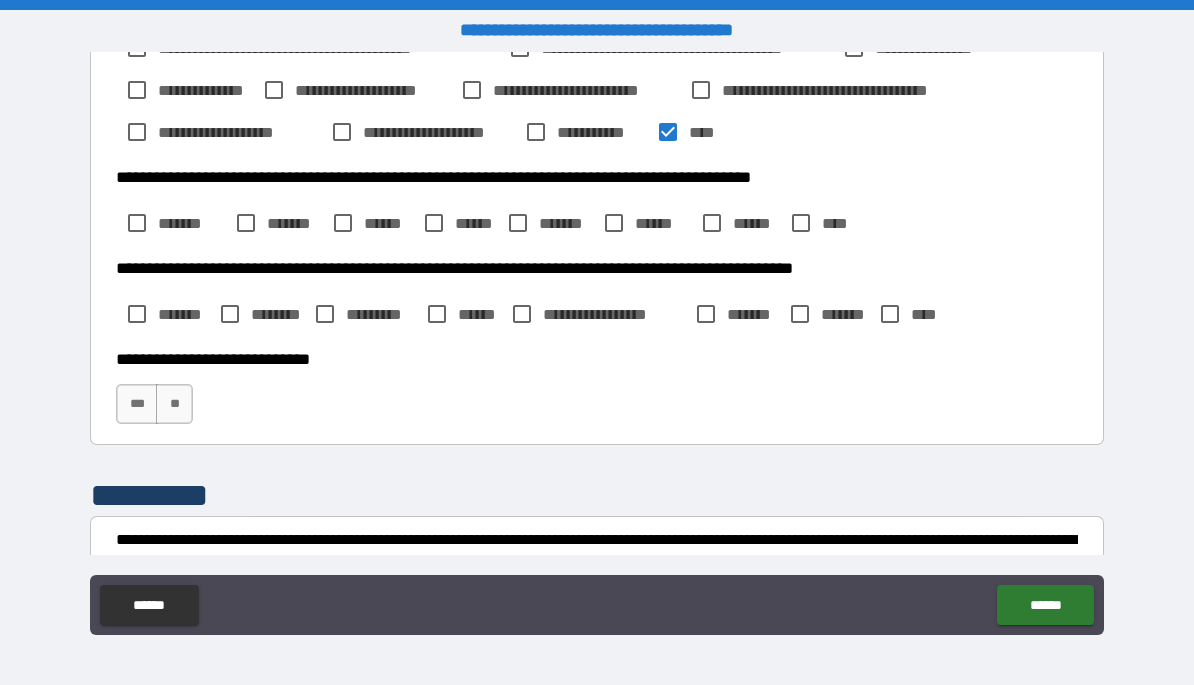 scroll, scrollTop: 387, scrollLeft: 0, axis: vertical 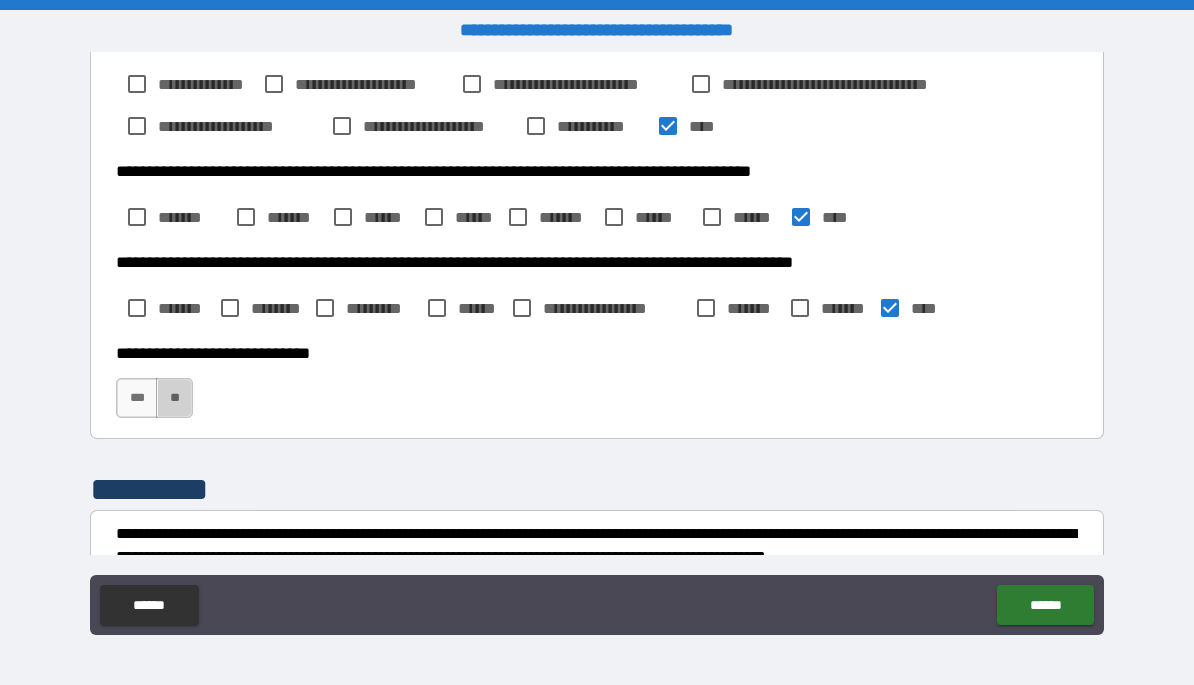 click on "**" at bounding box center [174, 398] 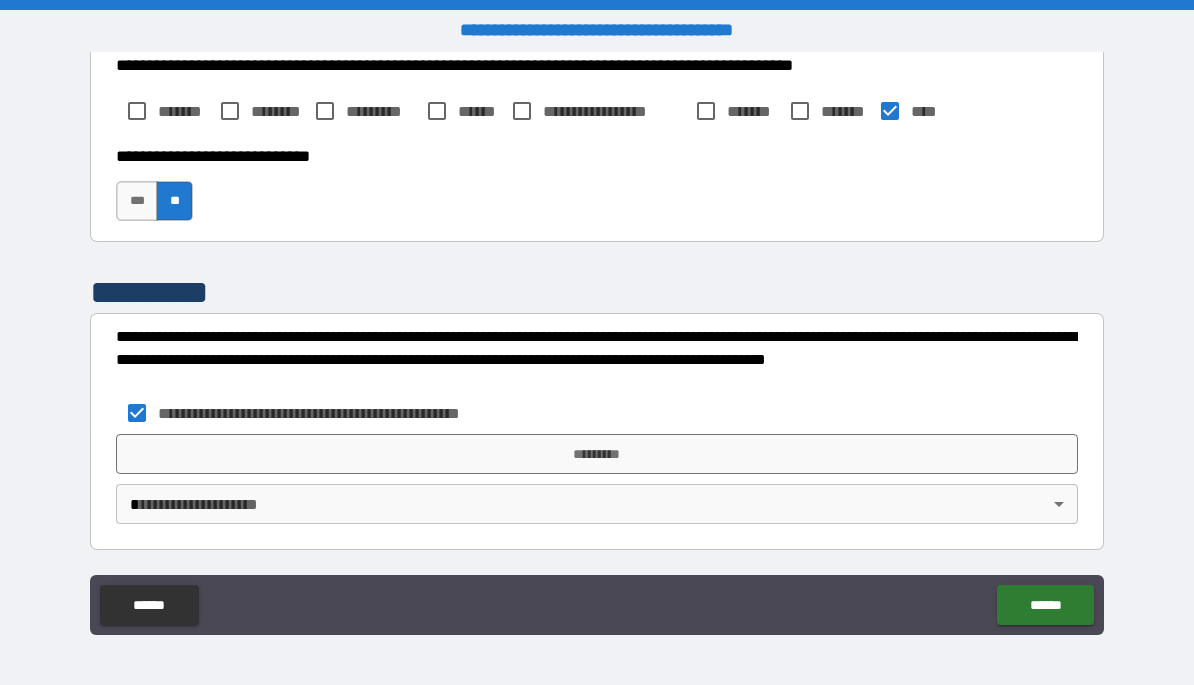 scroll, scrollTop: 584, scrollLeft: 0, axis: vertical 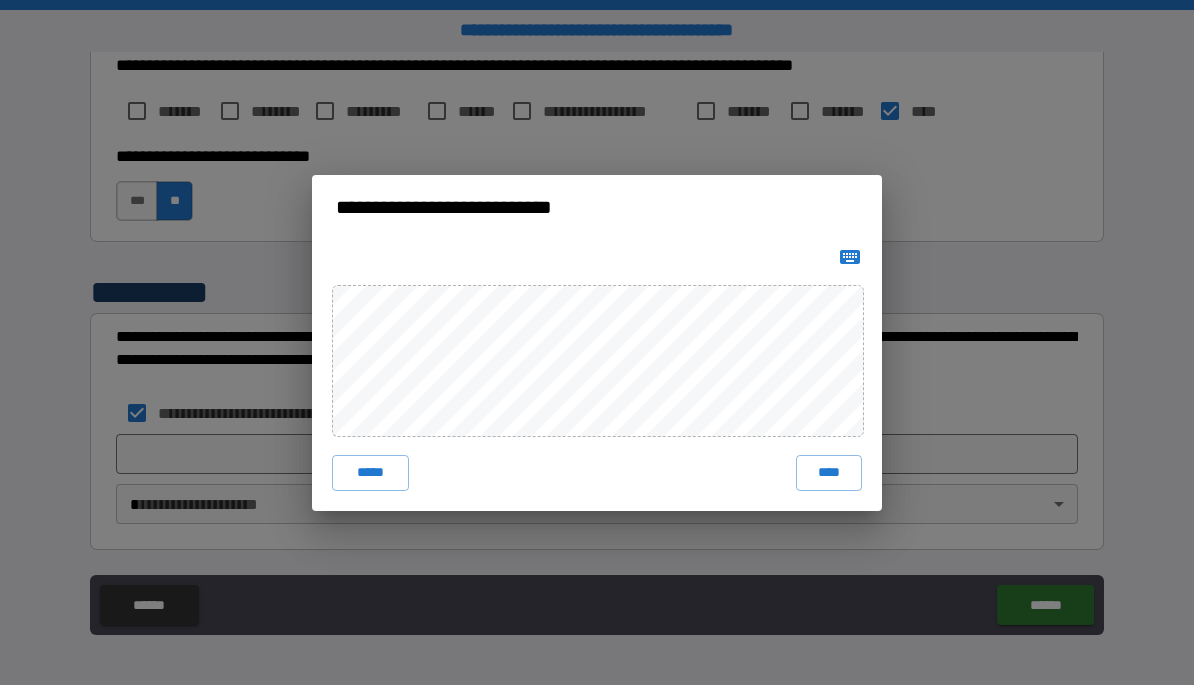 click on "****" at bounding box center [829, 473] 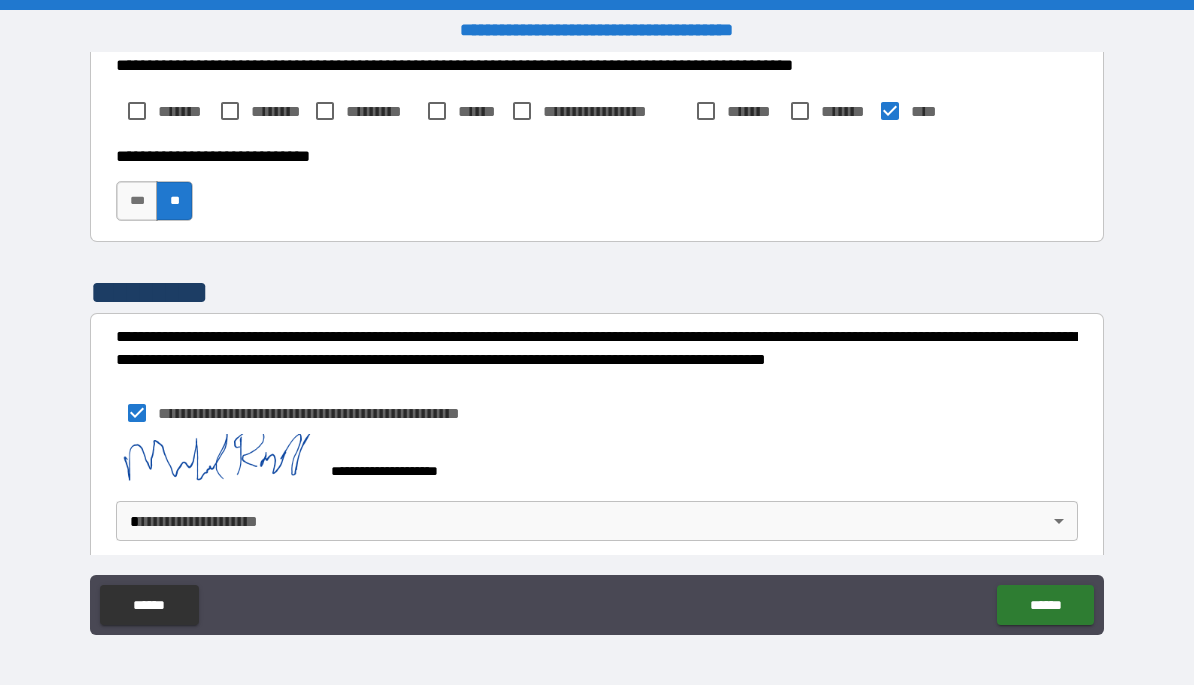 scroll, scrollTop: 574, scrollLeft: 0, axis: vertical 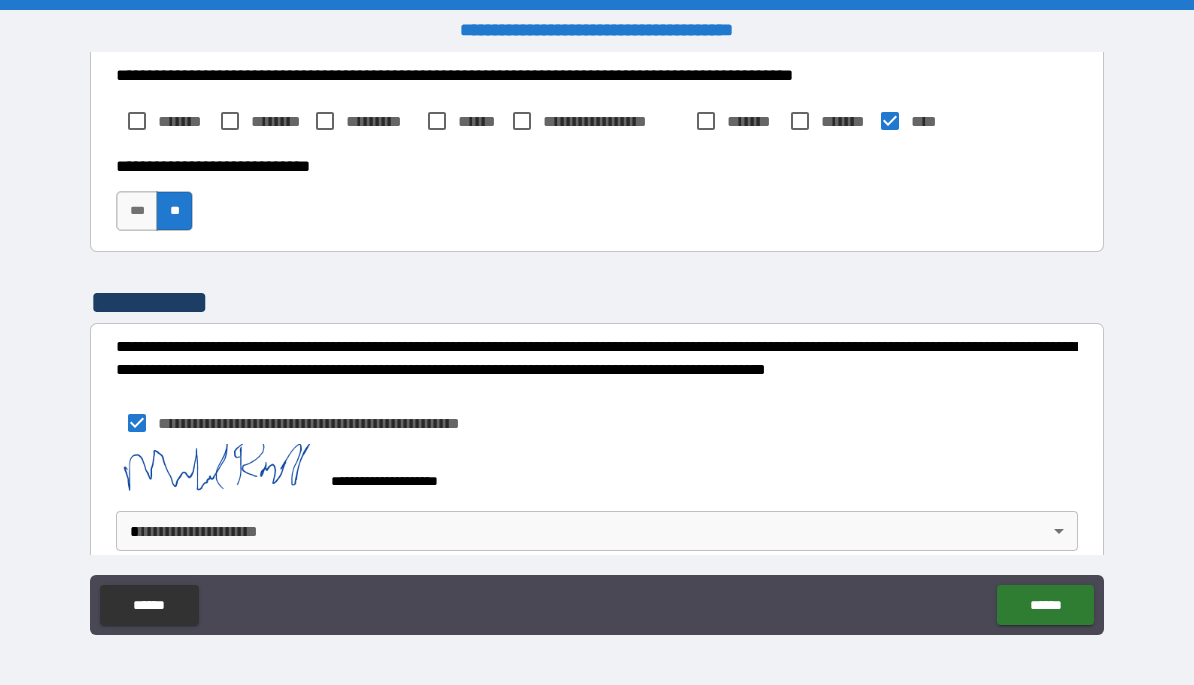 click on "**********" at bounding box center [597, 342] 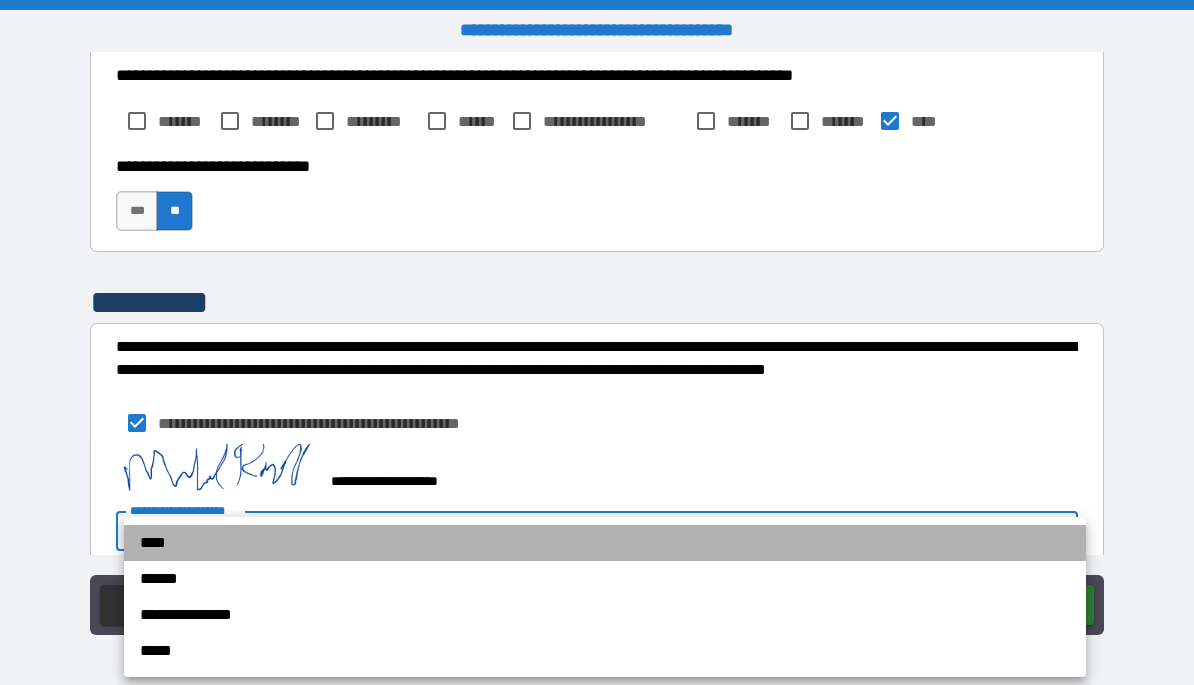 click on "****" at bounding box center [605, 543] 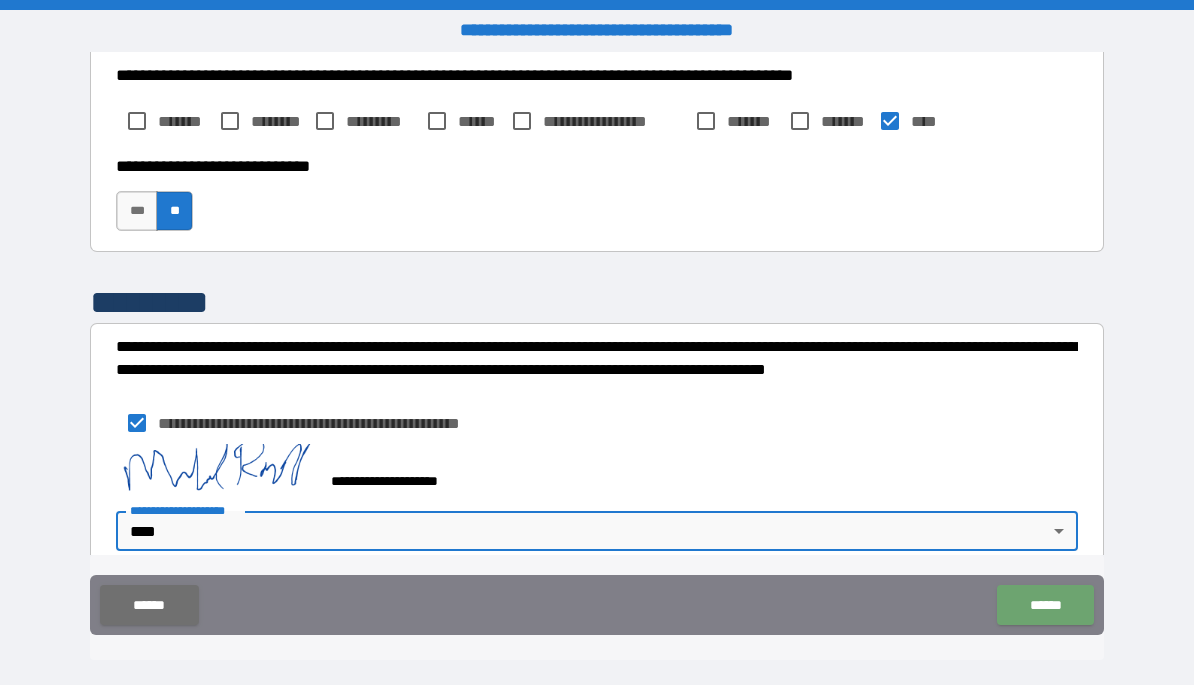 click on "******" at bounding box center (1045, 605) 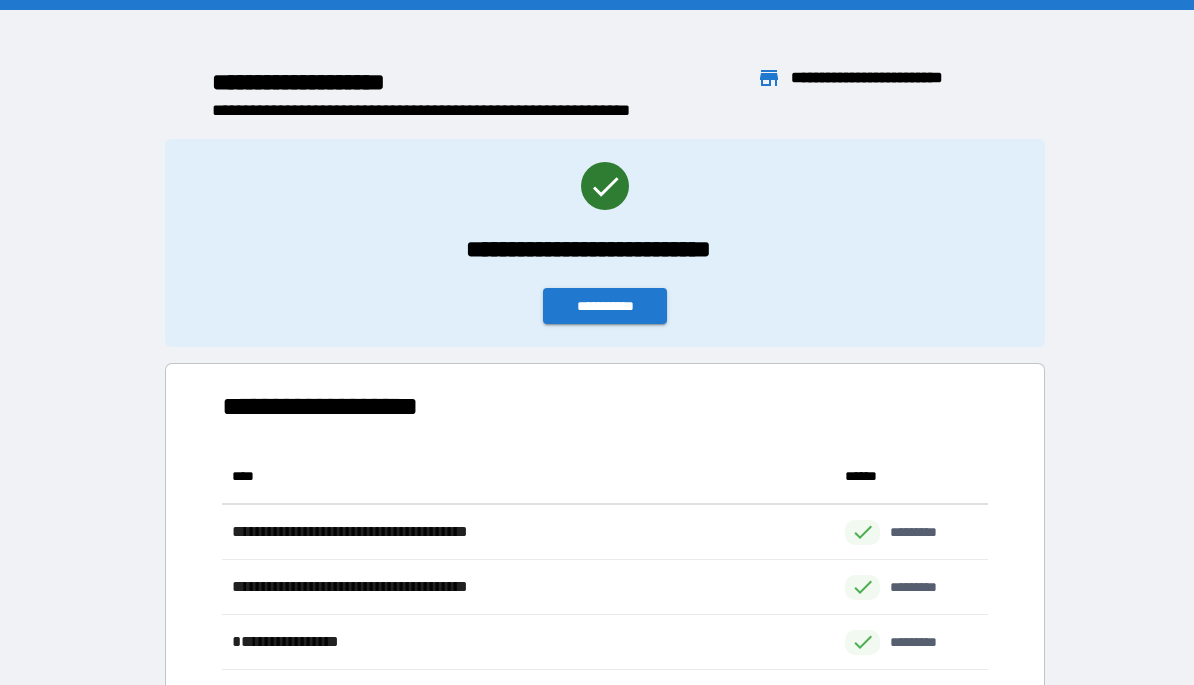 scroll, scrollTop: 221, scrollLeft: 765, axis: both 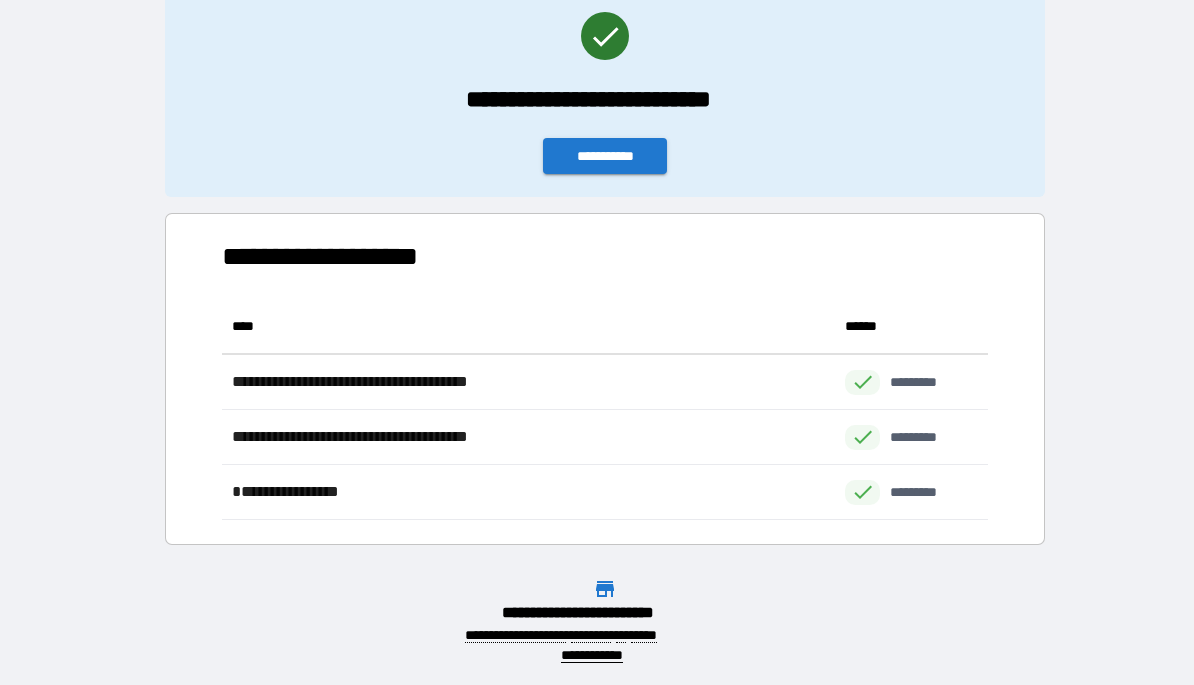 click on "**********" at bounding box center (605, 156) 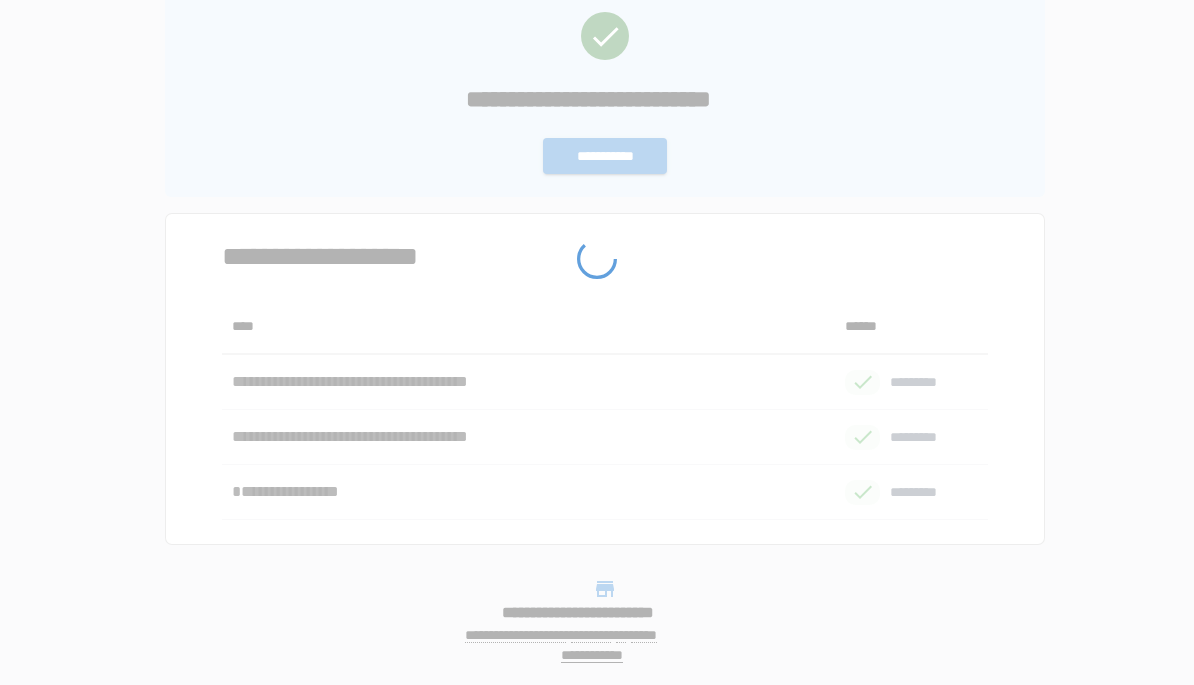 scroll, scrollTop: 0, scrollLeft: 0, axis: both 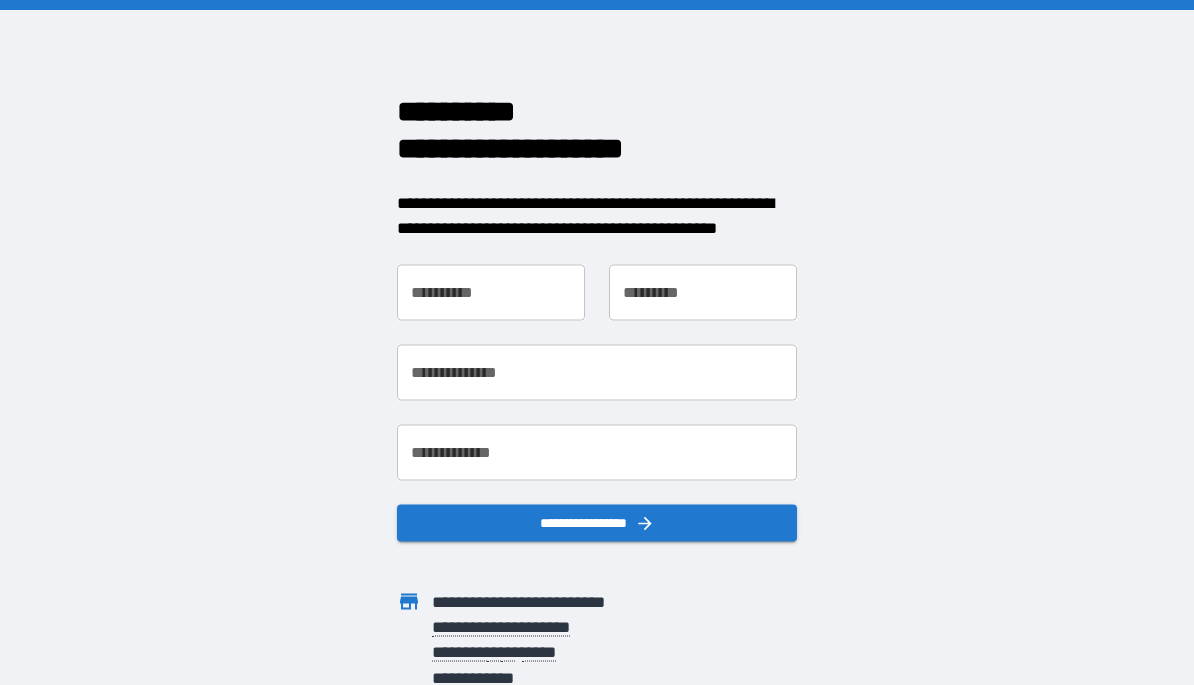 click on "**********" at bounding box center [491, 292] 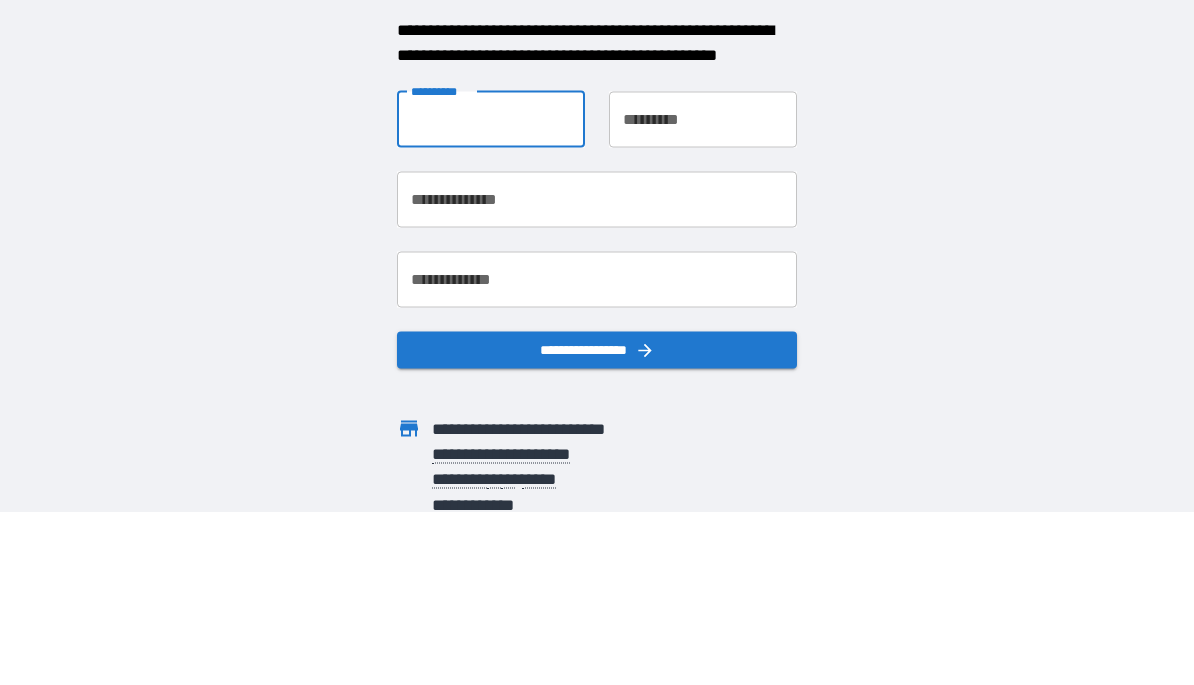 type on "*******" 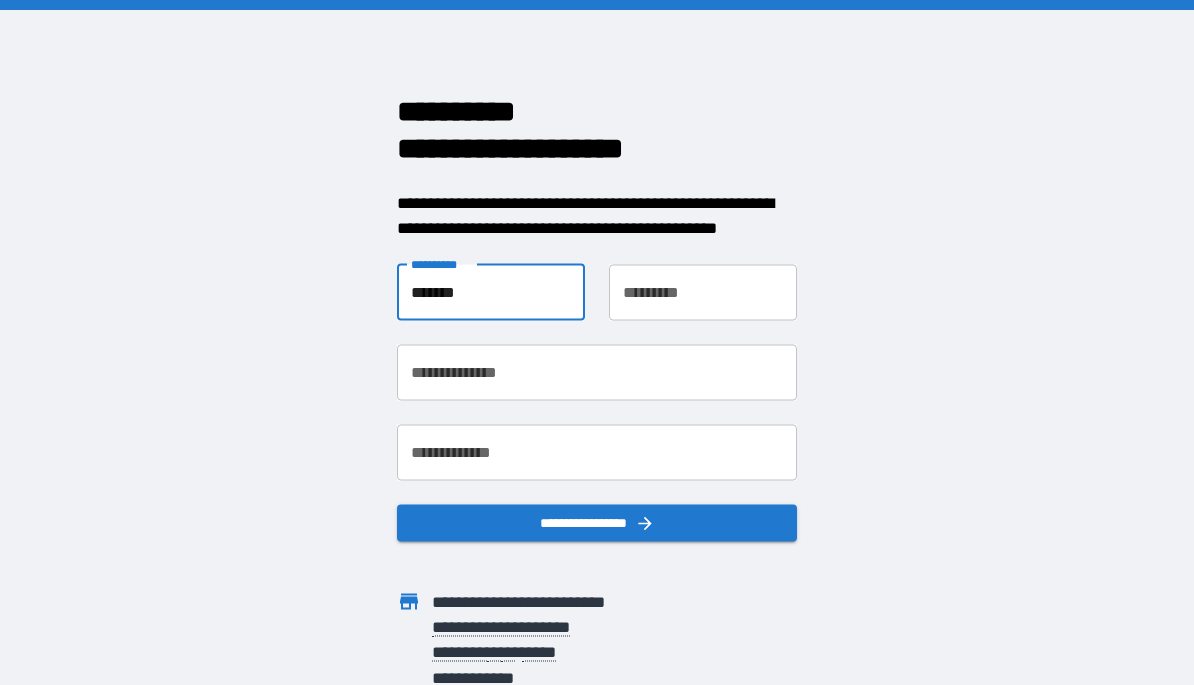type on "******" 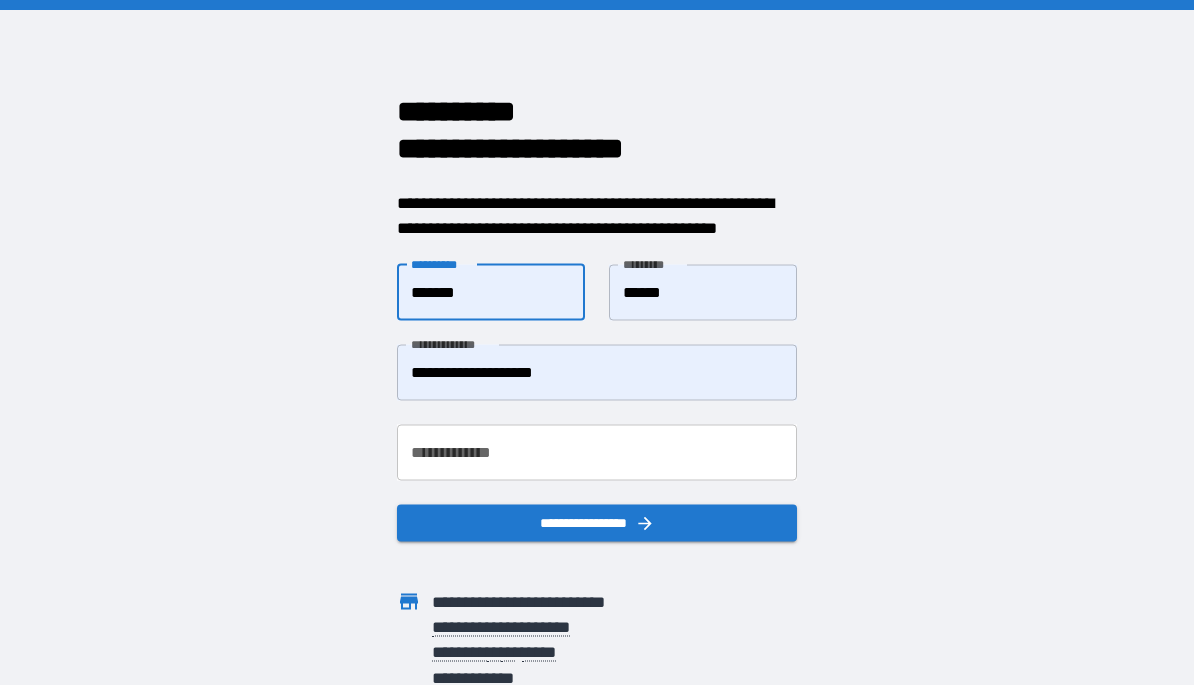 click on "**********" at bounding box center (597, 372) 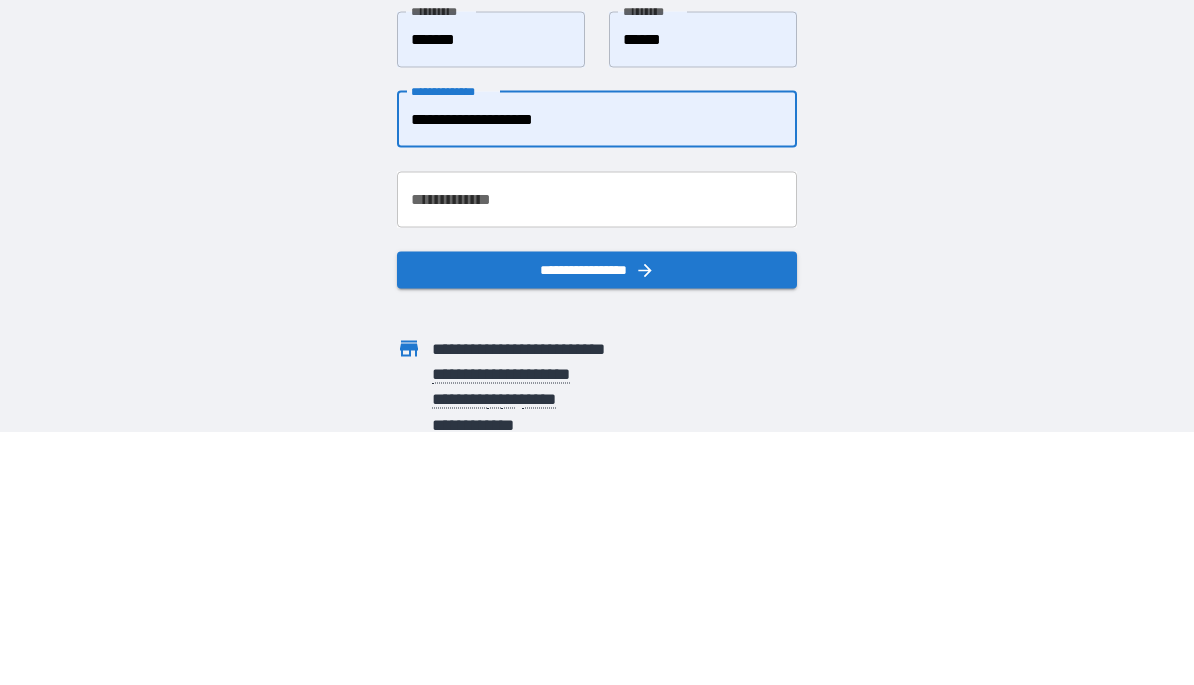 type on "**********" 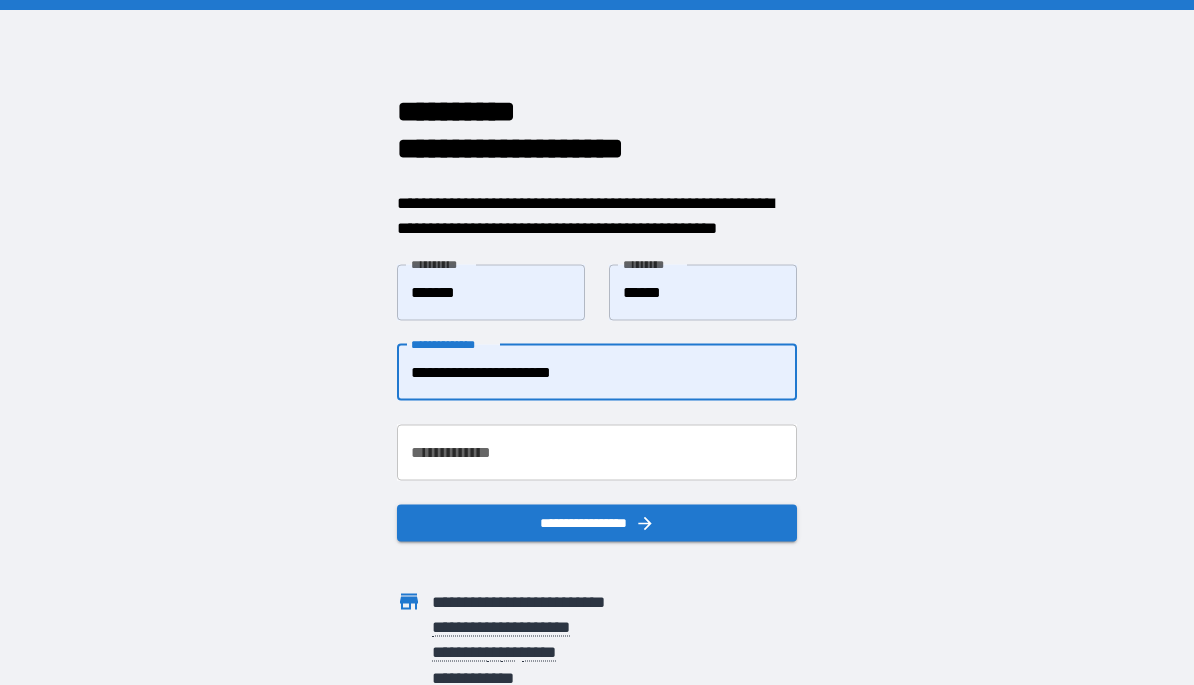 click on "**********" at bounding box center [597, 452] 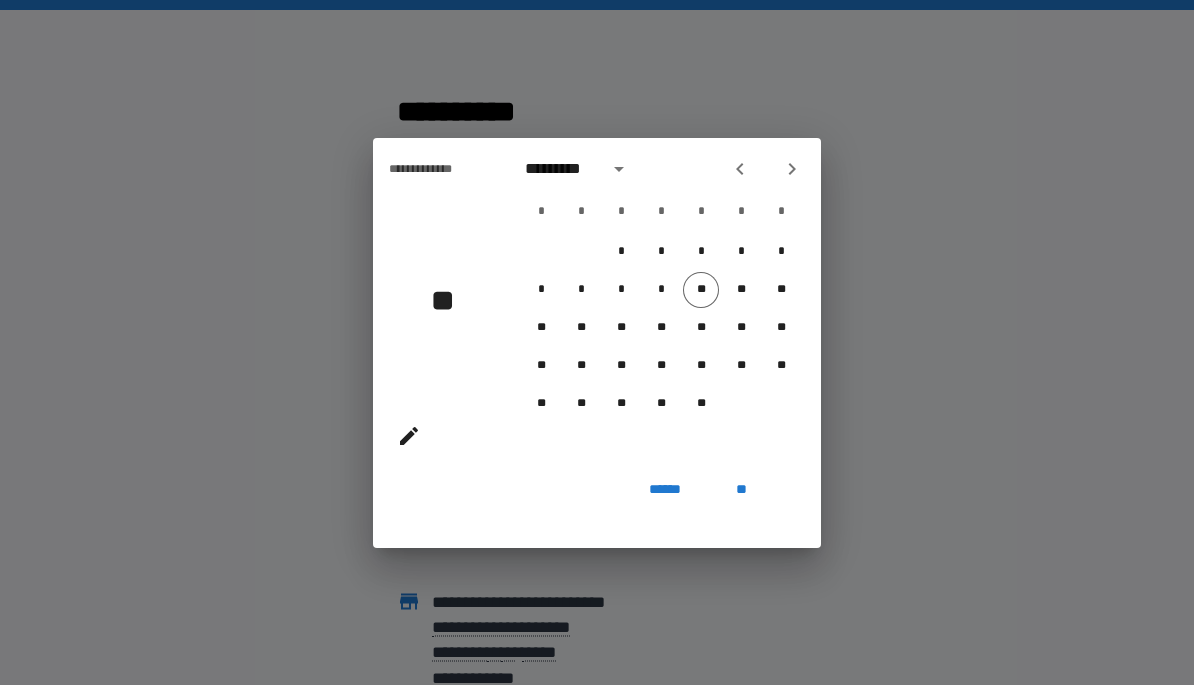 click at bounding box center [792, 169] 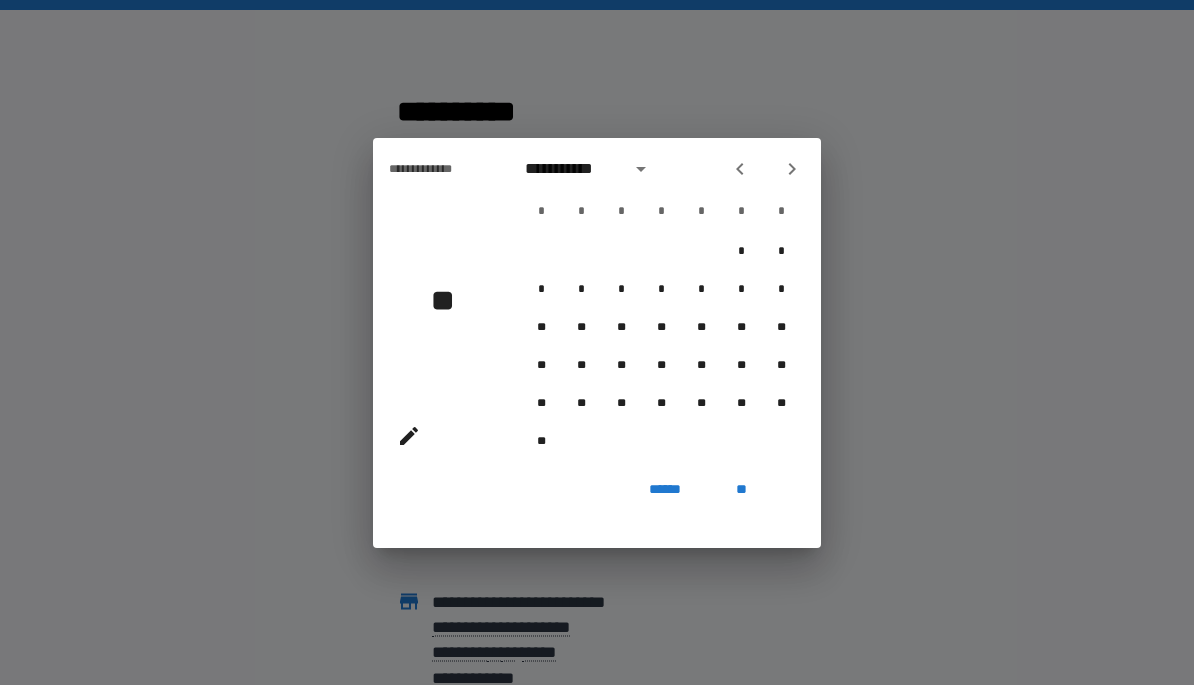 click on "**********" at bounding box center [661, 169] 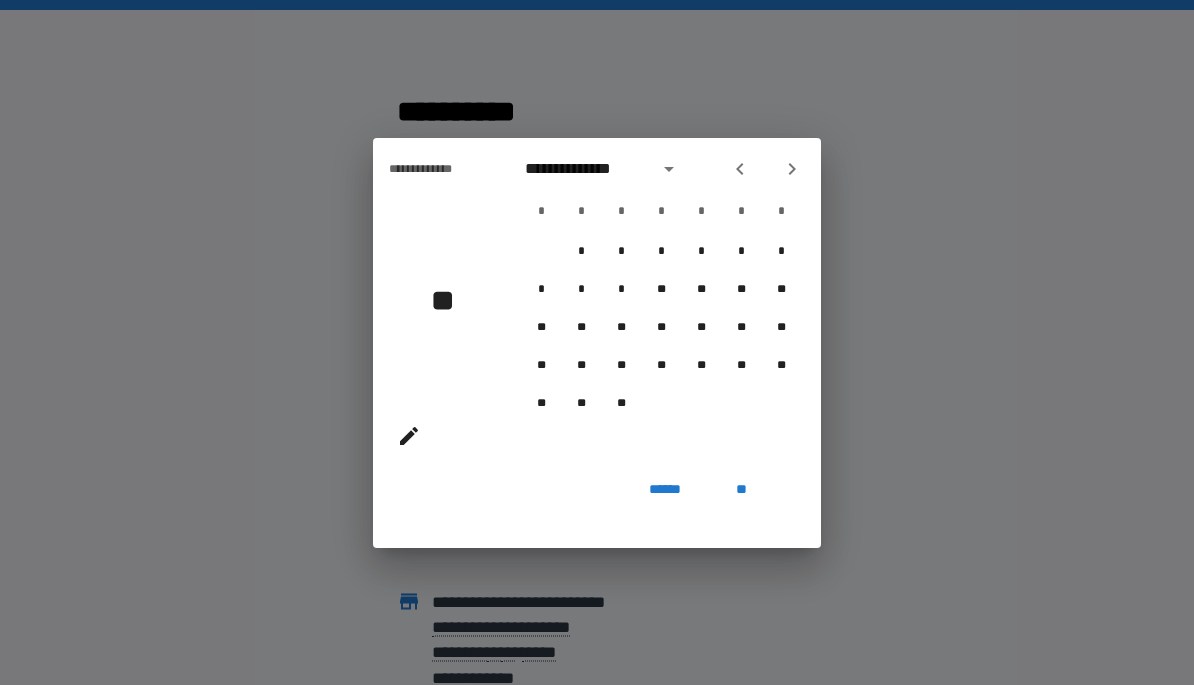 click 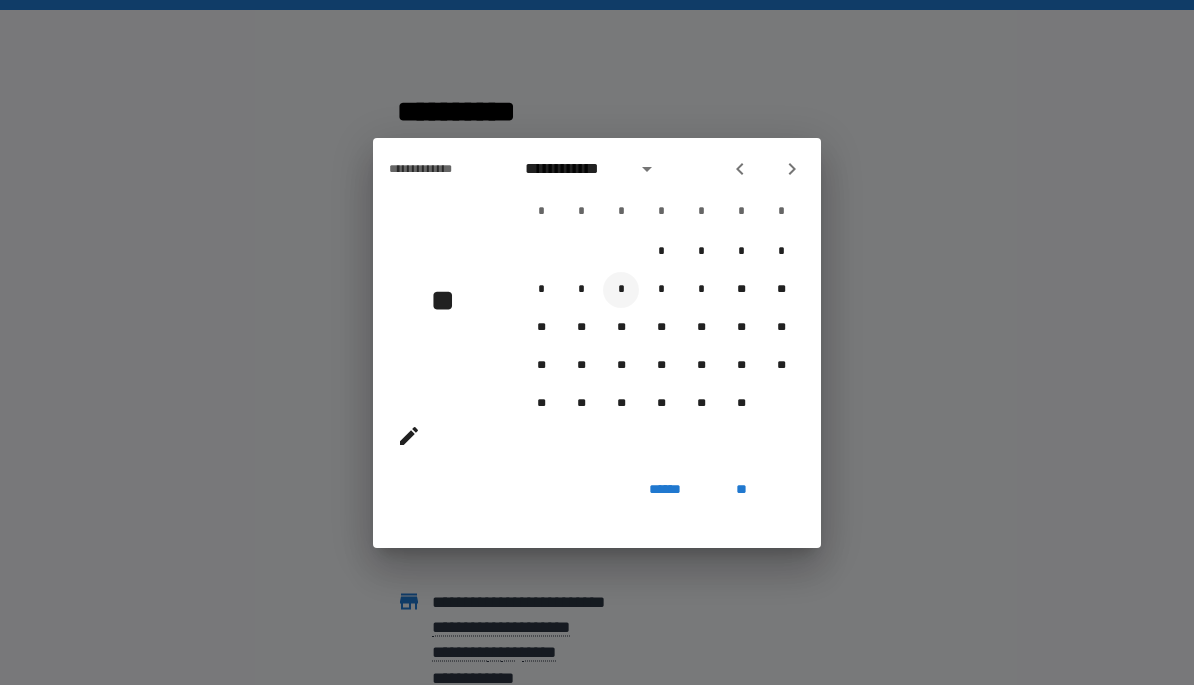 click on "*" at bounding box center [621, 290] 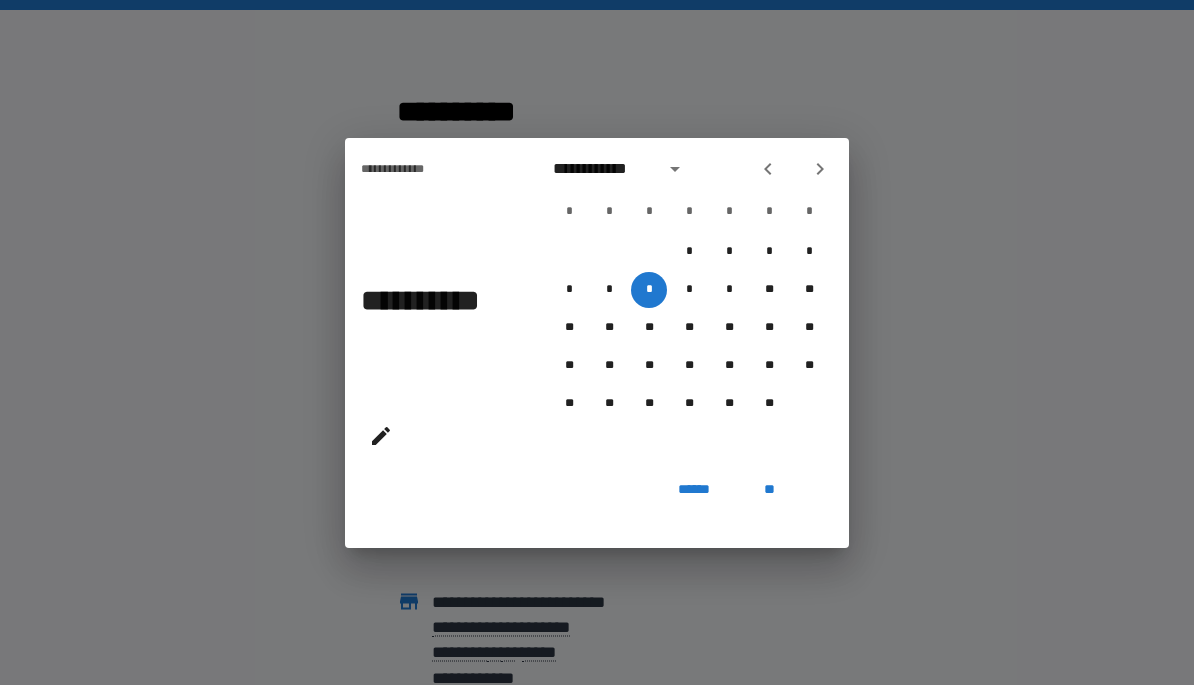 click 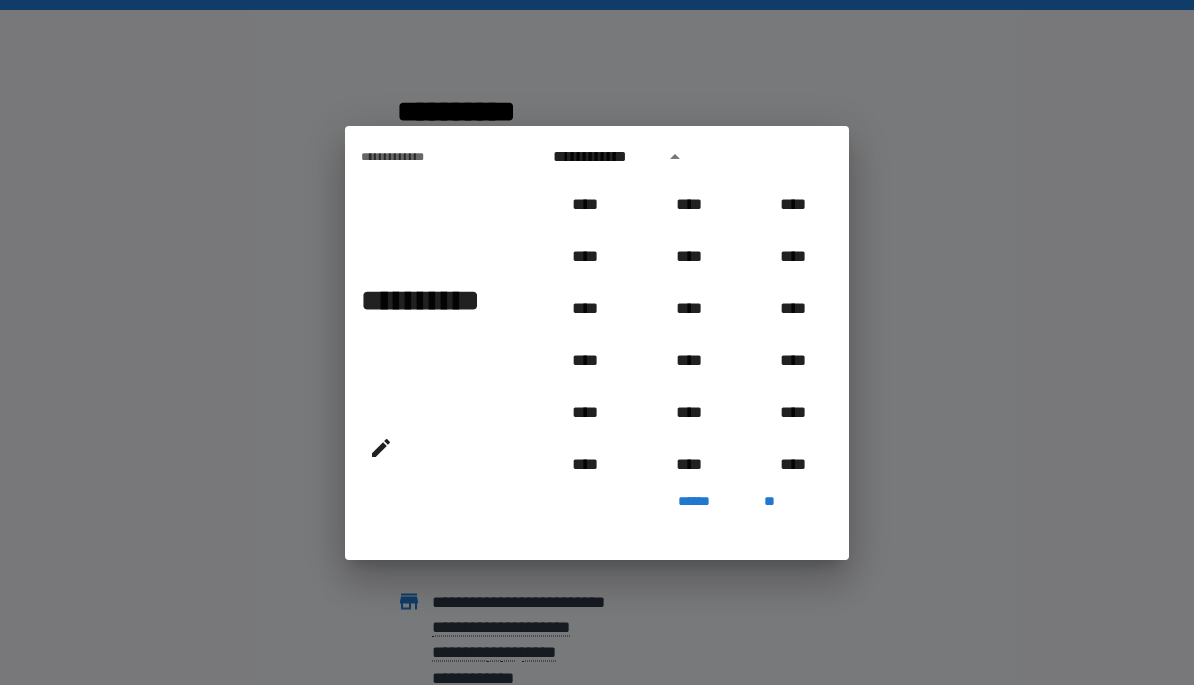 scroll, scrollTop: 725, scrollLeft: 0, axis: vertical 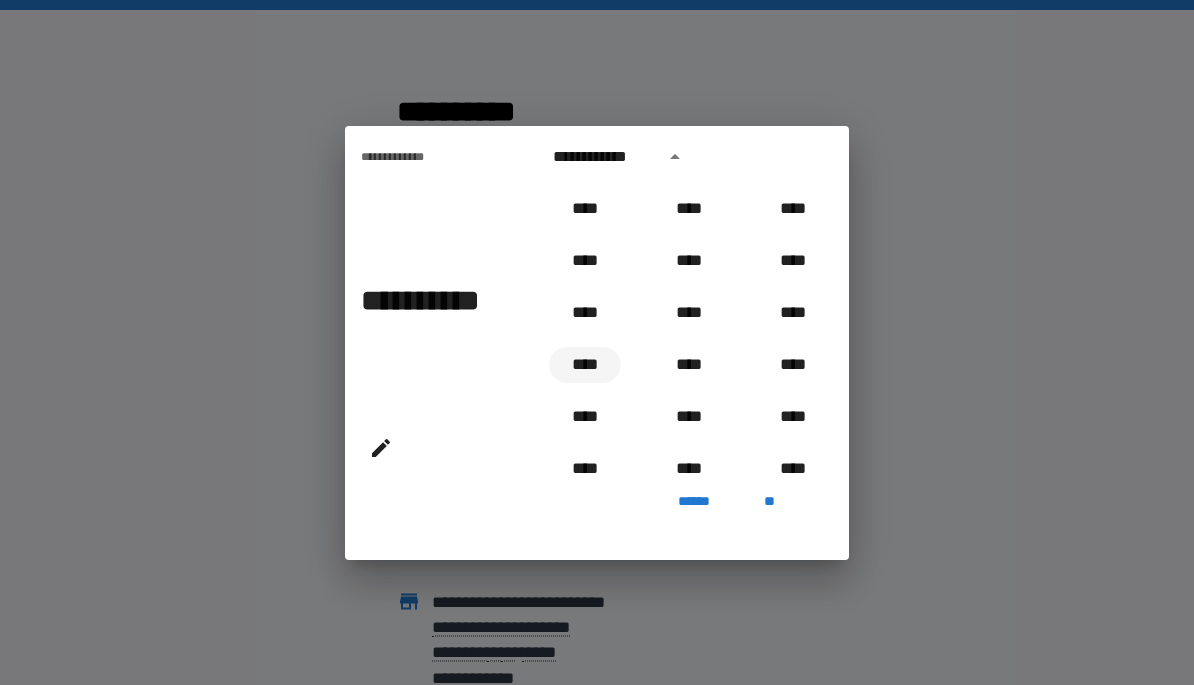 click on "****" at bounding box center [585, 365] 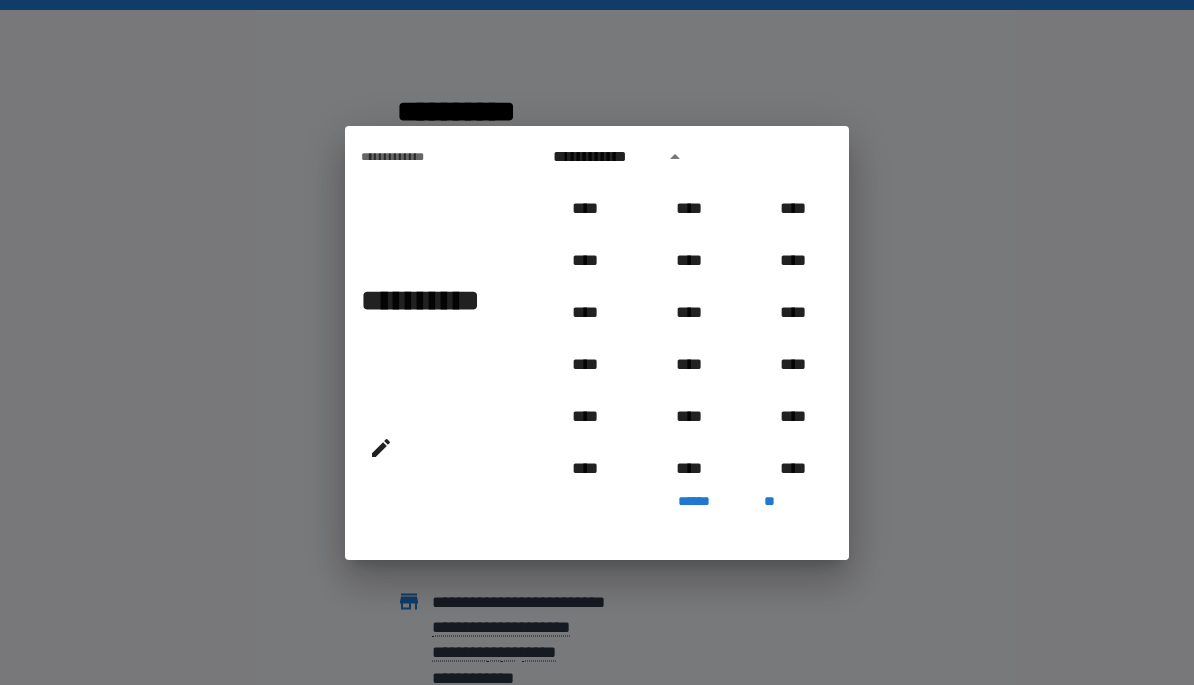 type on "**********" 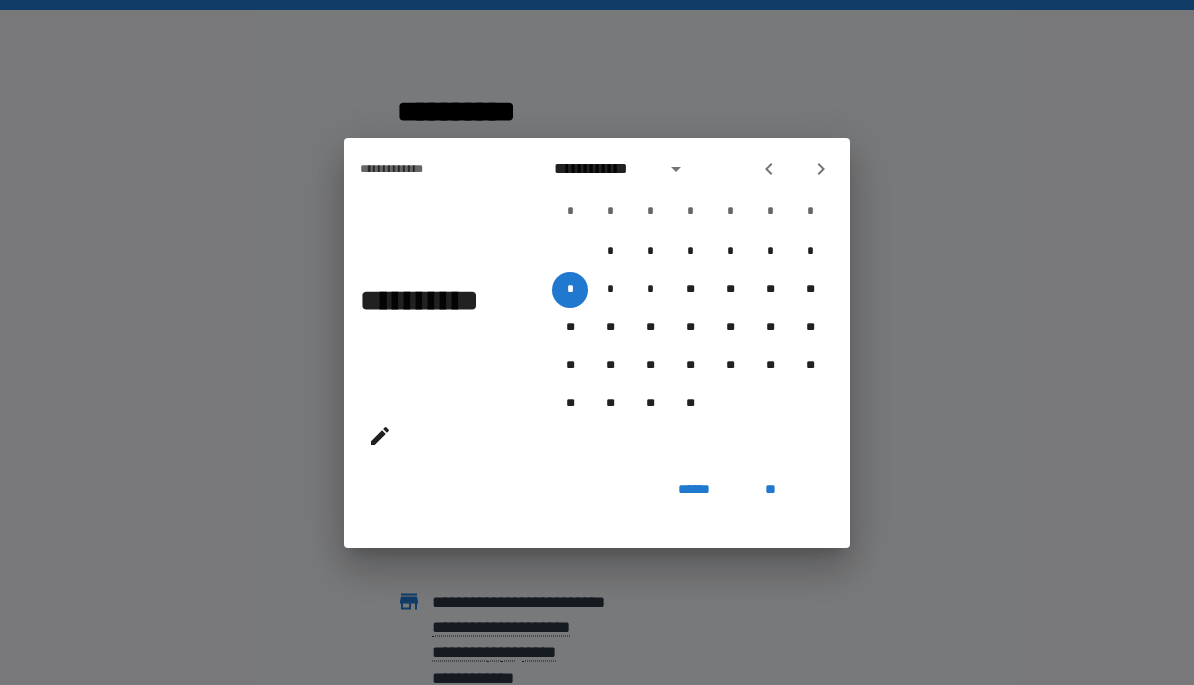 click on "**" at bounding box center [770, 490] 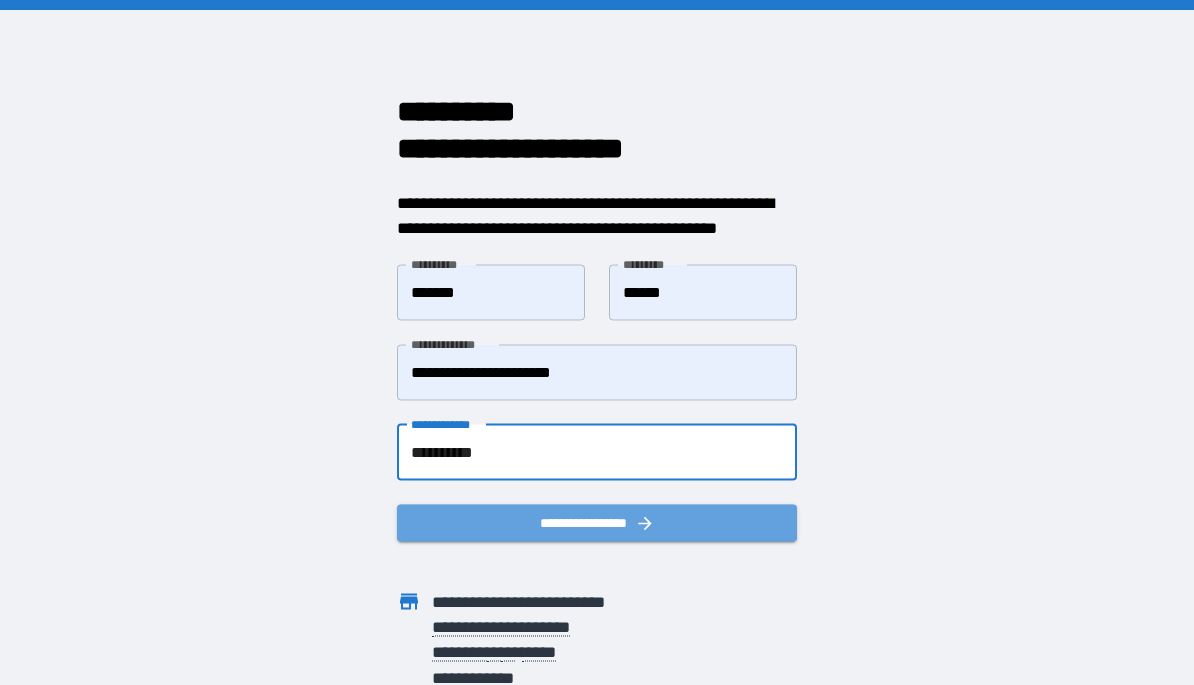 click 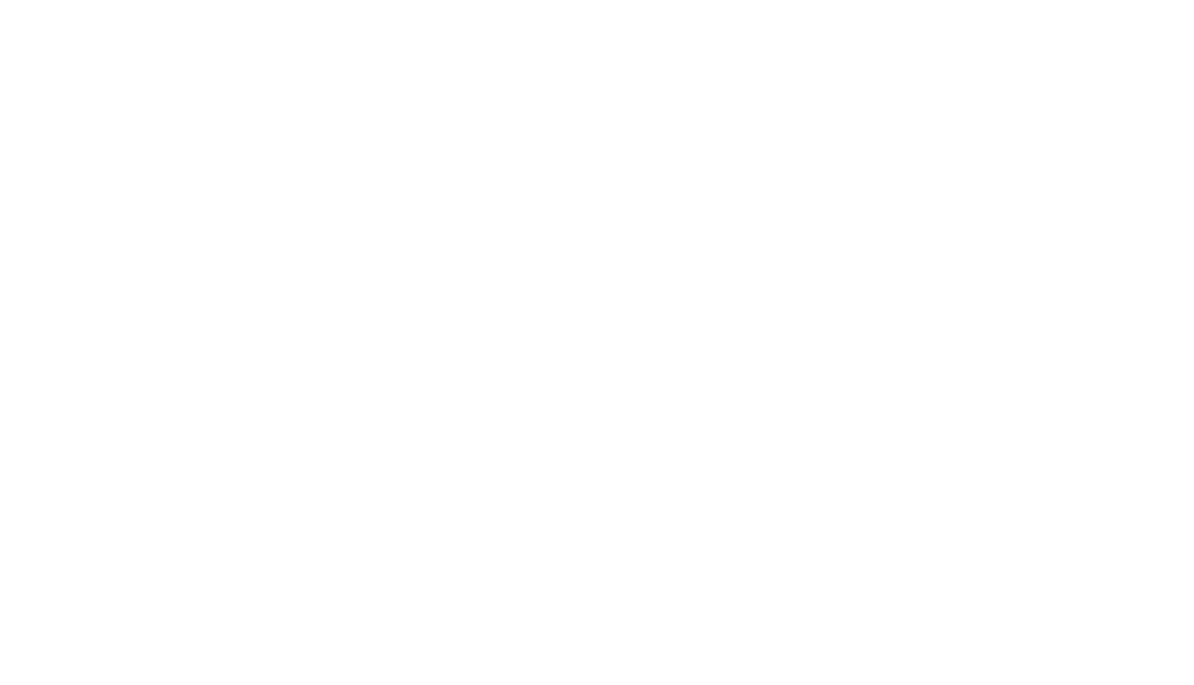 scroll, scrollTop: 0, scrollLeft: 0, axis: both 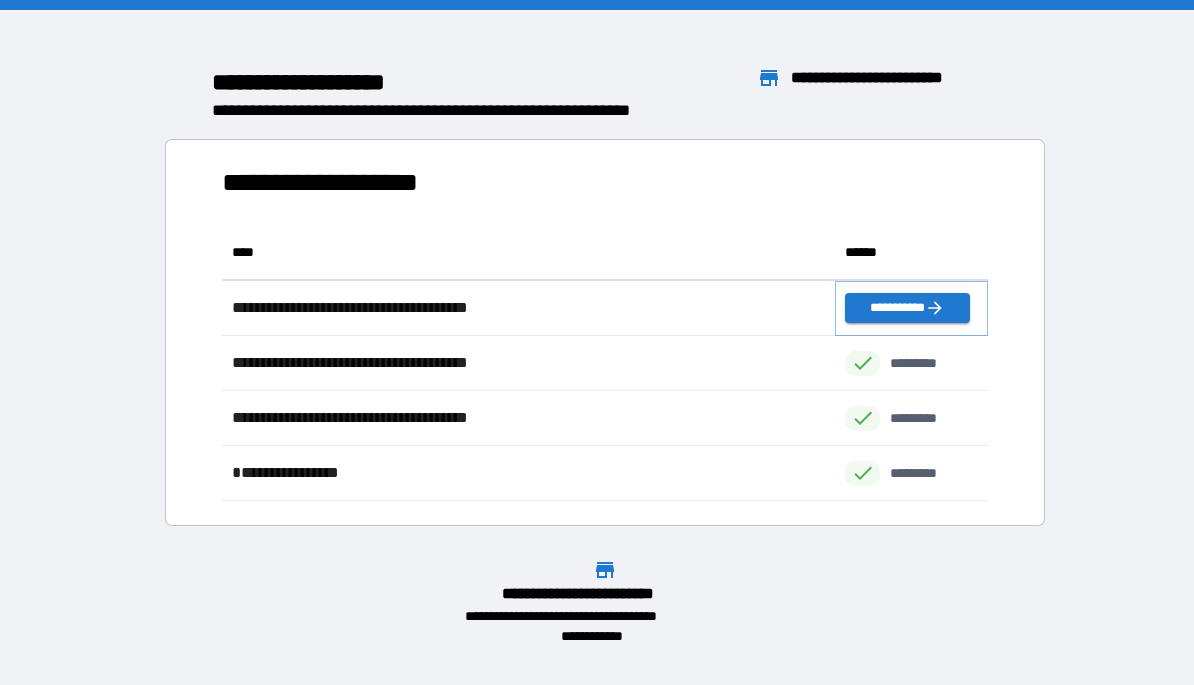 click on "**********" at bounding box center [907, 308] 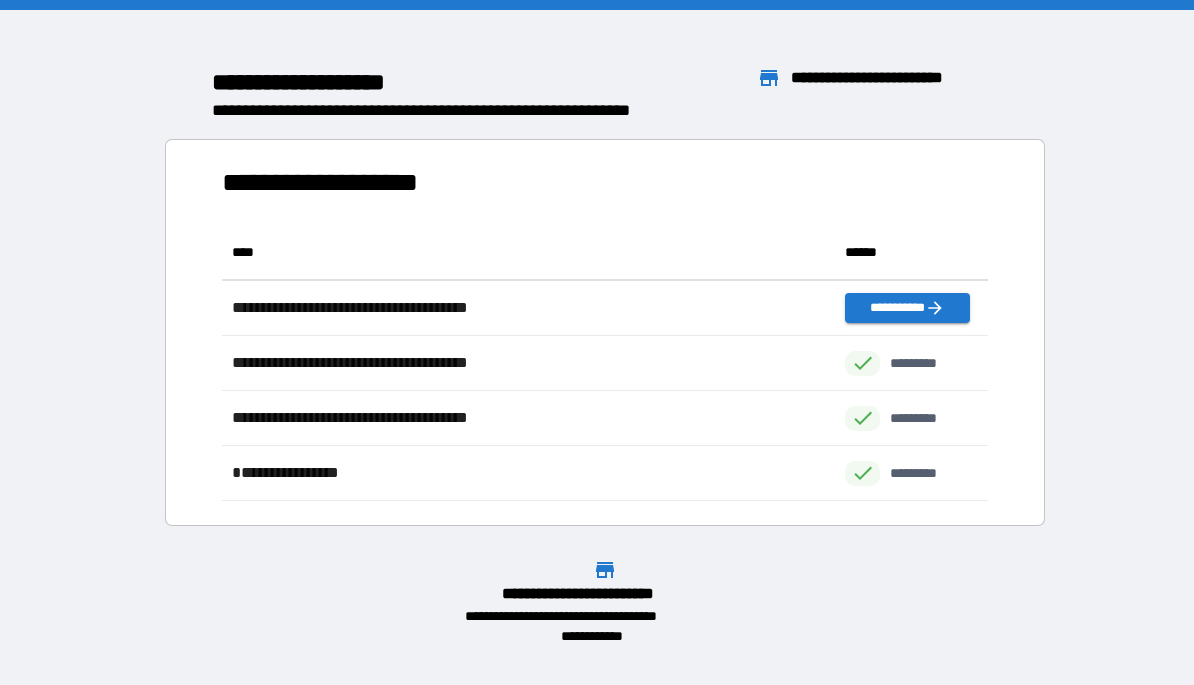 scroll, scrollTop: 1, scrollLeft: 1, axis: both 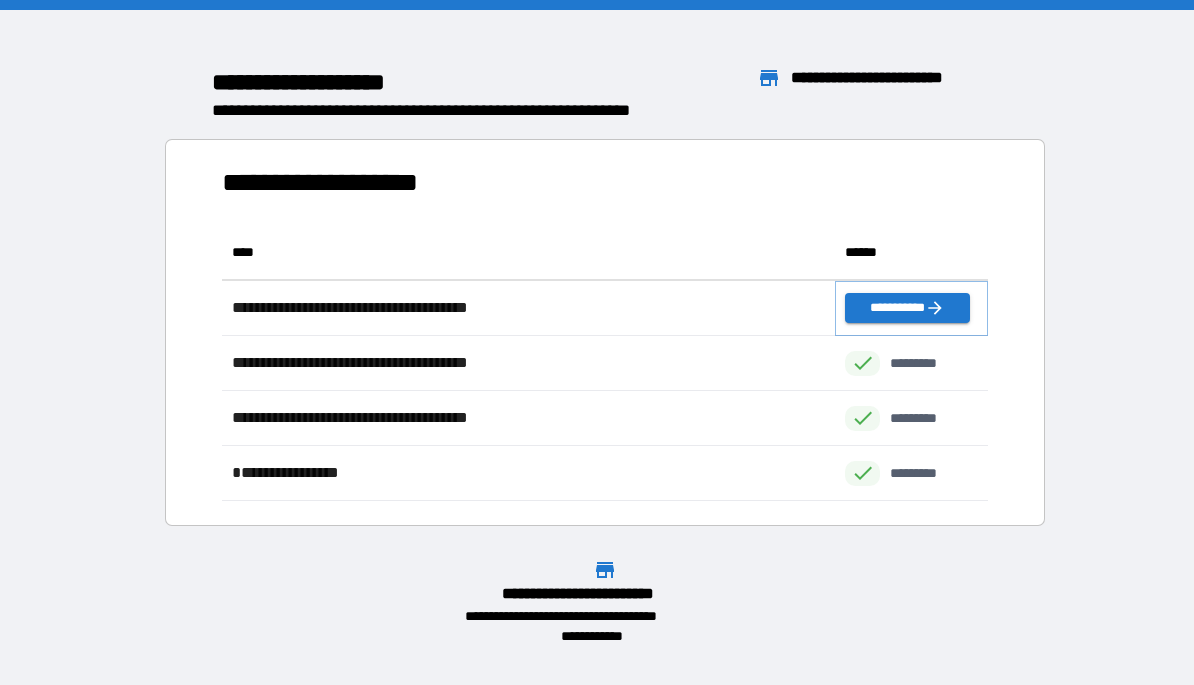 click on "**********" at bounding box center (907, 308) 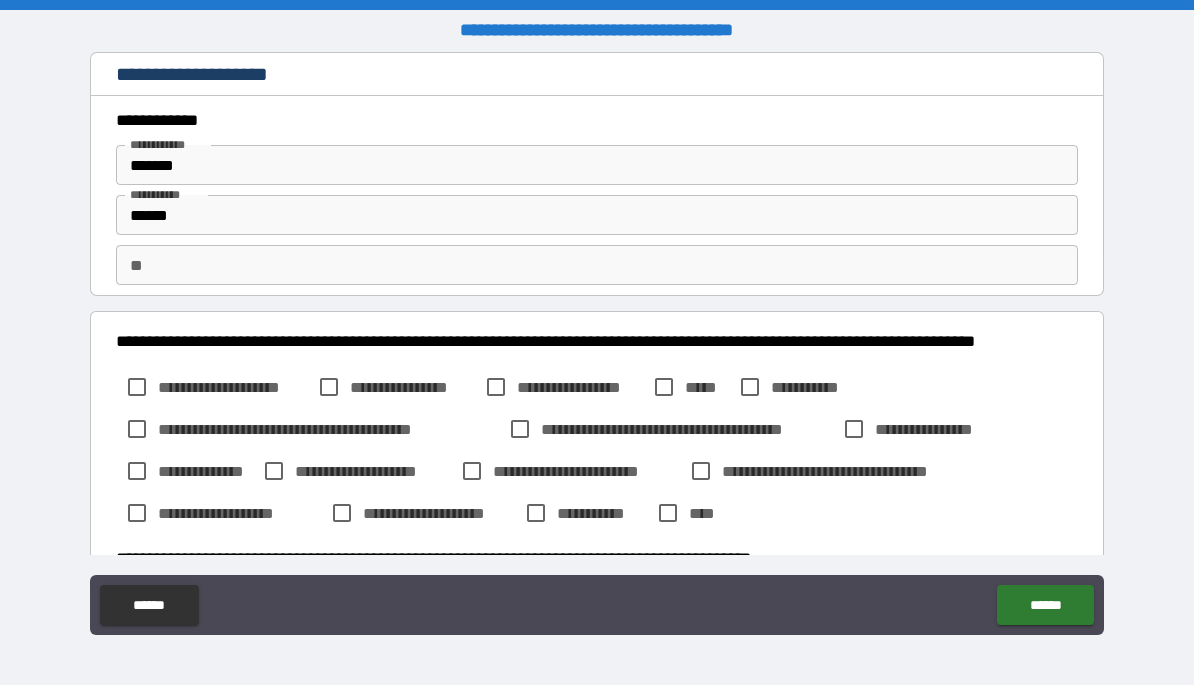 click on "**" at bounding box center [597, 265] 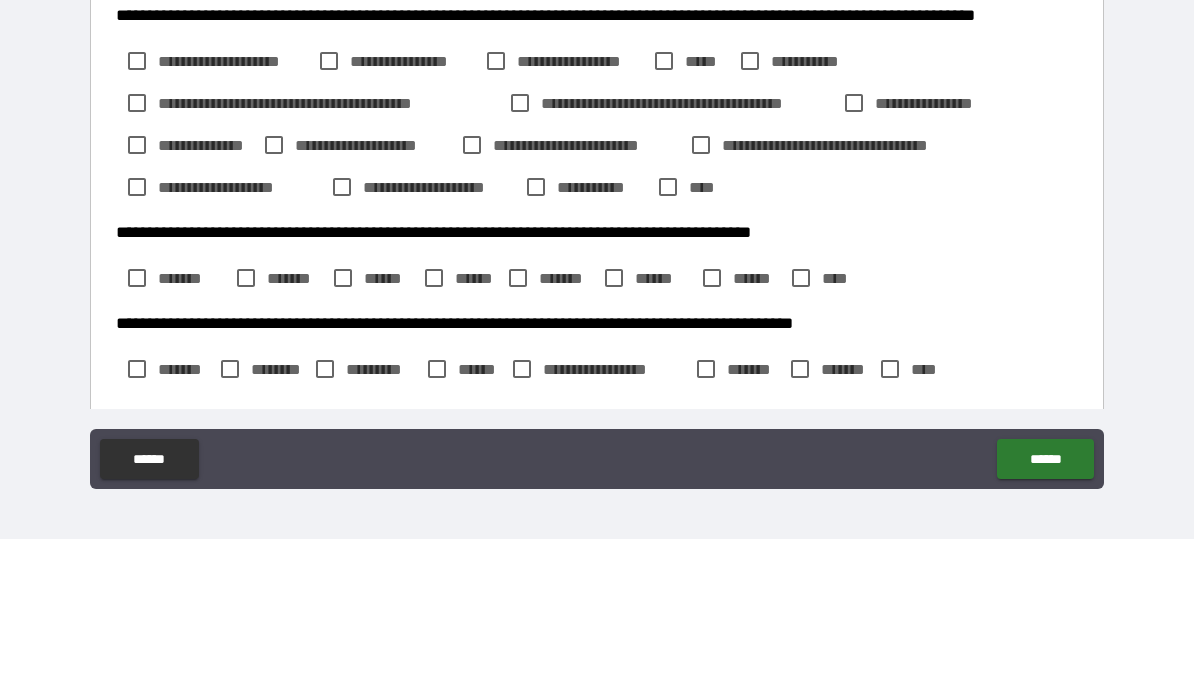 scroll, scrollTop: 179, scrollLeft: 0, axis: vertical 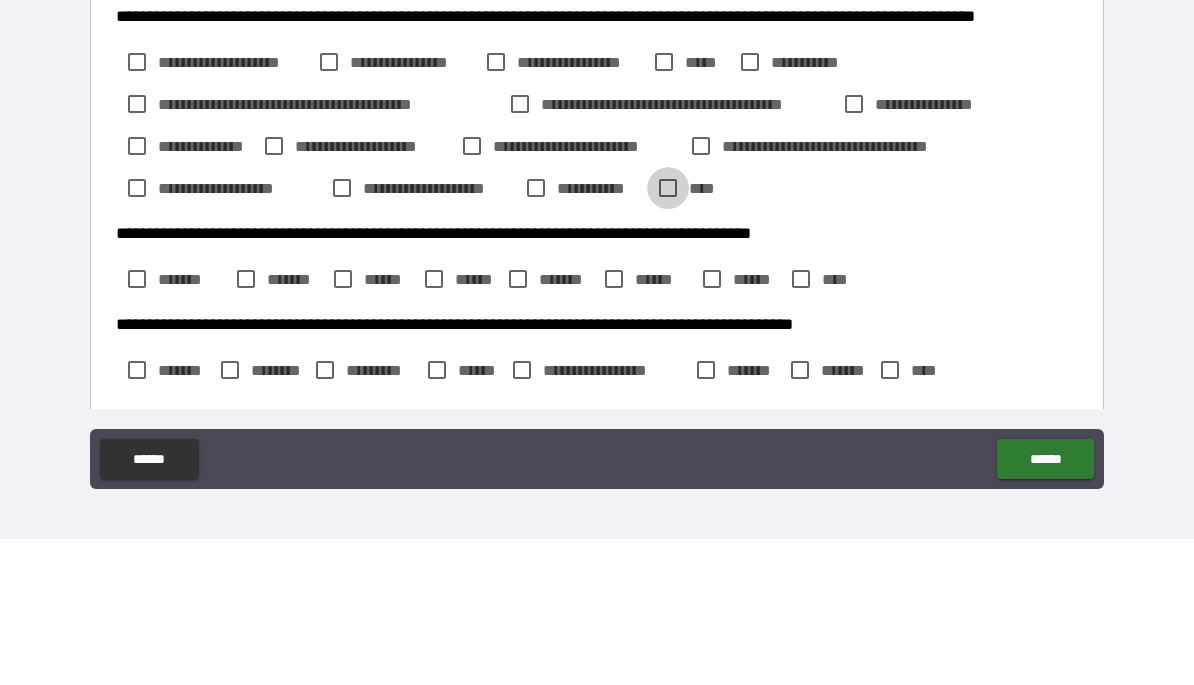 type on "**" 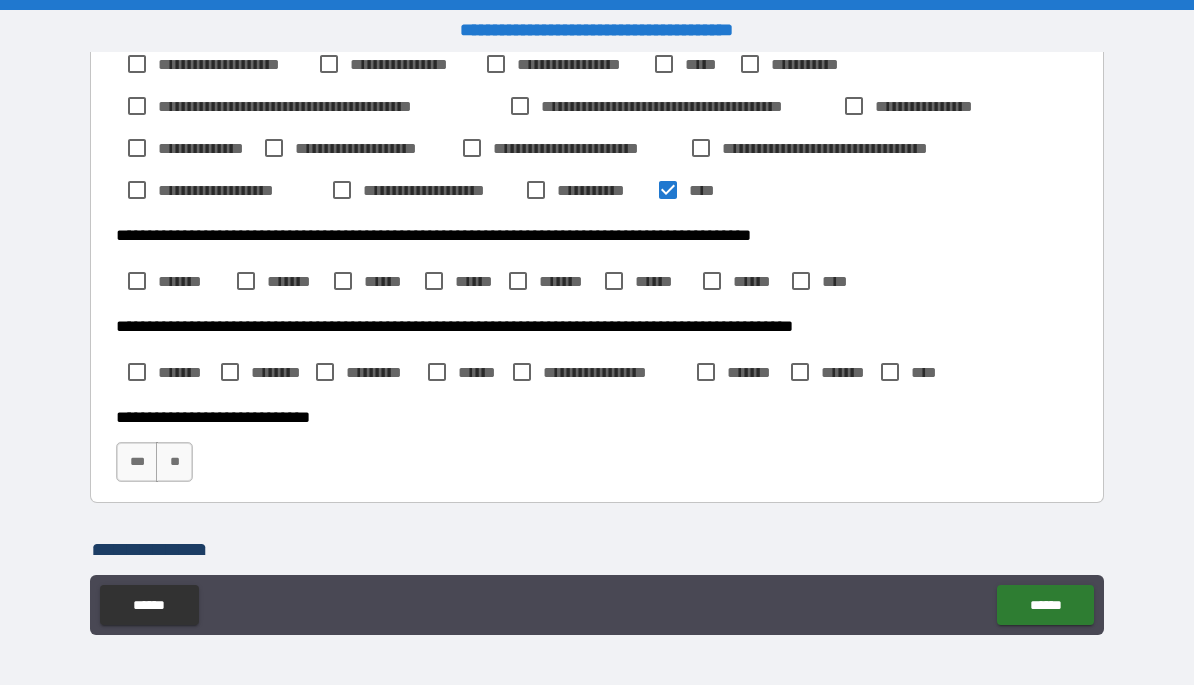 scroll, scrollTop: 324, scrollLeft: 0, axis: vertical 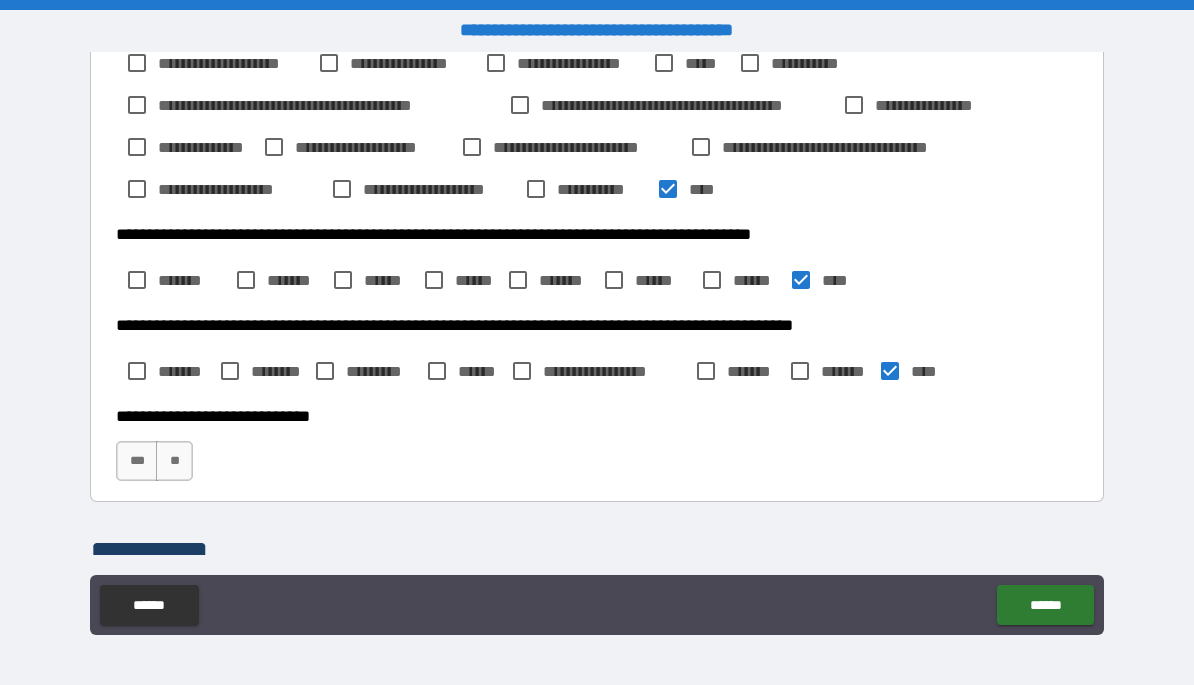 click on "**" at bounding box center [174, 461] 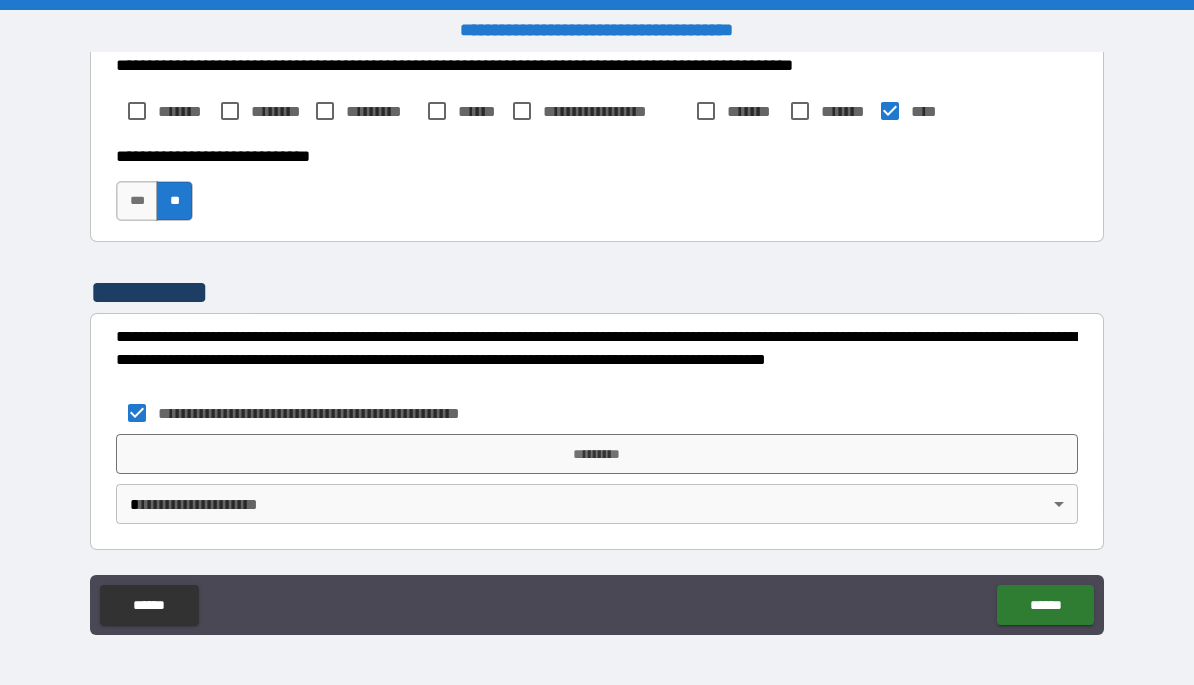 scroll, scrollTop: 584, scrollLeft: 0, axis: vertical 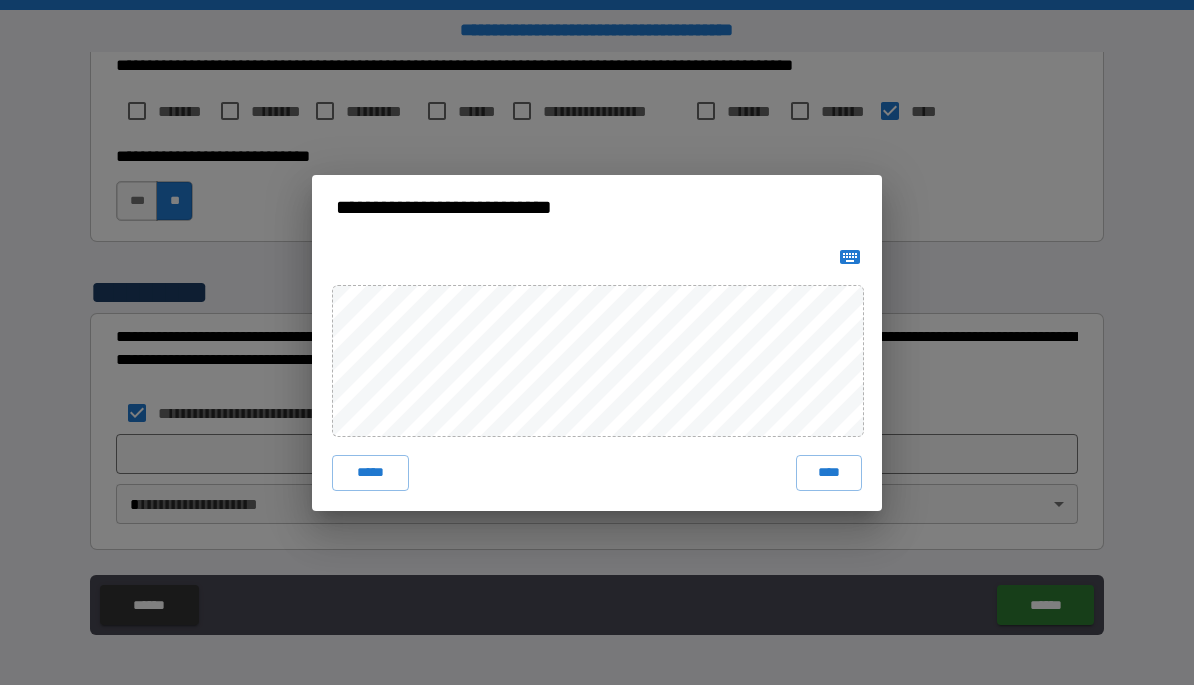 click on "****" at bounding box center [829, 473] 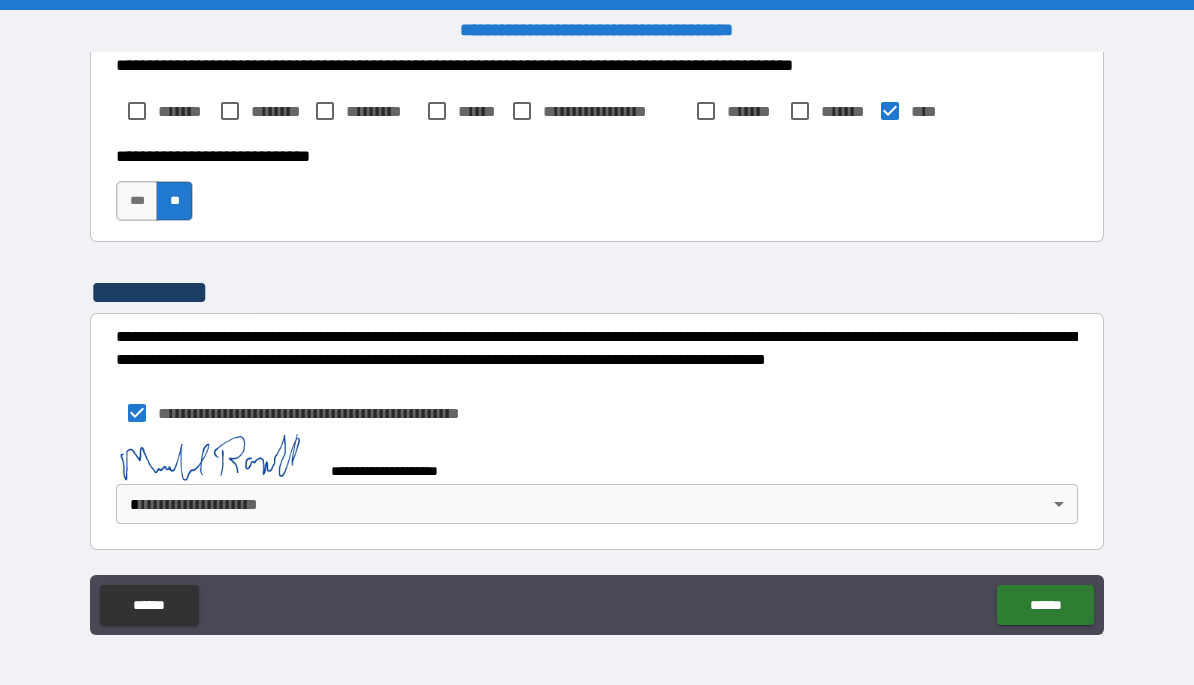 scroll, scrollTop: 574, scrollLeft: 0, axis: vertical 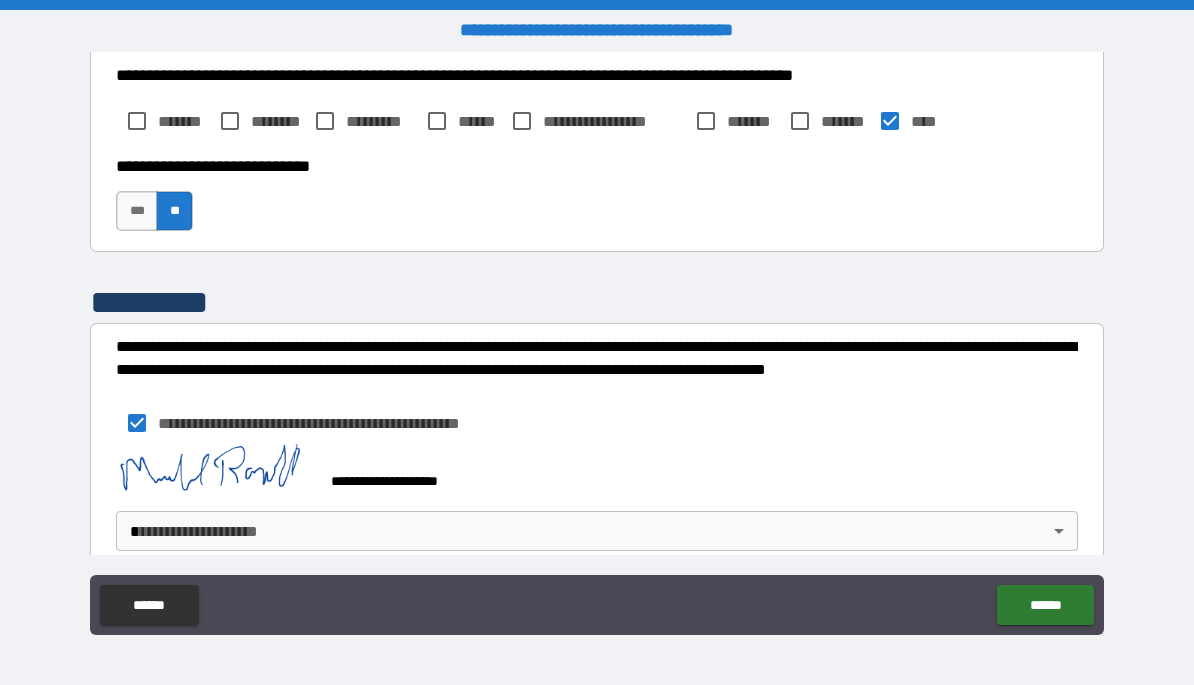 click on "**********" at bounding box center (597, 342) 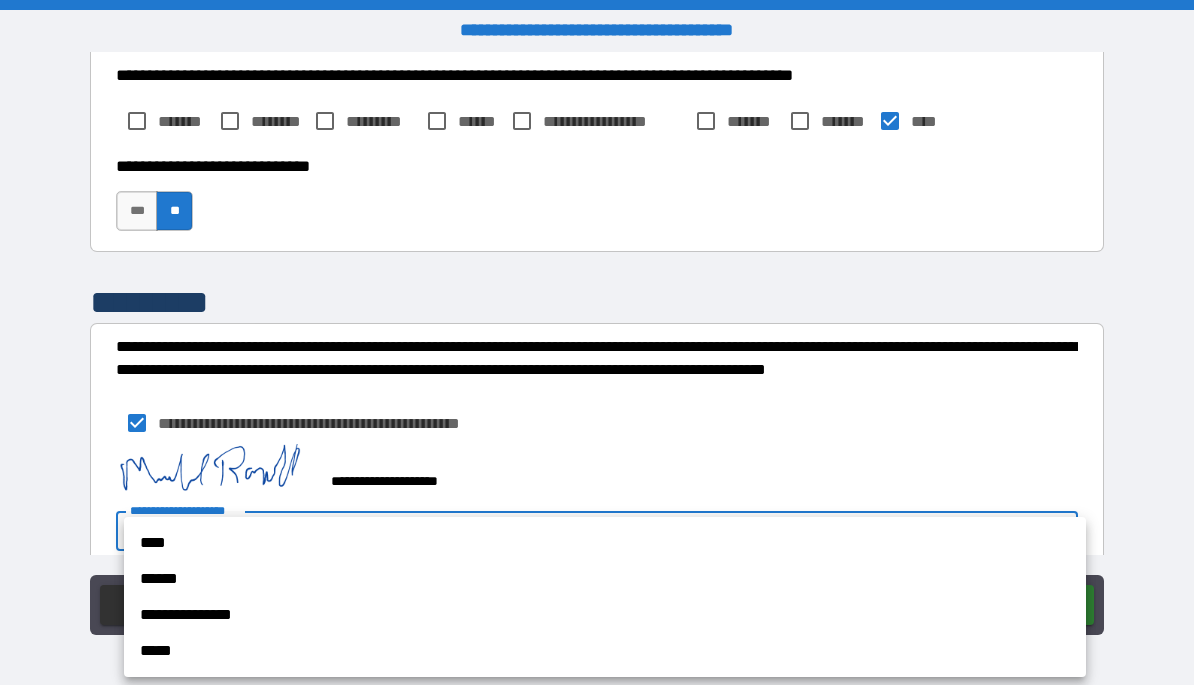 click on "****" at bounding box center [605, 543] 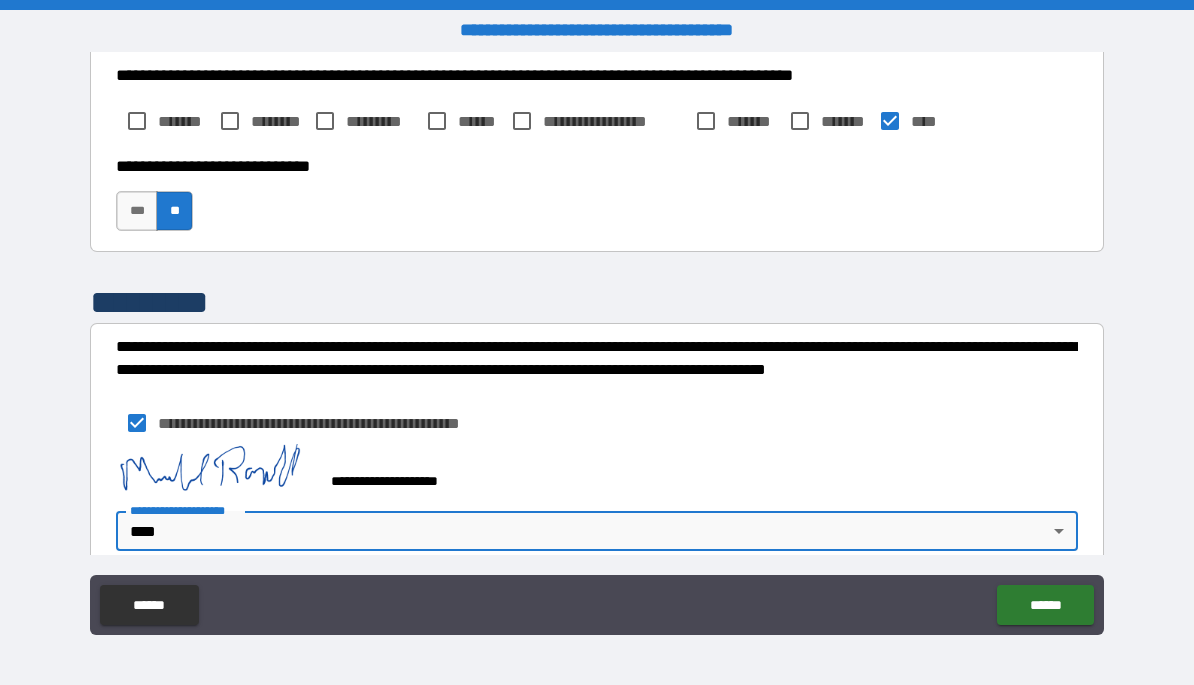 click on "******" at bounding box center [1045, 605] 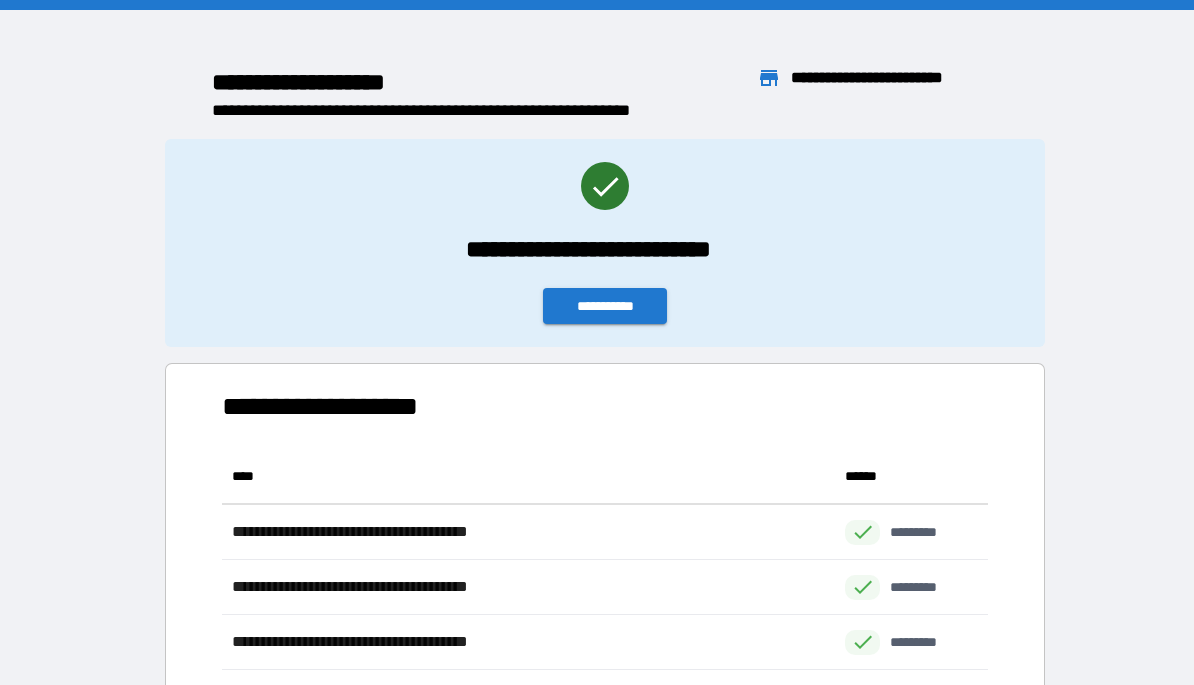 scroll, scrollTop: 1, scrollLeft: 1, axis: both 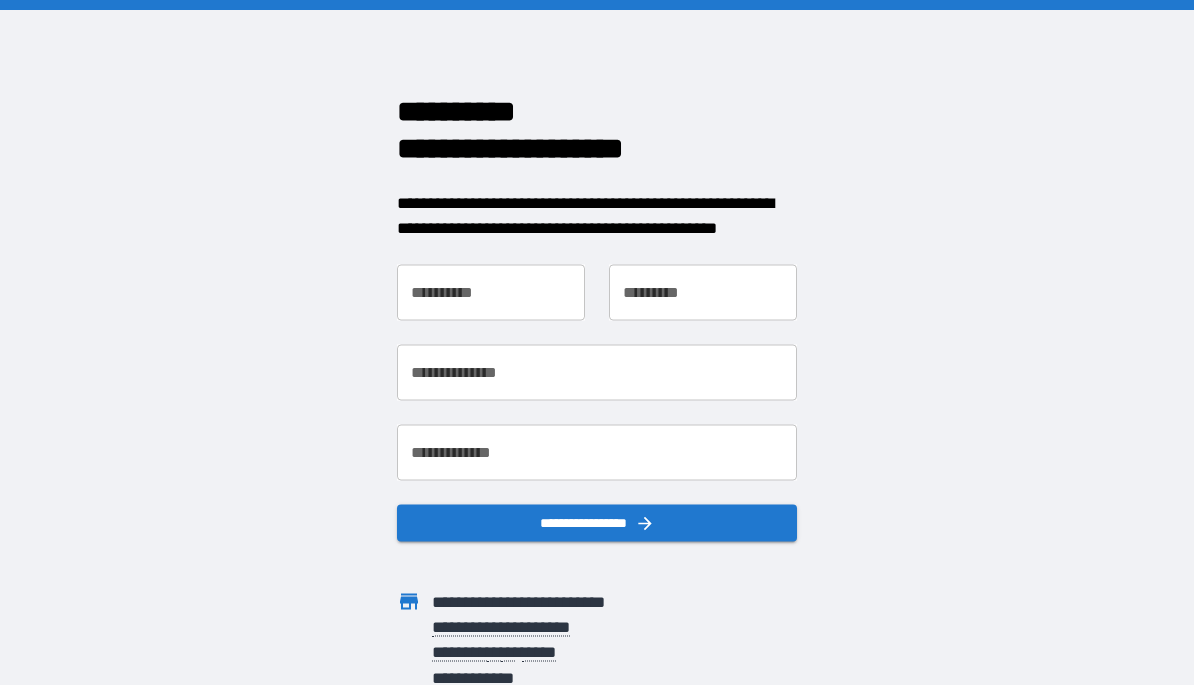 click on "**********" at bounding box center [491, 292] 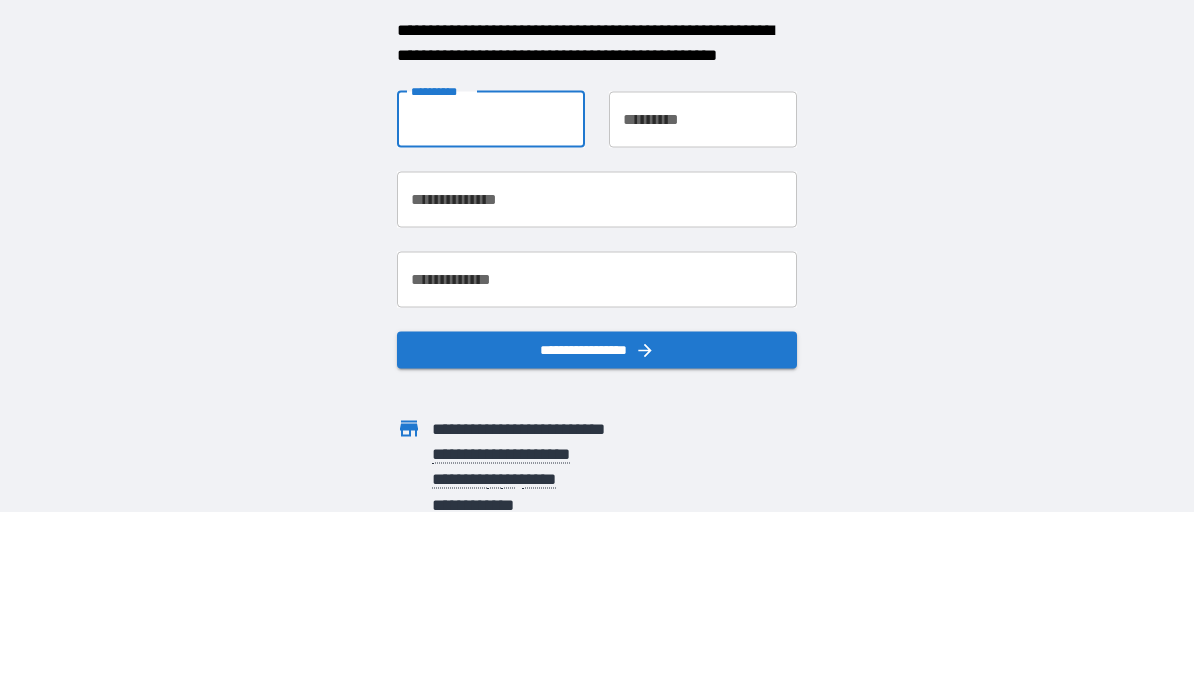 click on "********* *********" at bounding box center [703, 292] 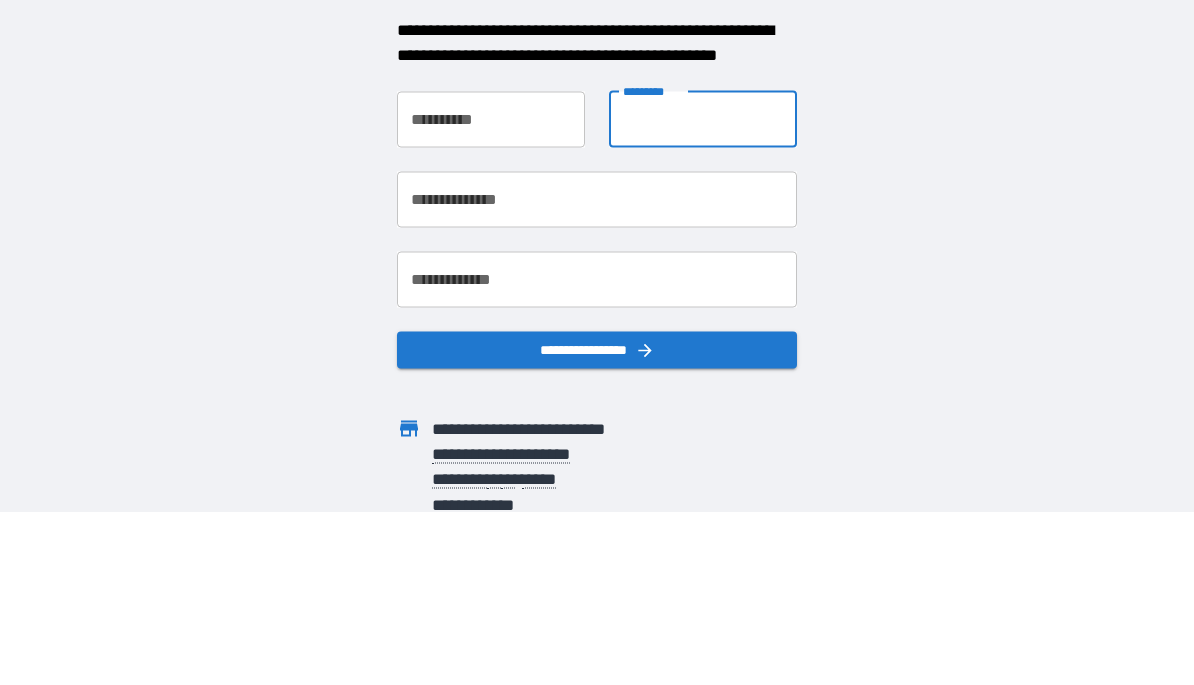 type on "*******" 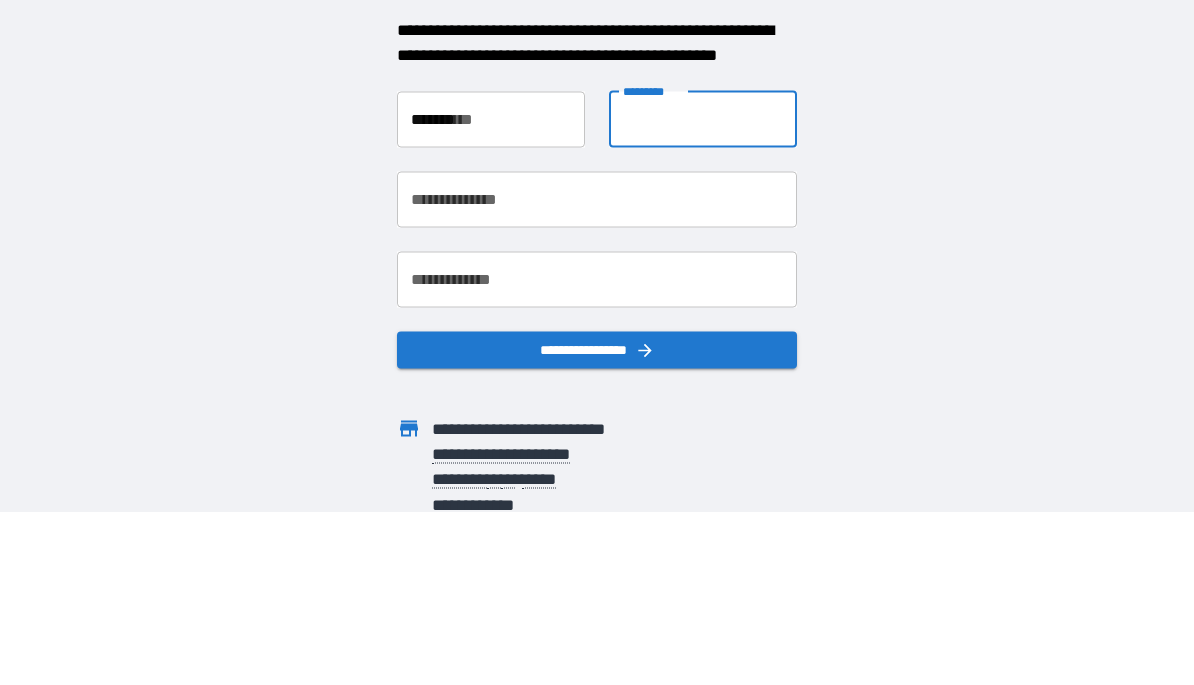 type on "******" 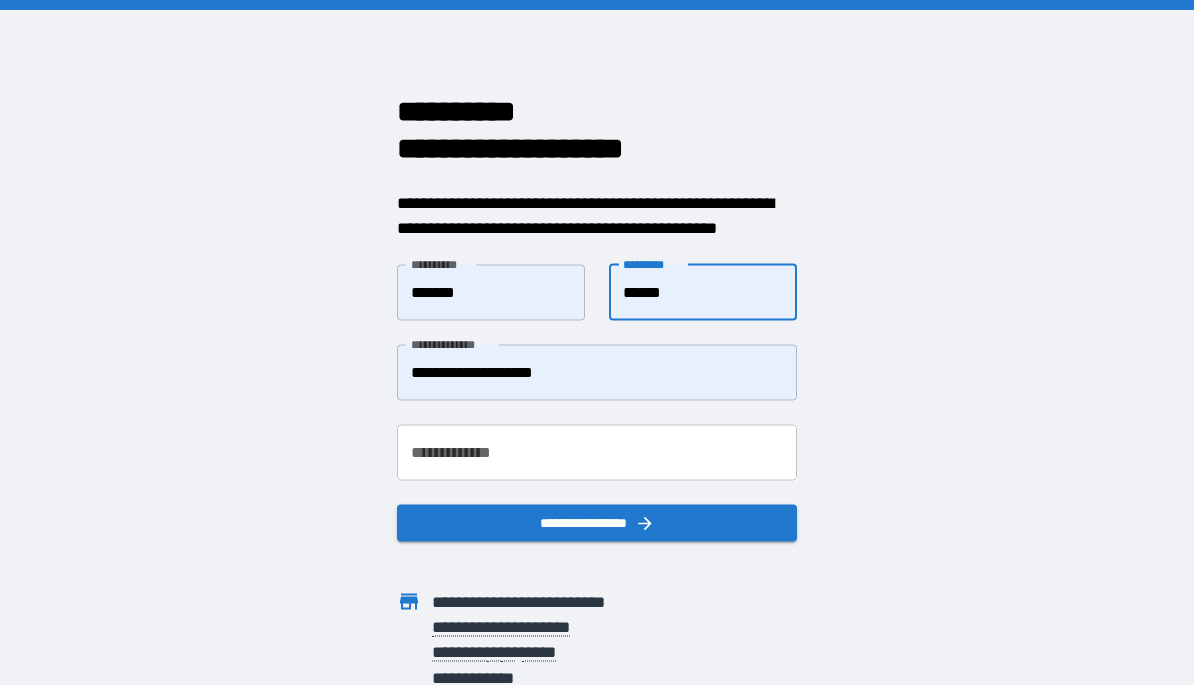 click on "**********" at bounding box center (597, 372) 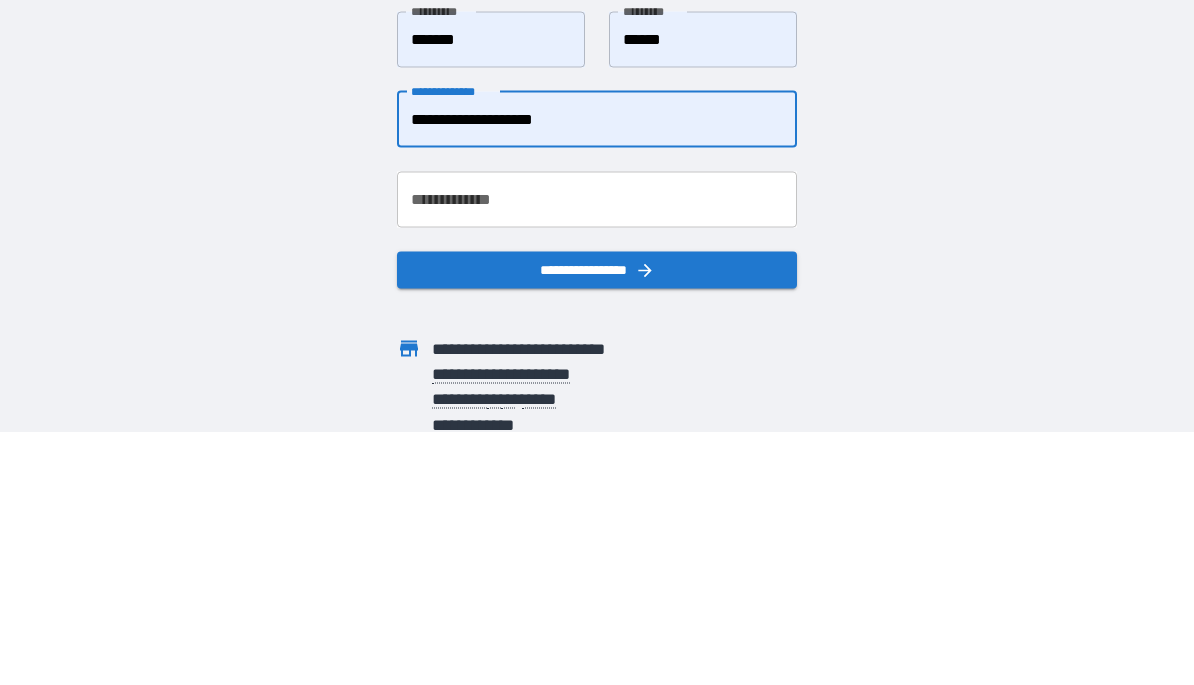 click on "**********" at bounding box center (597, 372) 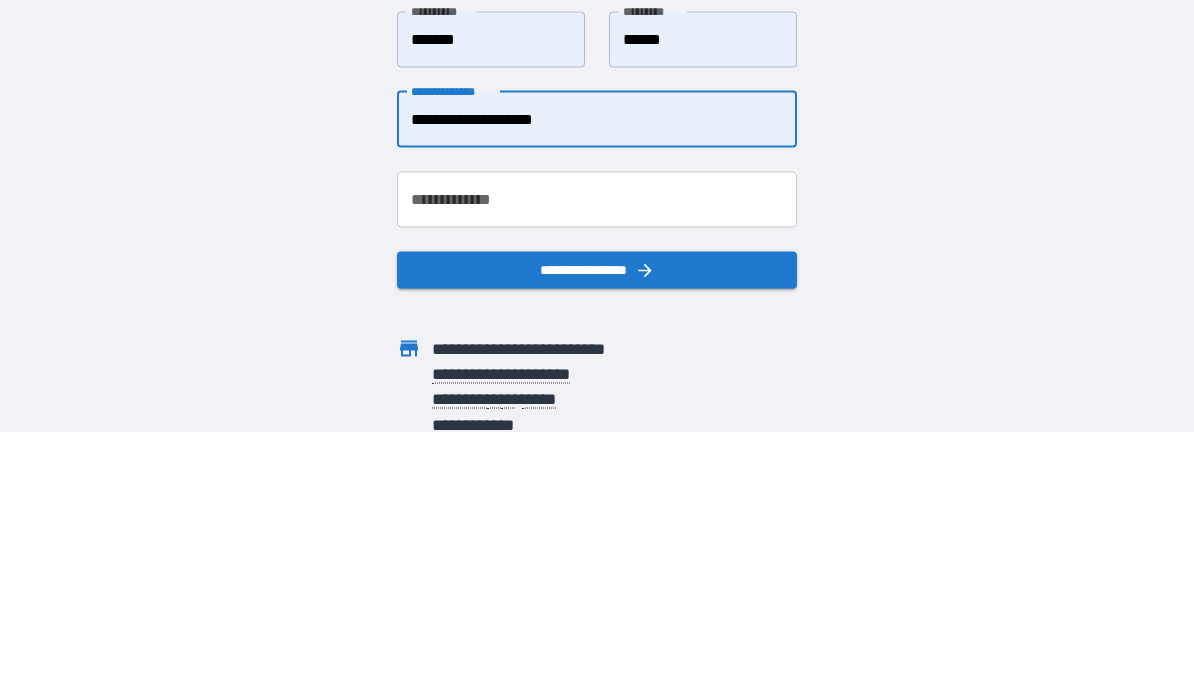 type on "**********" 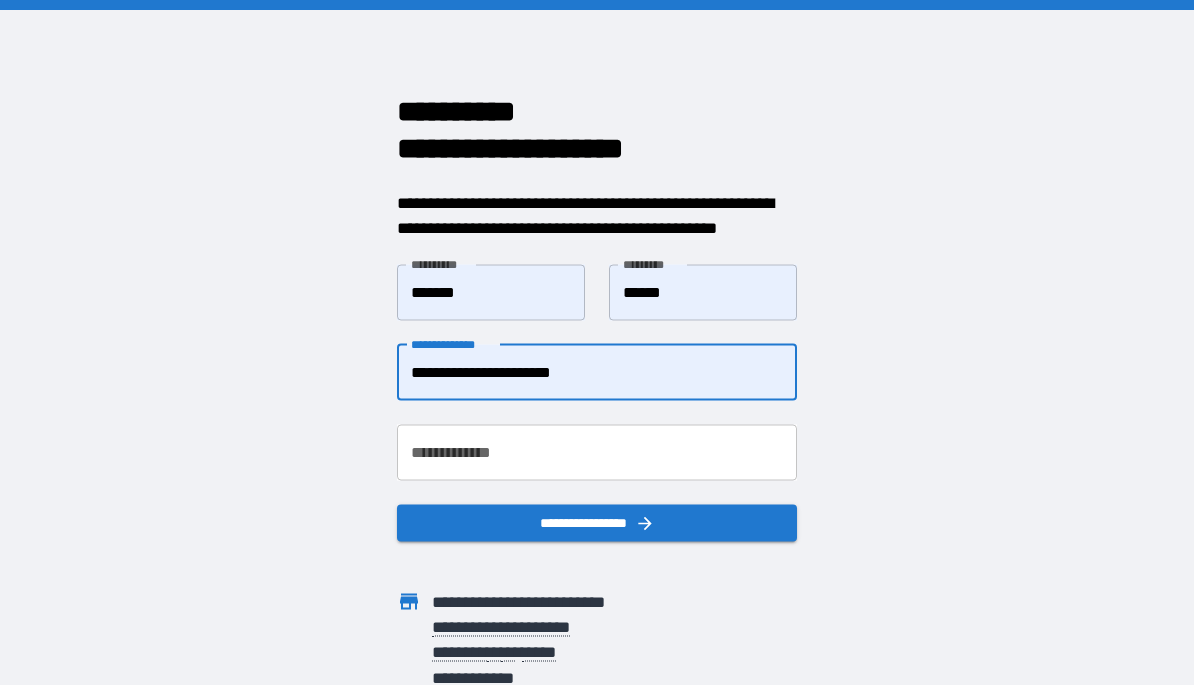 click on "**********" at bounding box center [597, 452] 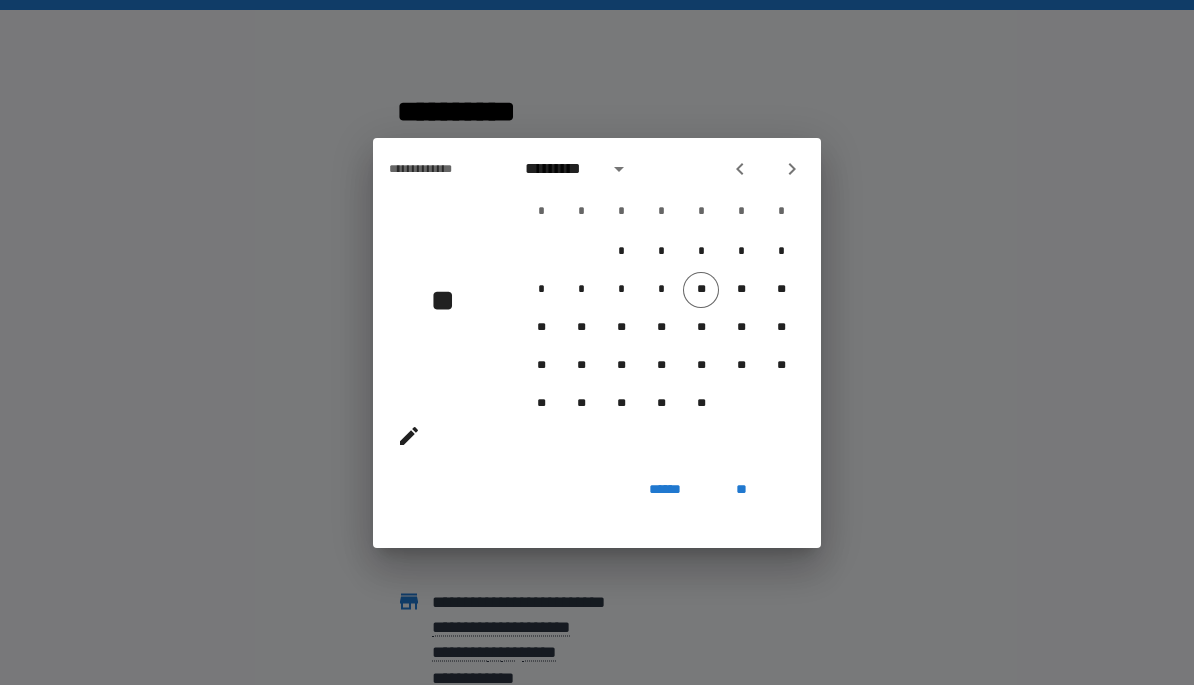 click 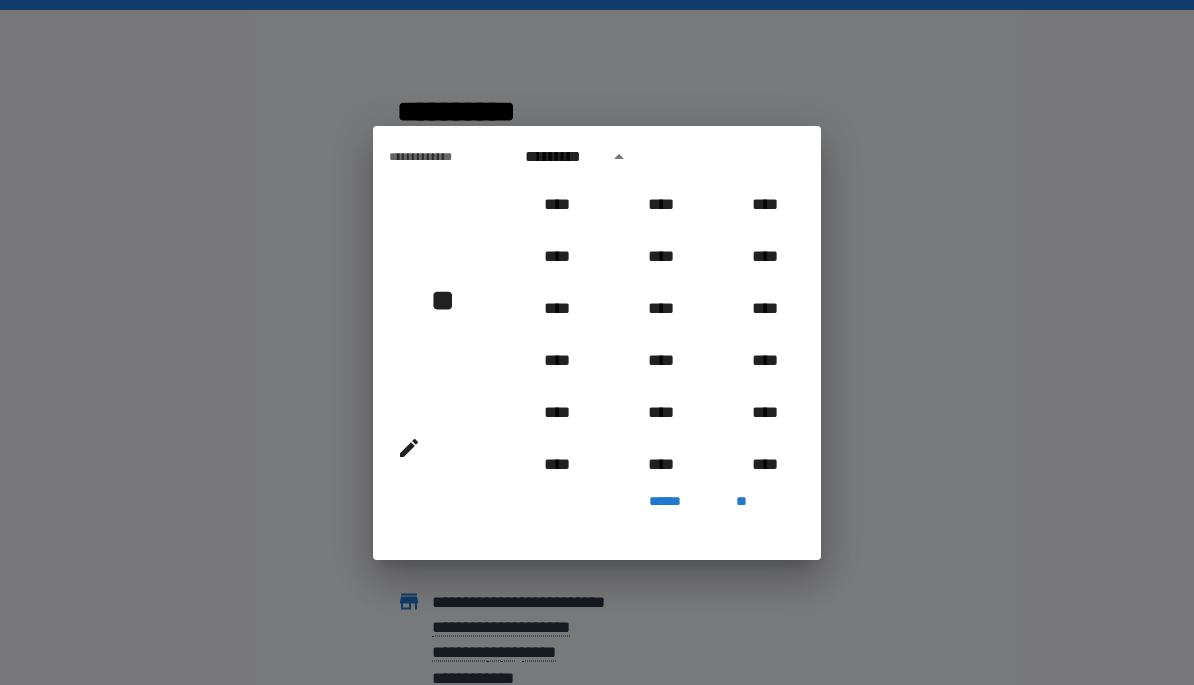 scroll, scrollTop: 731, scrollLeft: 0, axis: vertical 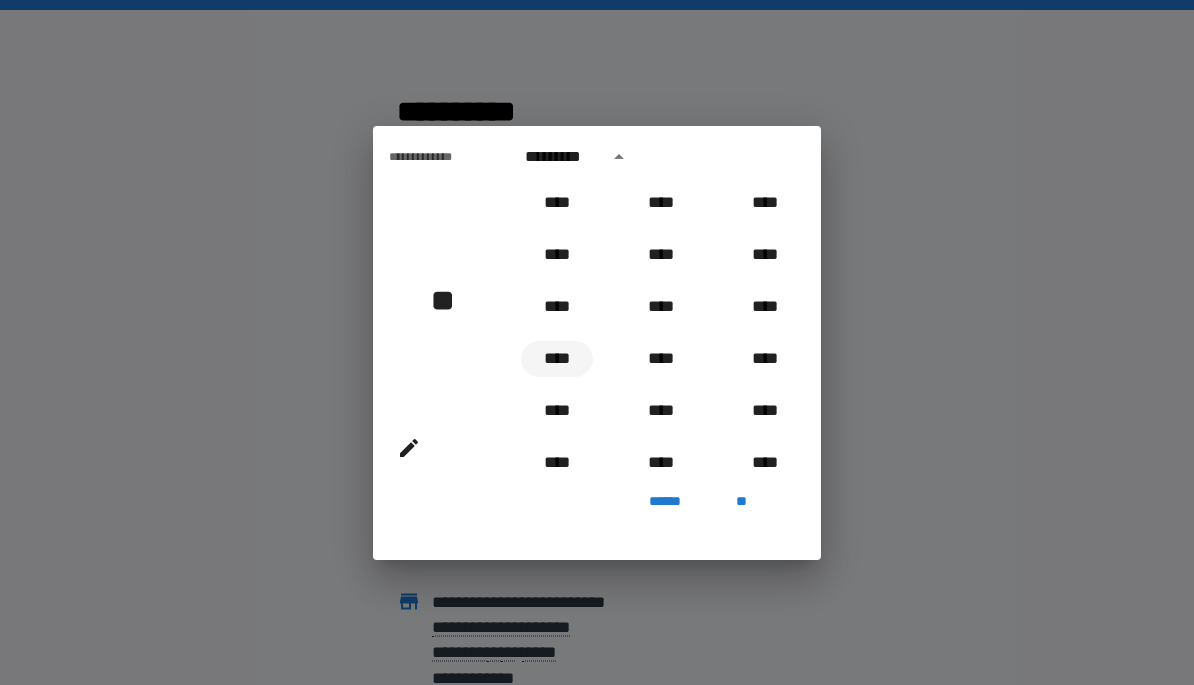 click on "****" at bounding box center (557, 359) 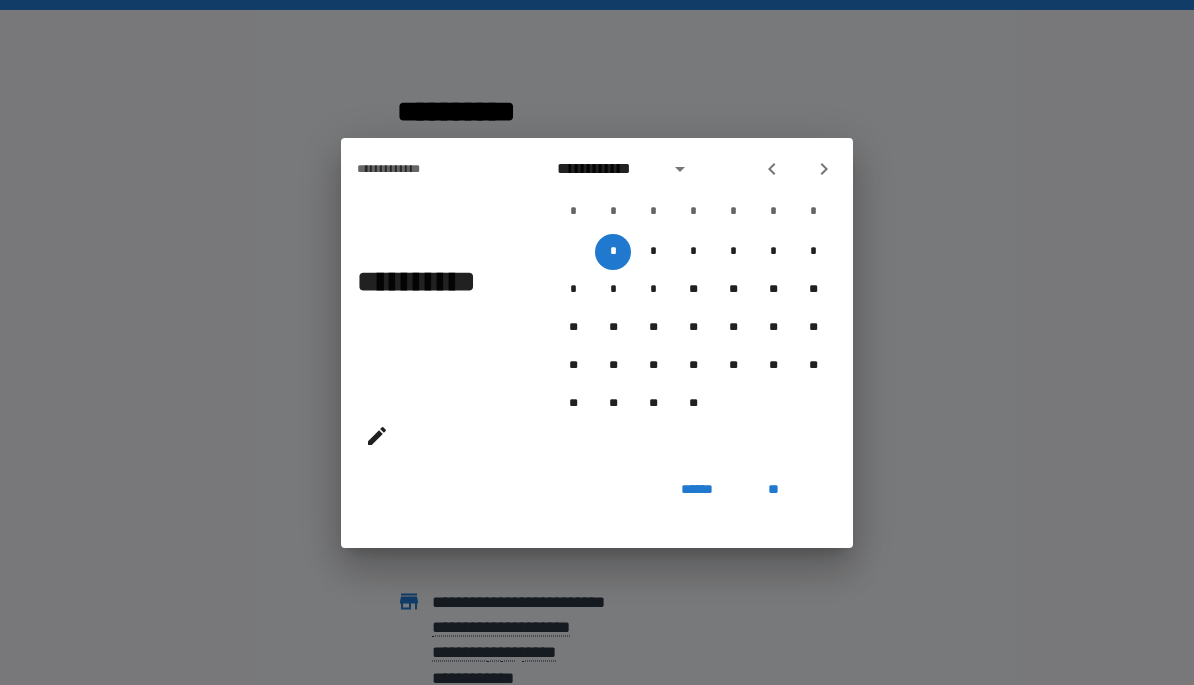 click at bounding box center [824, 169] 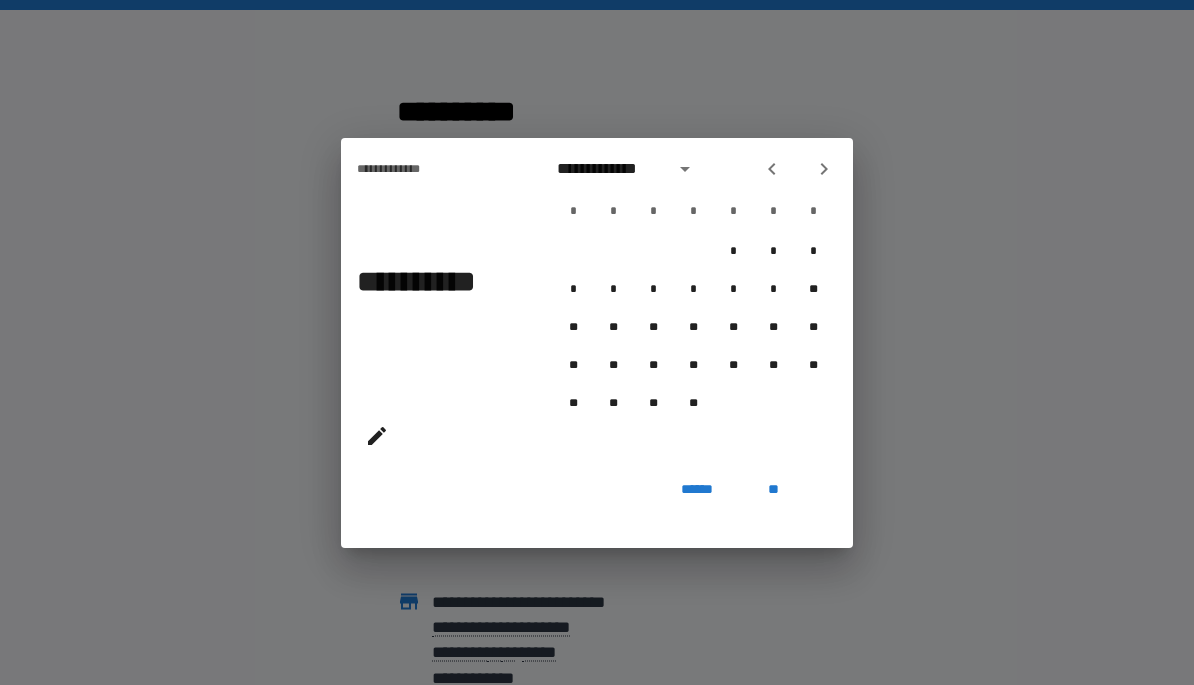 click at bounding box center (824, 169) 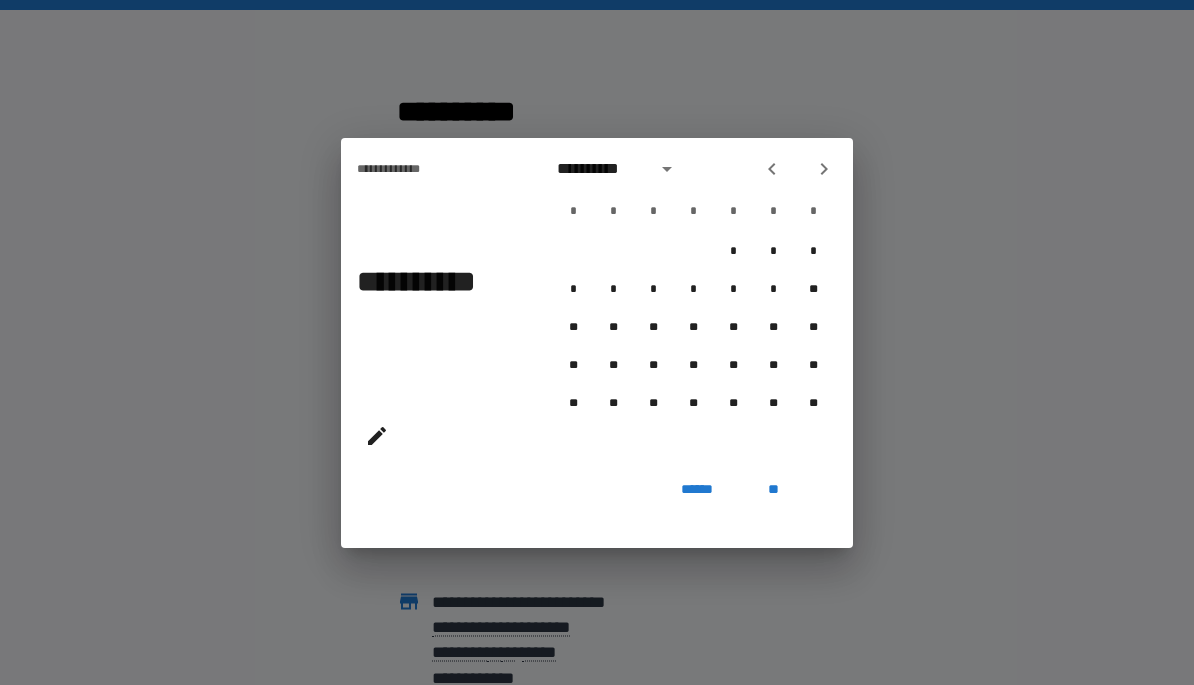 click on "**********" at bounding box center (693, 305) 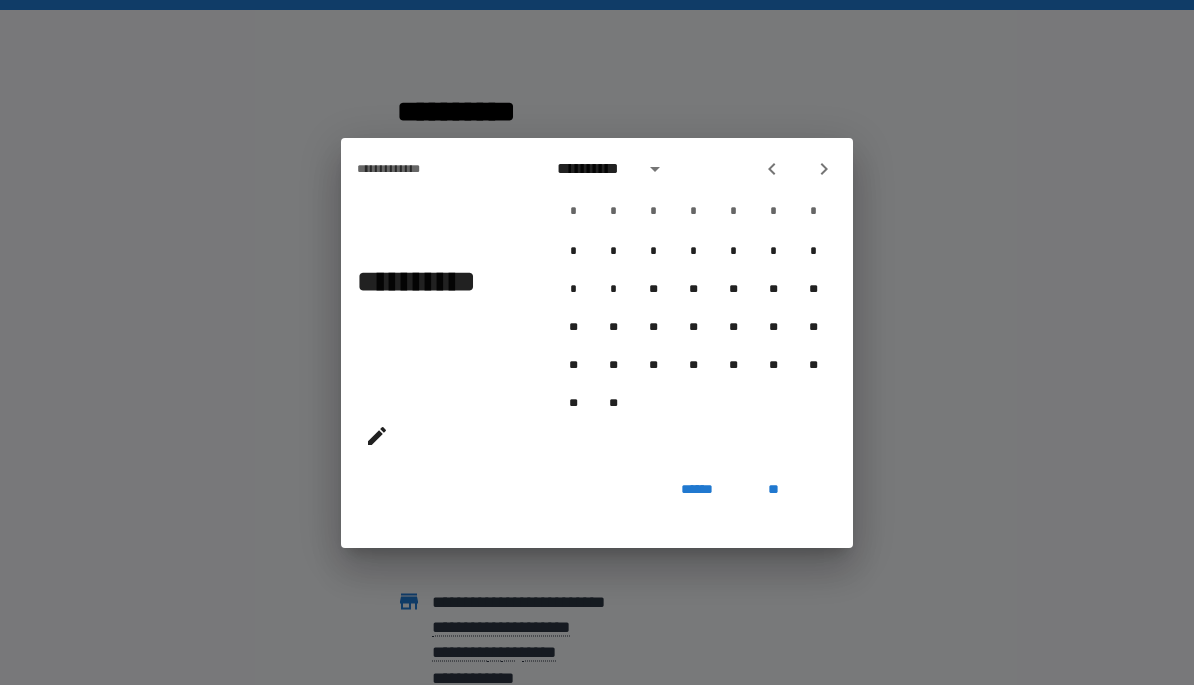 click 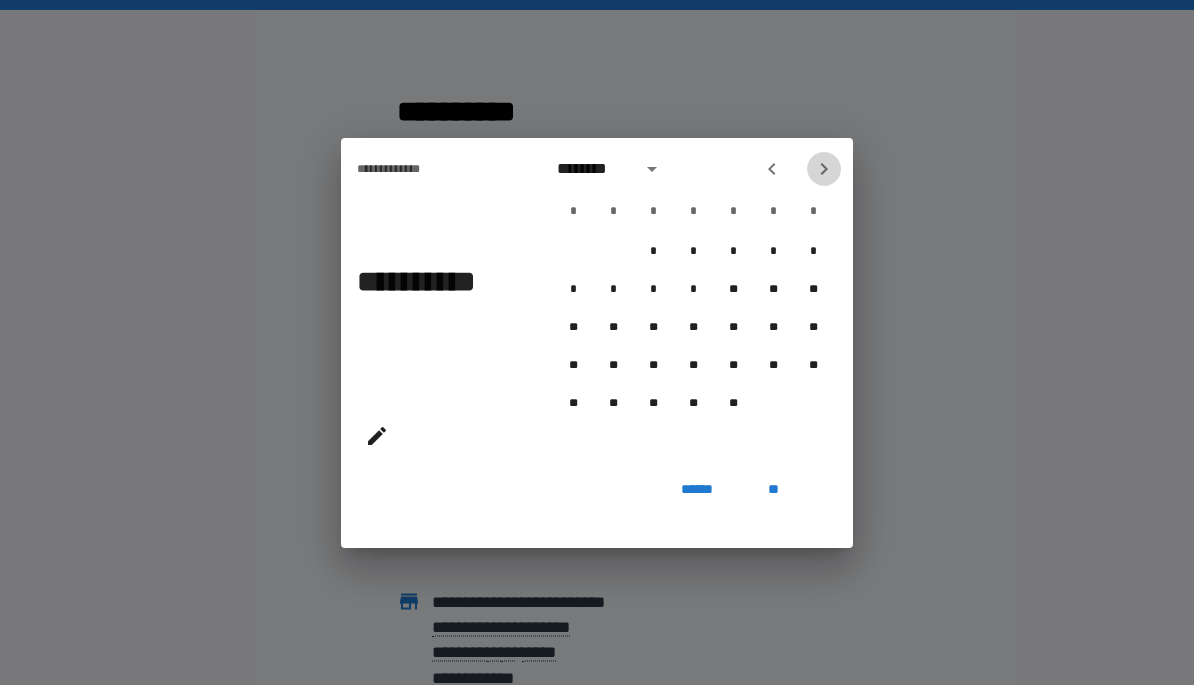 click 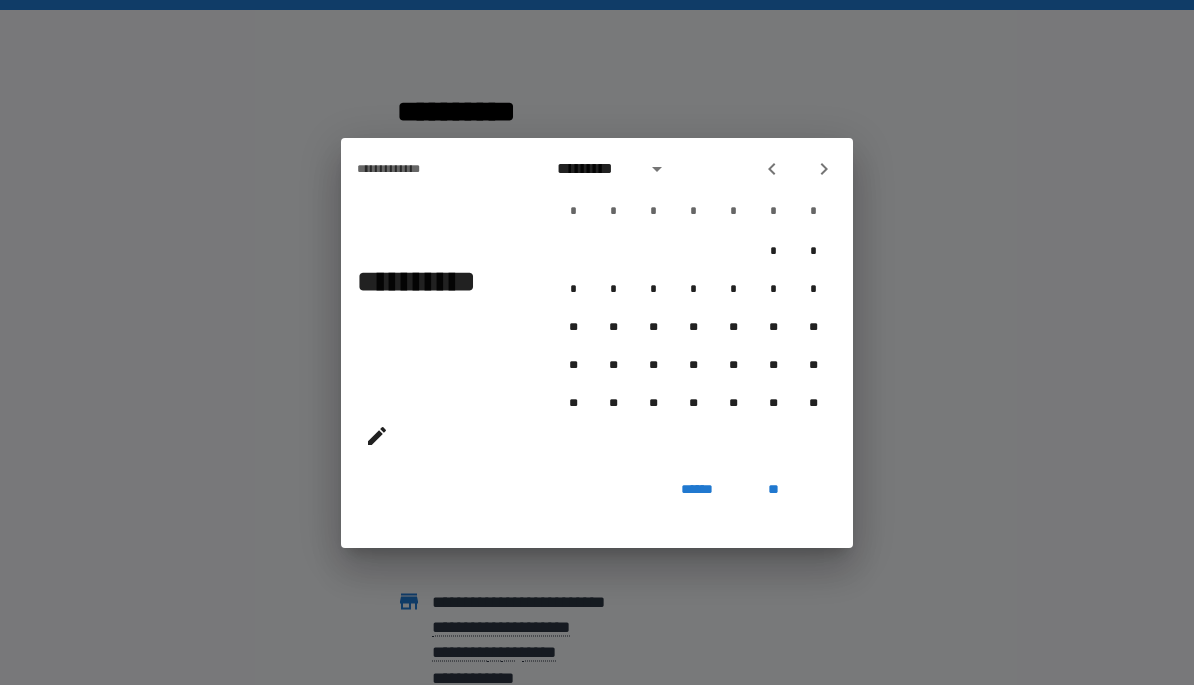 click at bounding box center [824, 169] 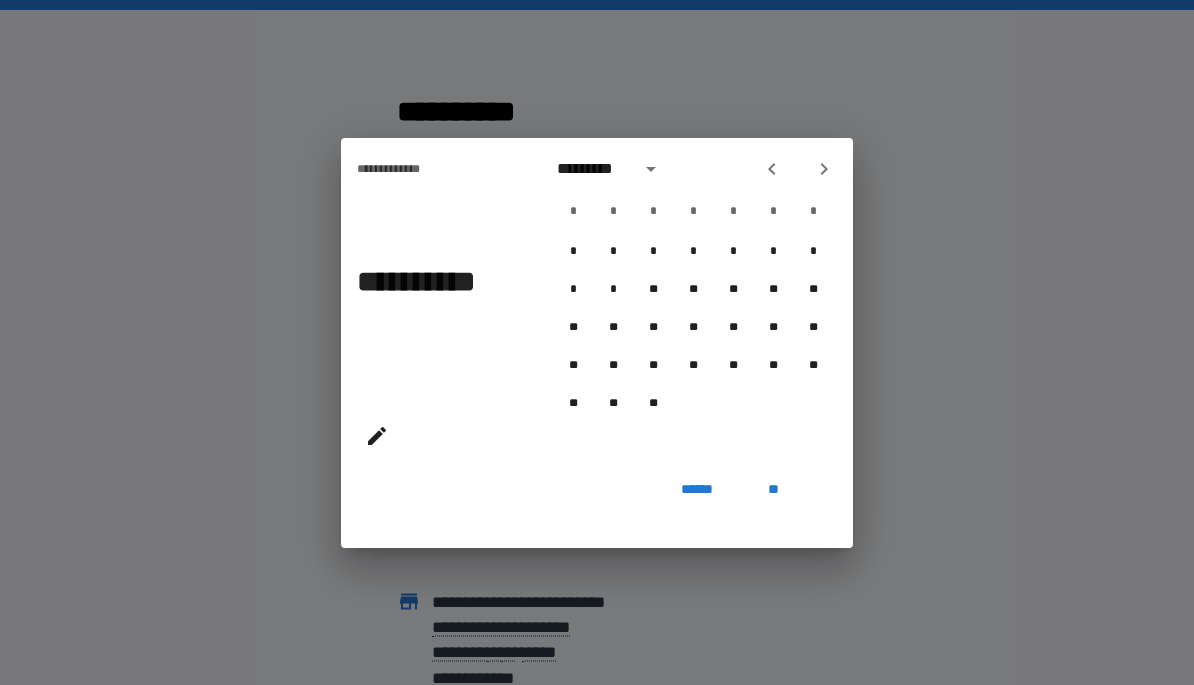 click 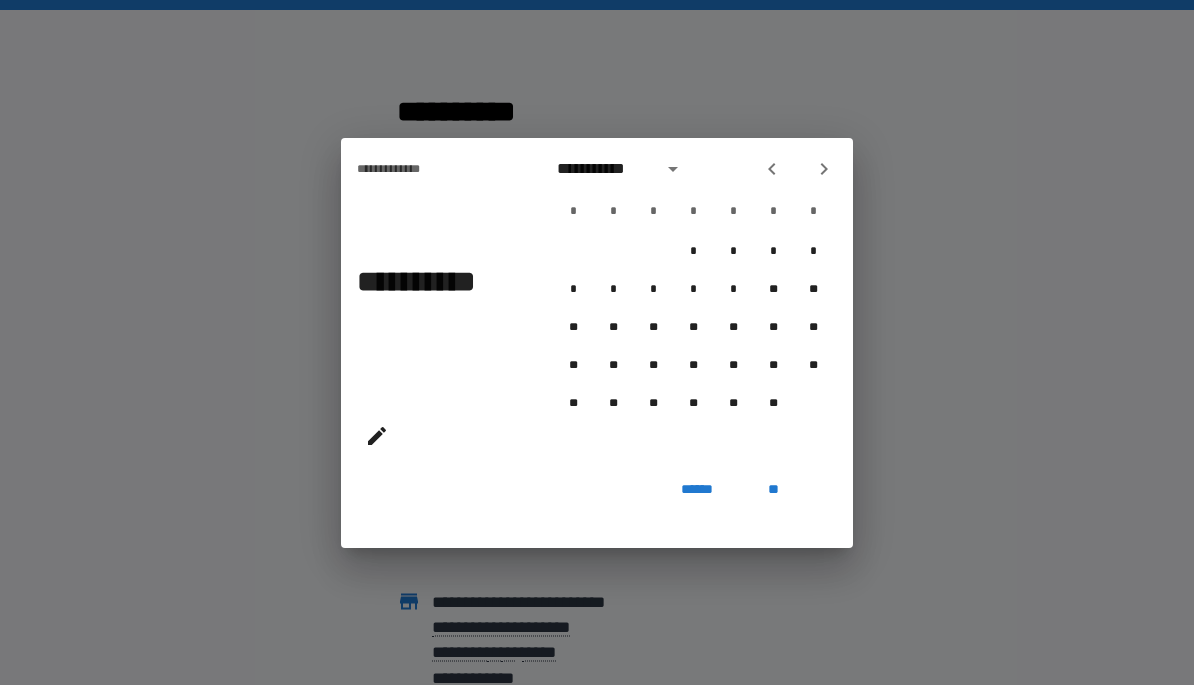 click 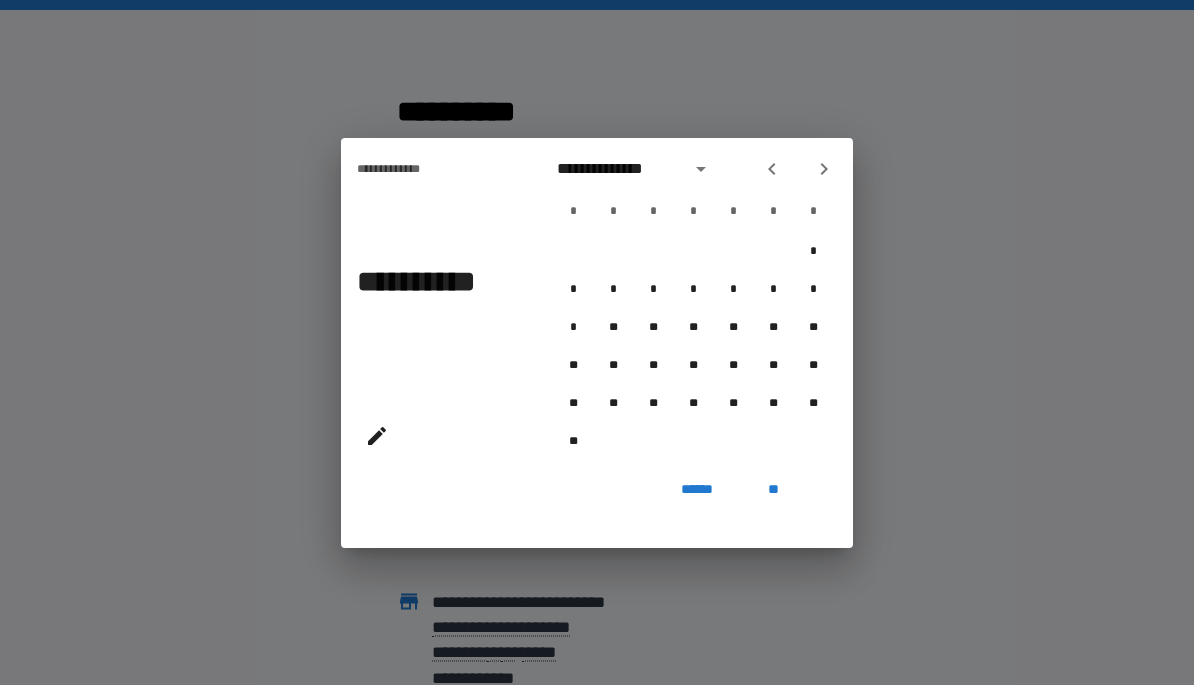 click at bounding box center (824, 169) 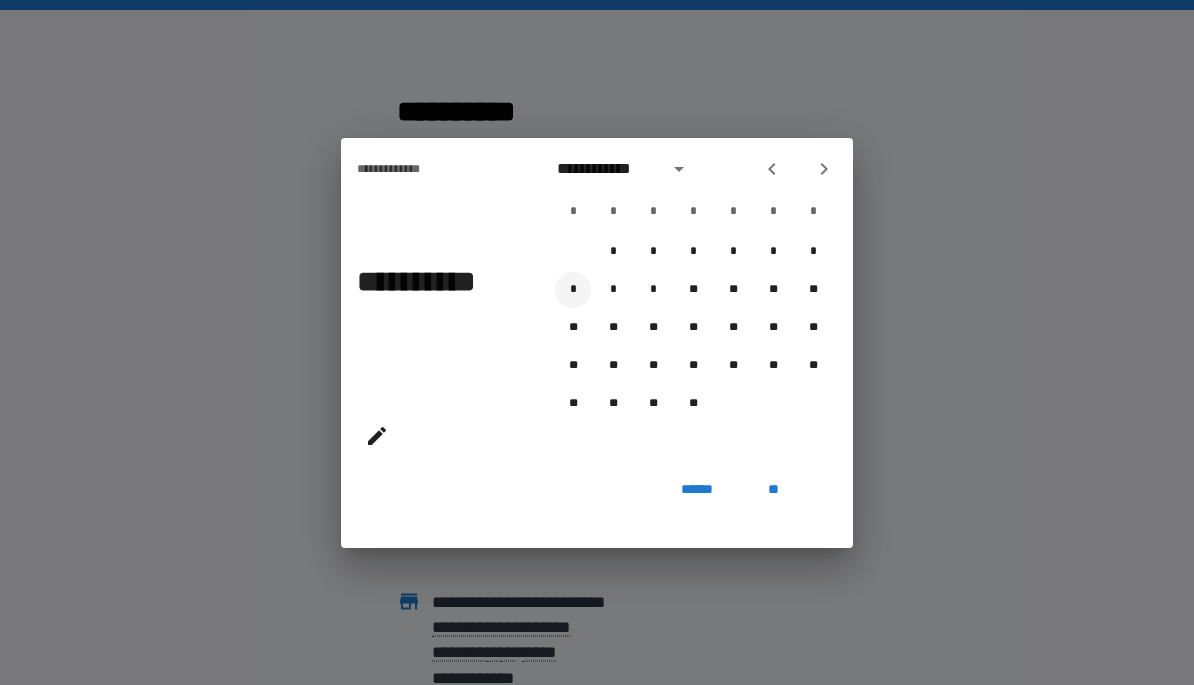 click on "*" at bounding box center (573, 290) 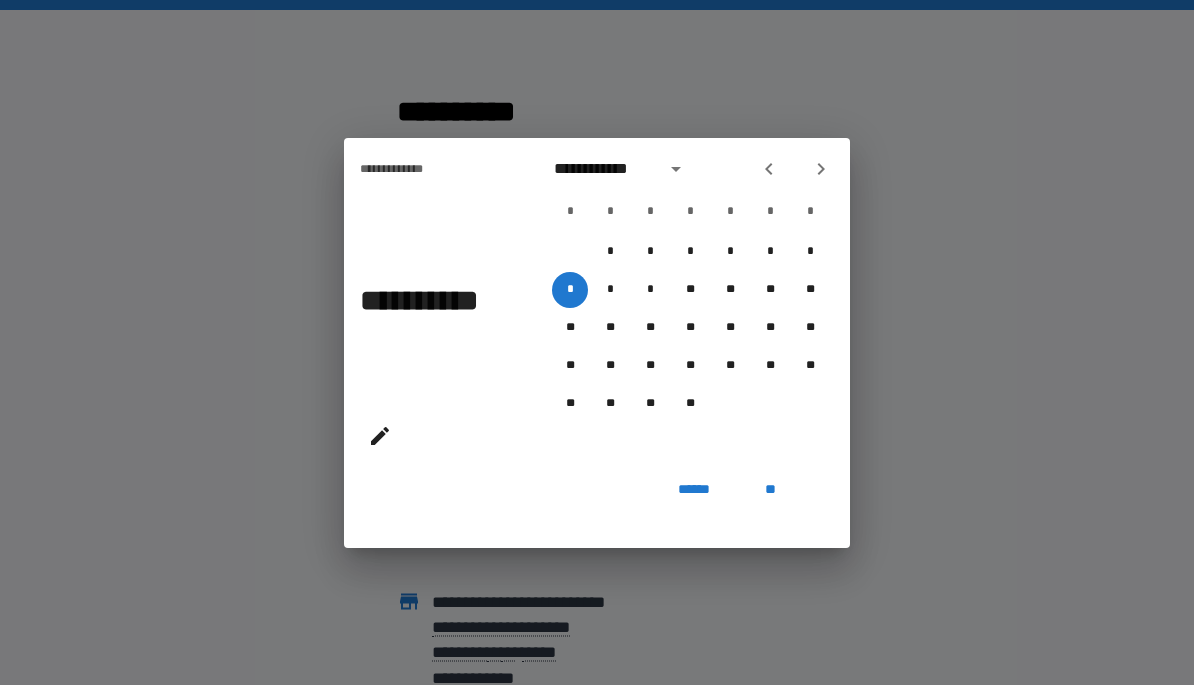 click on "**" at bounding box center (770, 490) 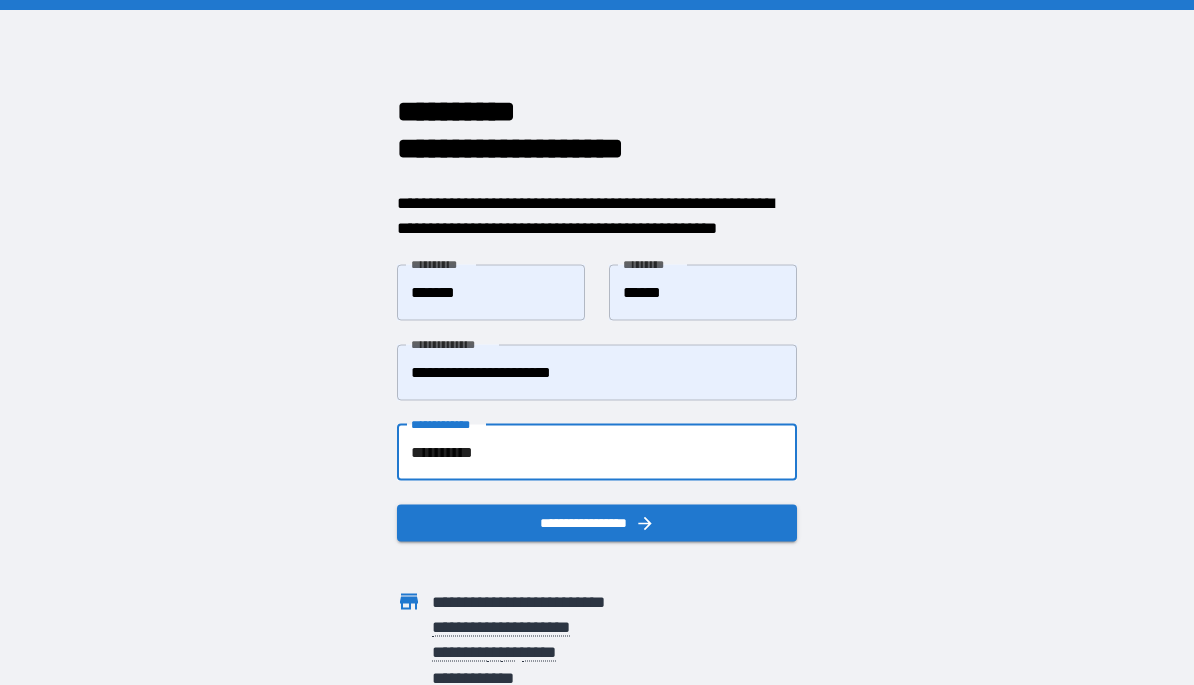click on "**********" at bounding box center (597, 522) 